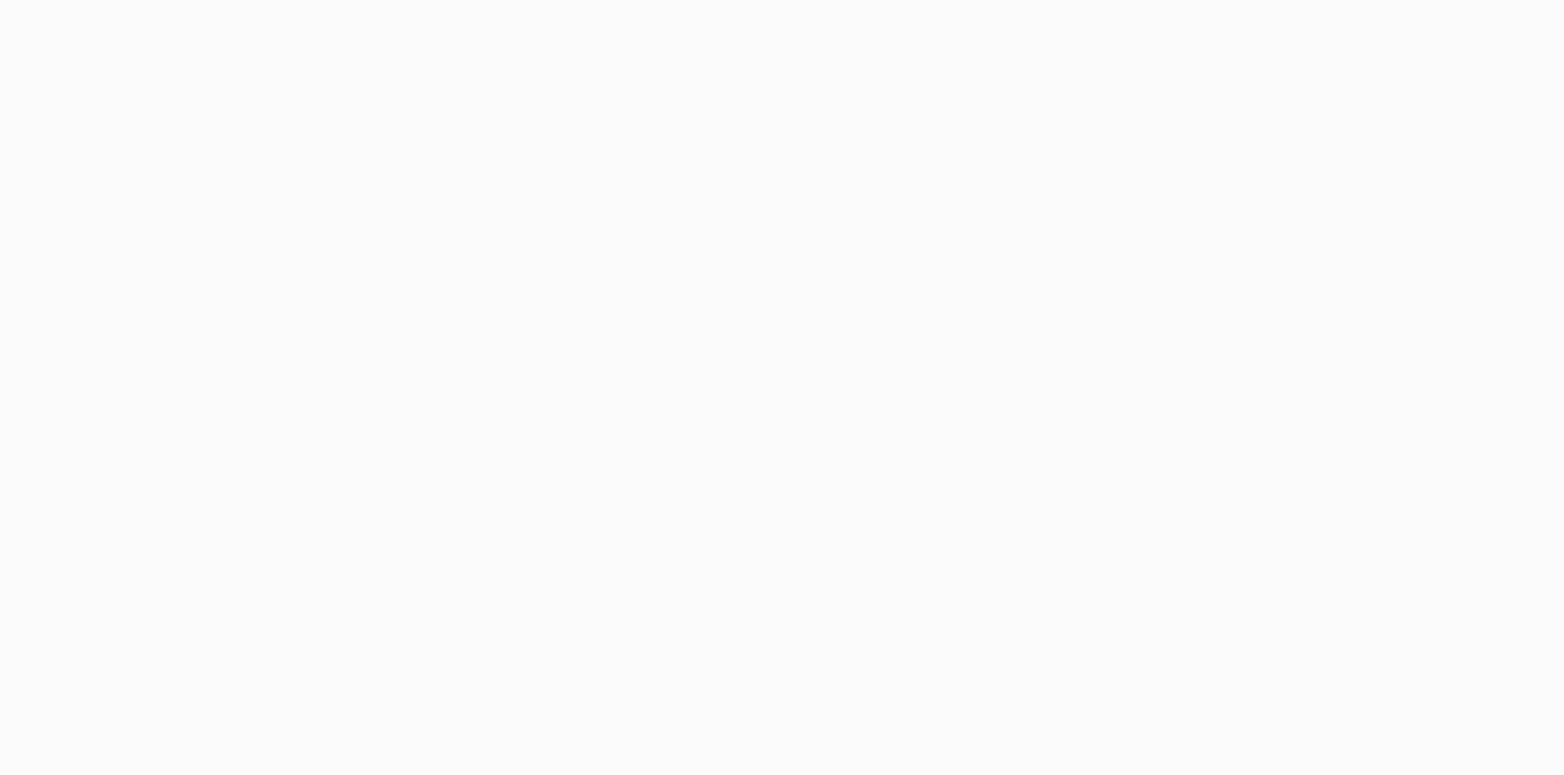 scroll, scrollTop: 0, scrollLeft: 0, axis: both 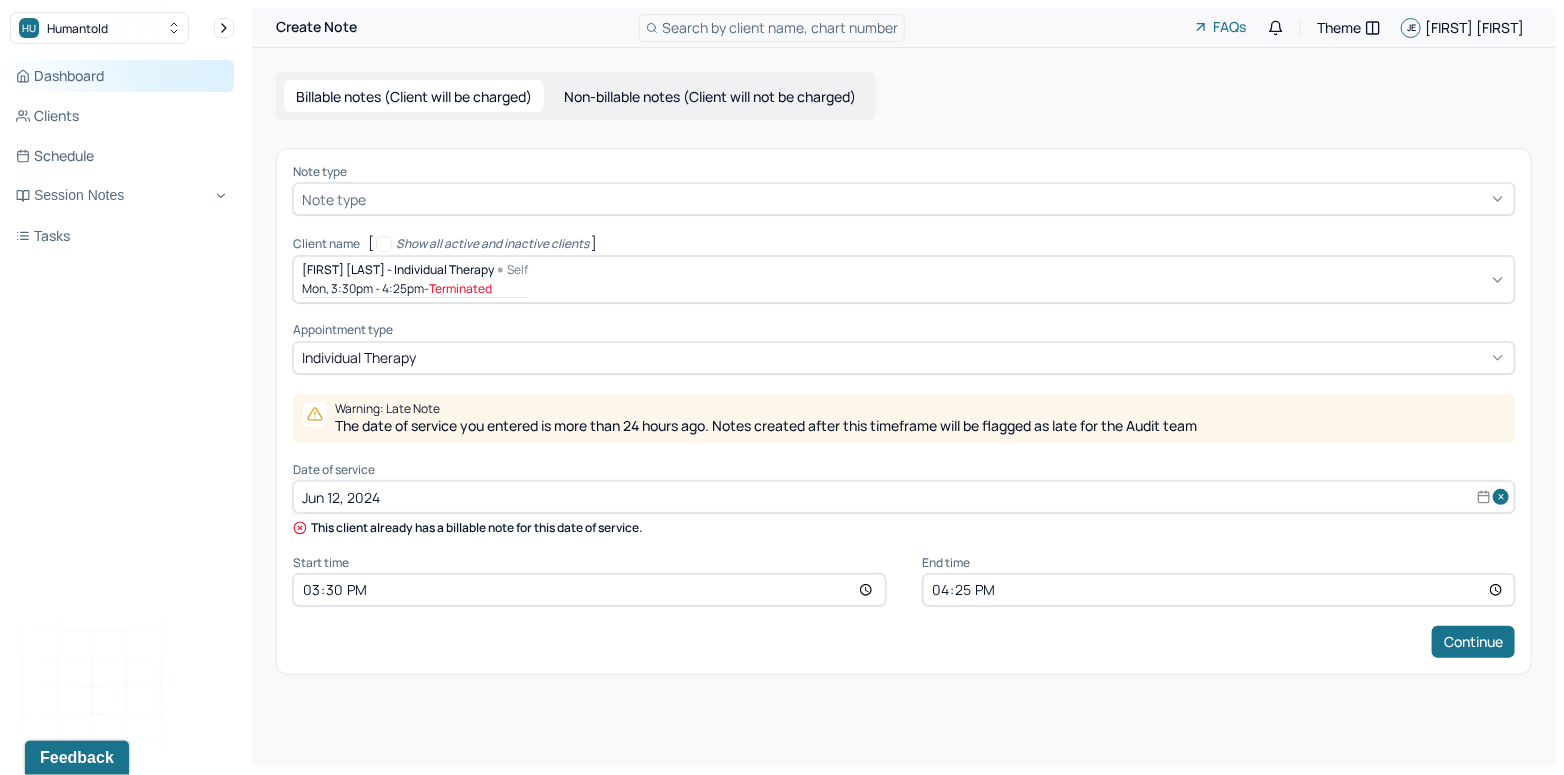 click on "Dashboard" at bounding box center (122, 76) 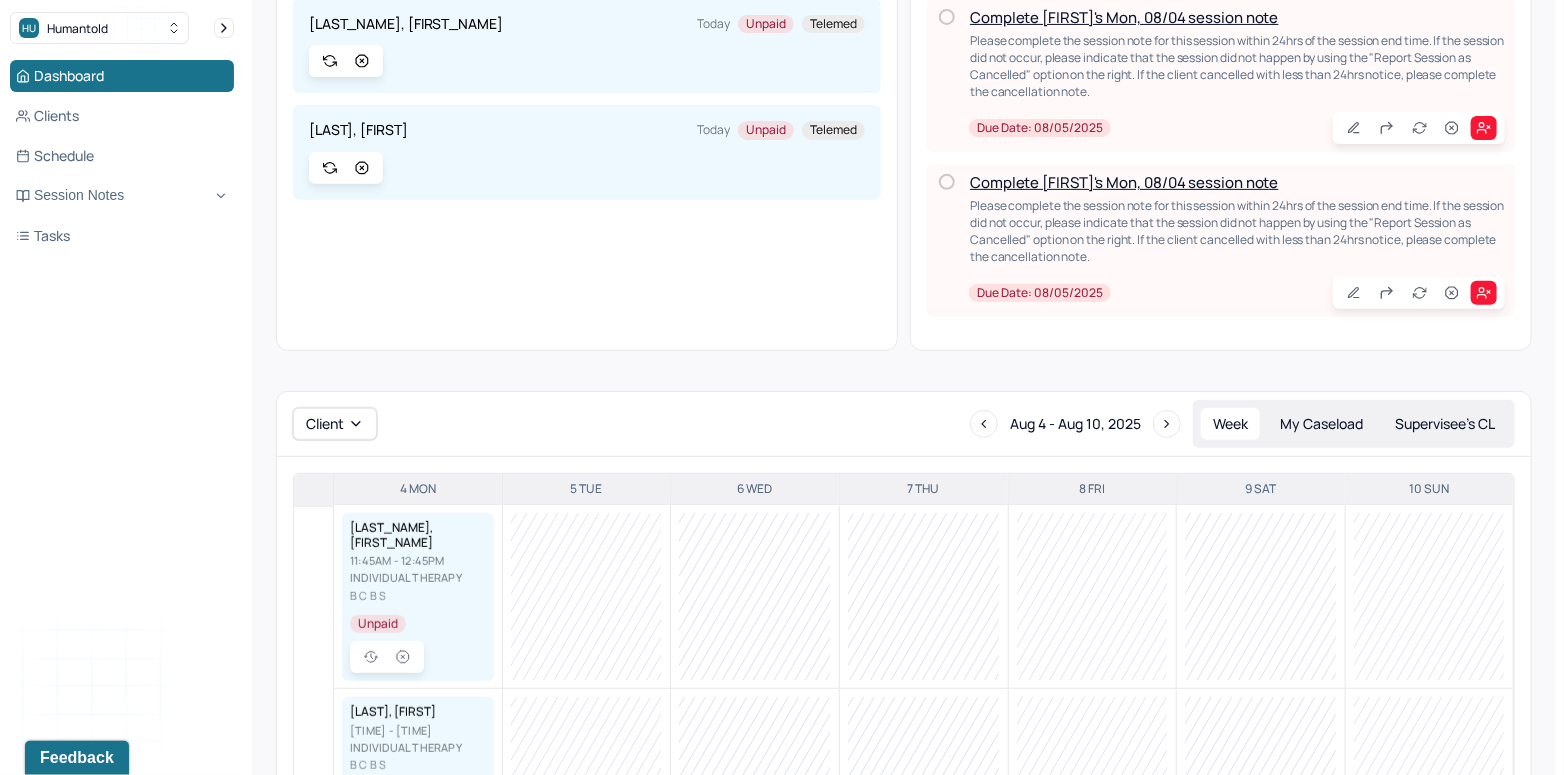 scroll, scrollTop: 415, scrollLeft: 0, axis: vertical 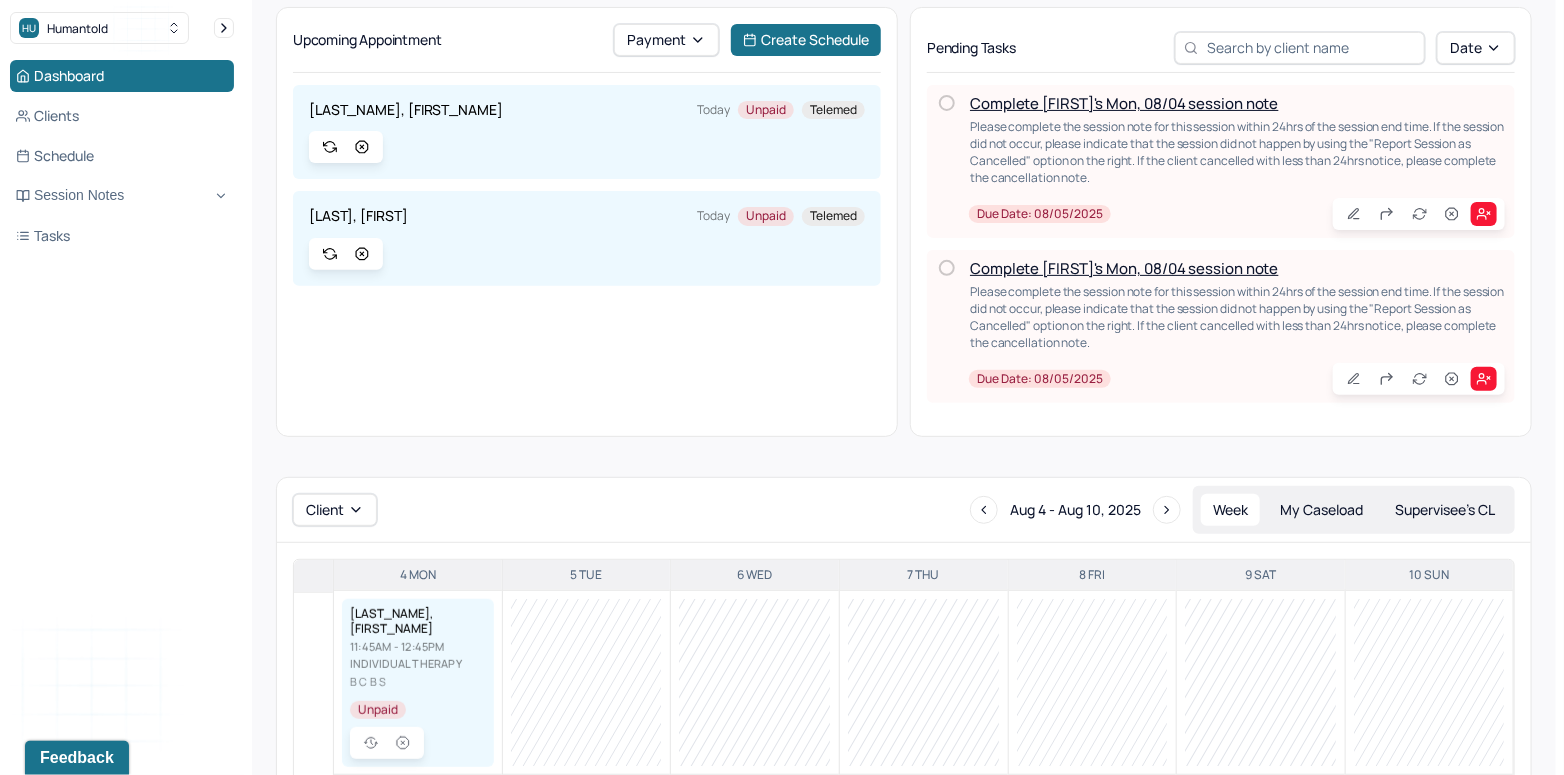 click on "Complete [FIRST]'s Mon, 08/04 session note" at bounding box center (1124, 103) 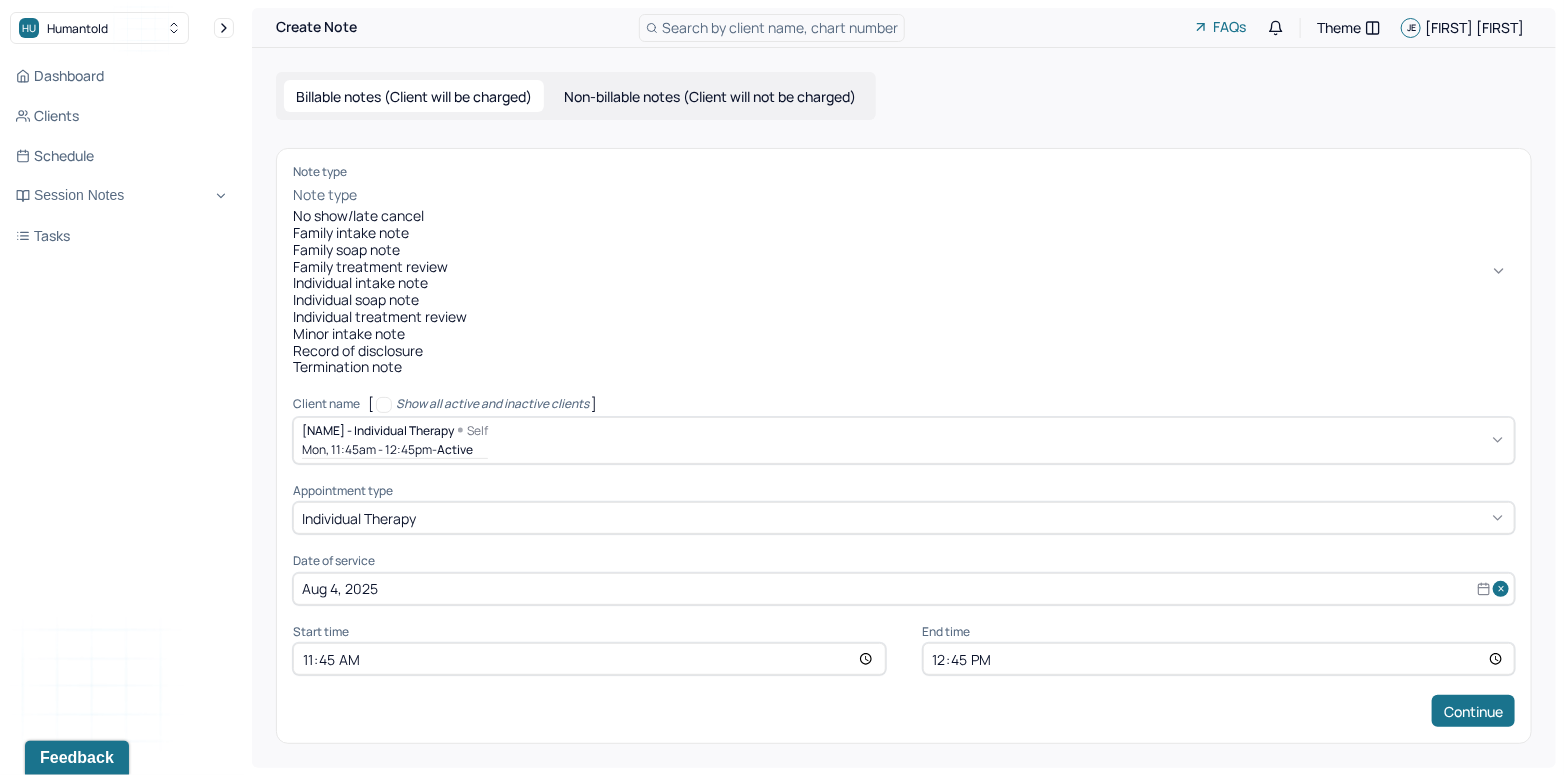 click at bounding box center (938, 195) 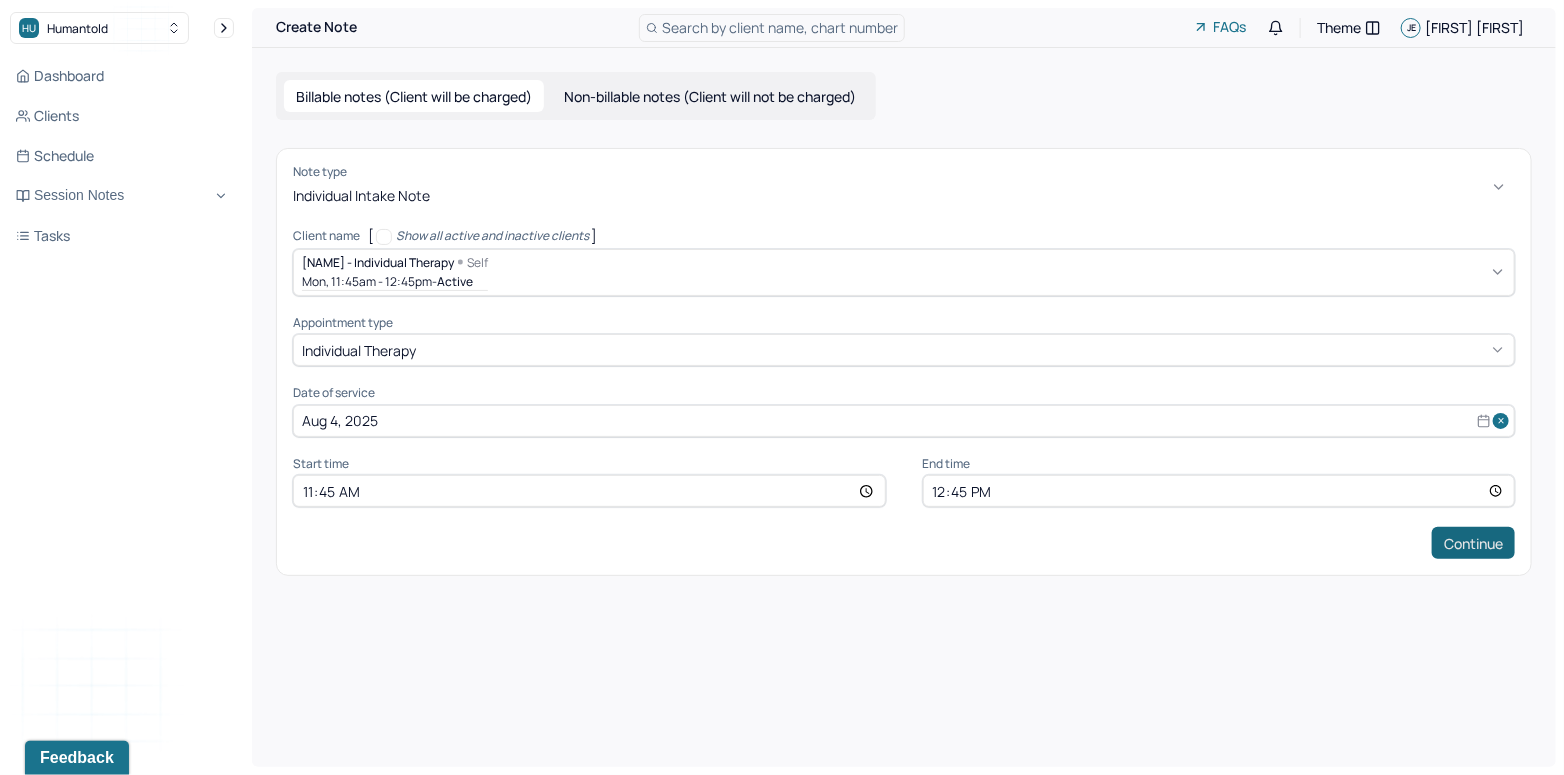click on "Continue" at bounding box center (1473, 543) 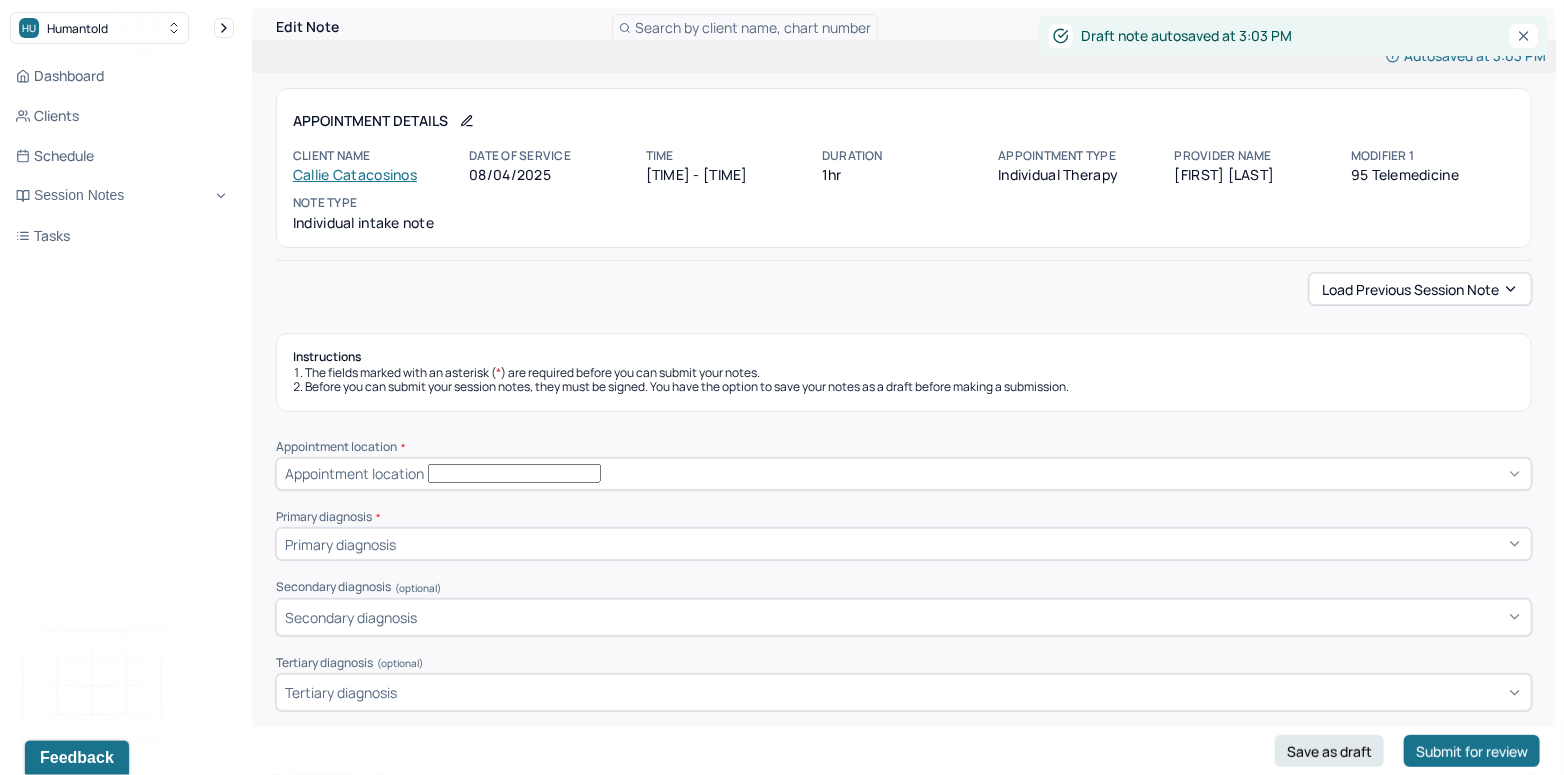 click on "Appointment Details Client name [FIRST] [LAST] Date of service 08/04/2025 Time 11:45am - 12:45pm Duration 1hr Appointment type individual therapy Provider name [FIRST] [LAST] Modifier 1 95 Telemedicine Note type Individual intake note" at bounding box center [904, 168] 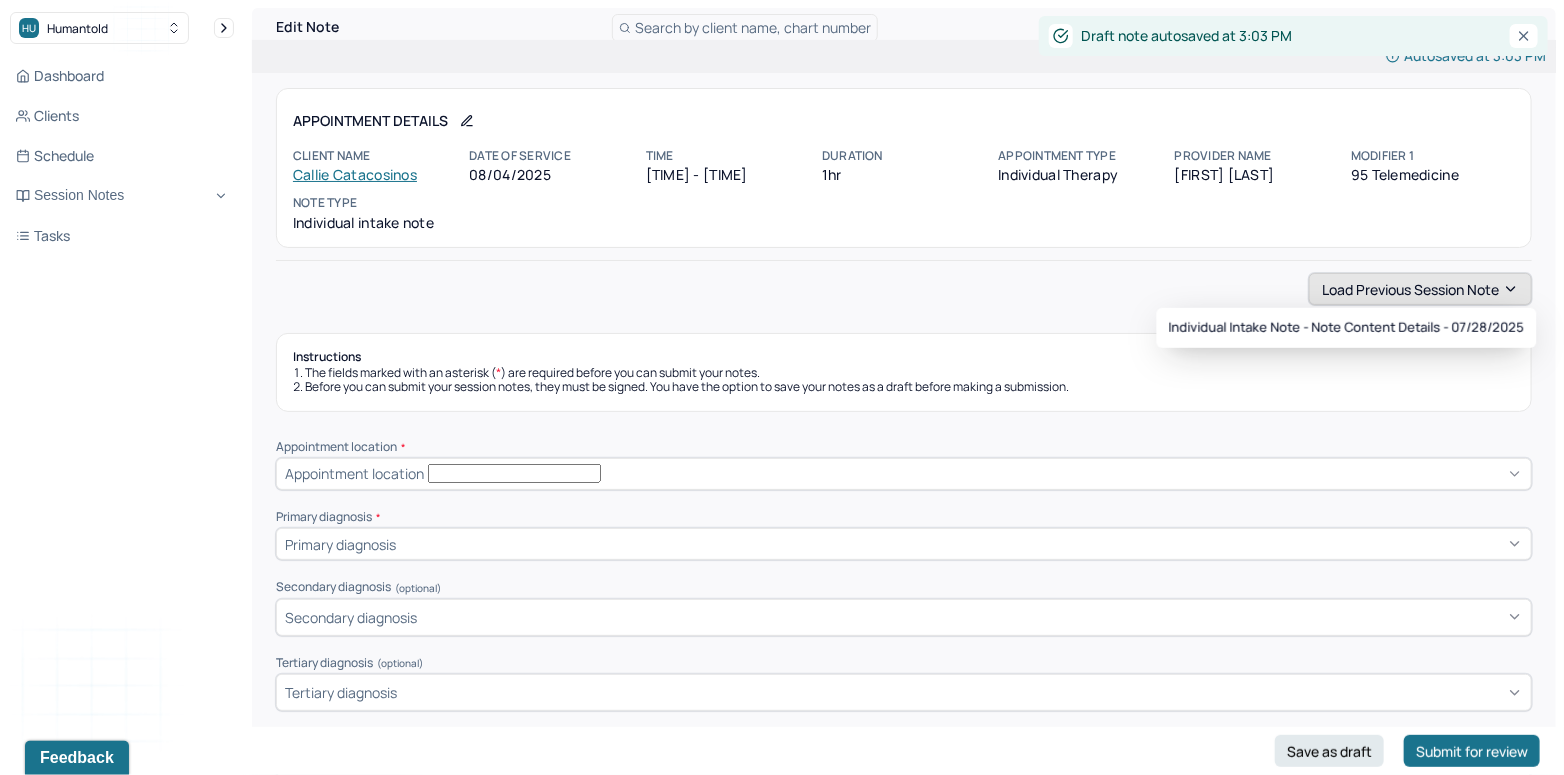 click on "Load previous session note" at bounding box center [1420, 289] 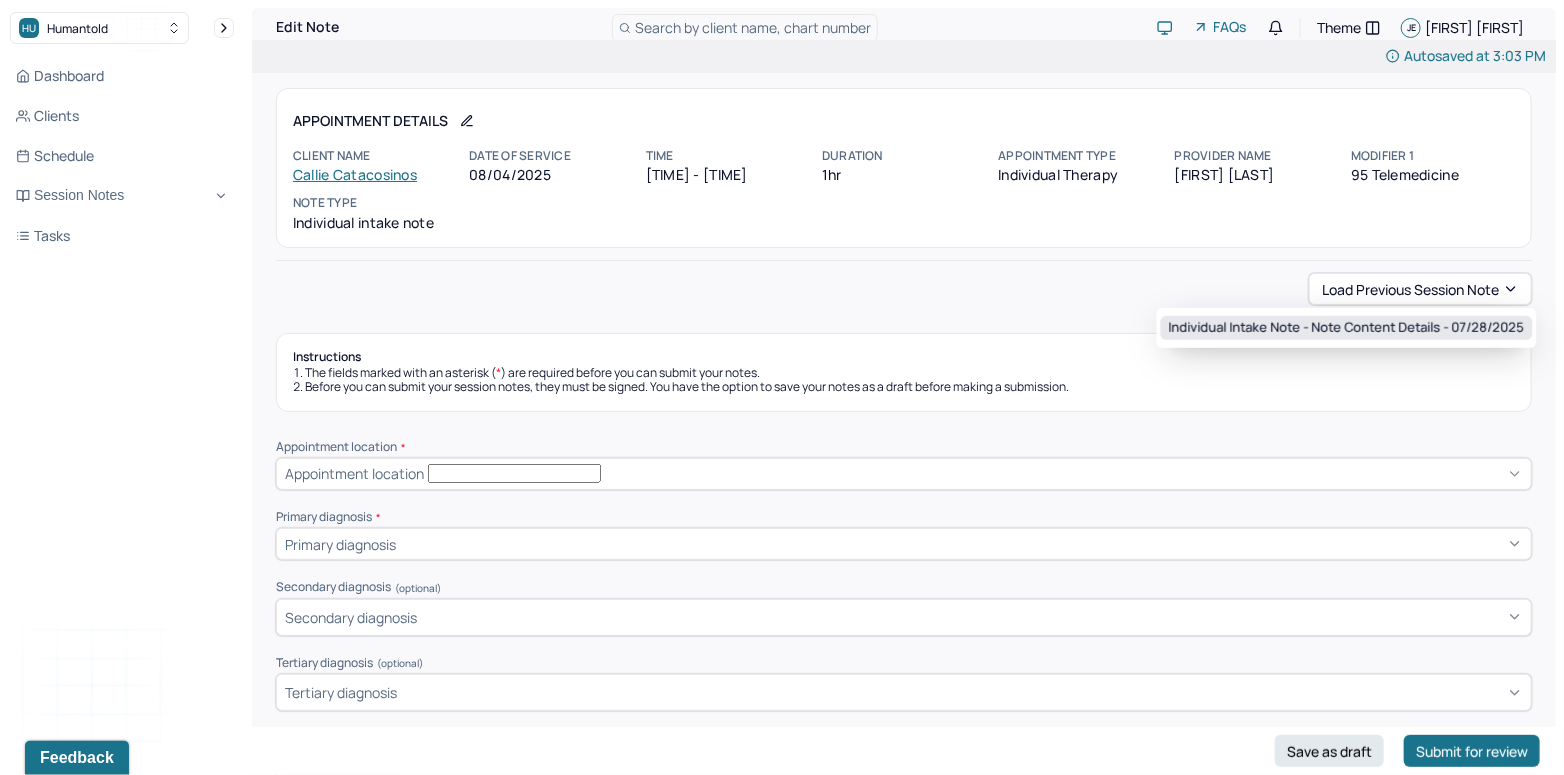 click on "Individual intake note   - Note content Details -   07/28/2025" at bounding box center [1347, 328] 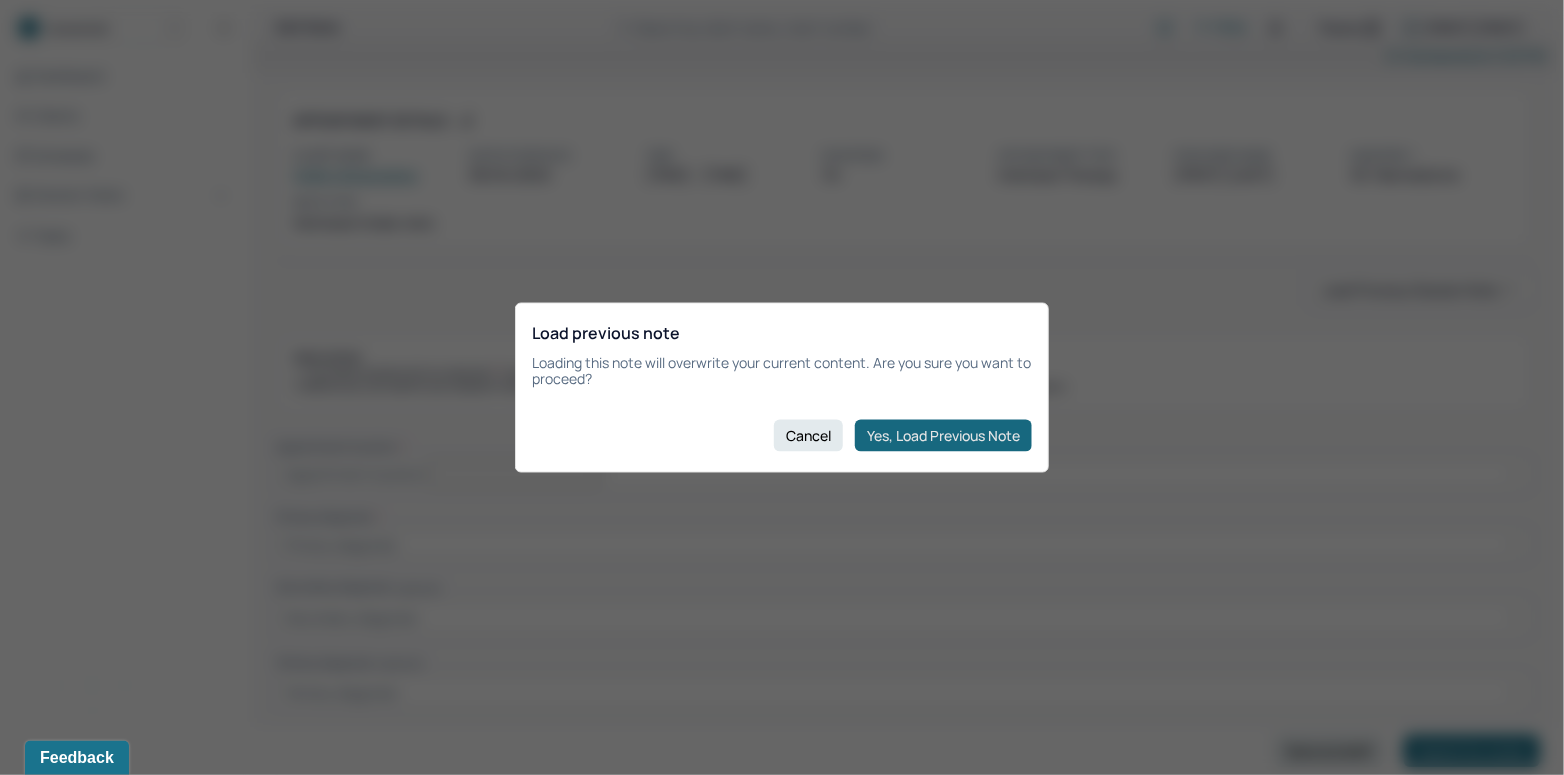 click on "Yes, Load Previous Note" at bounding box center [943, 436] 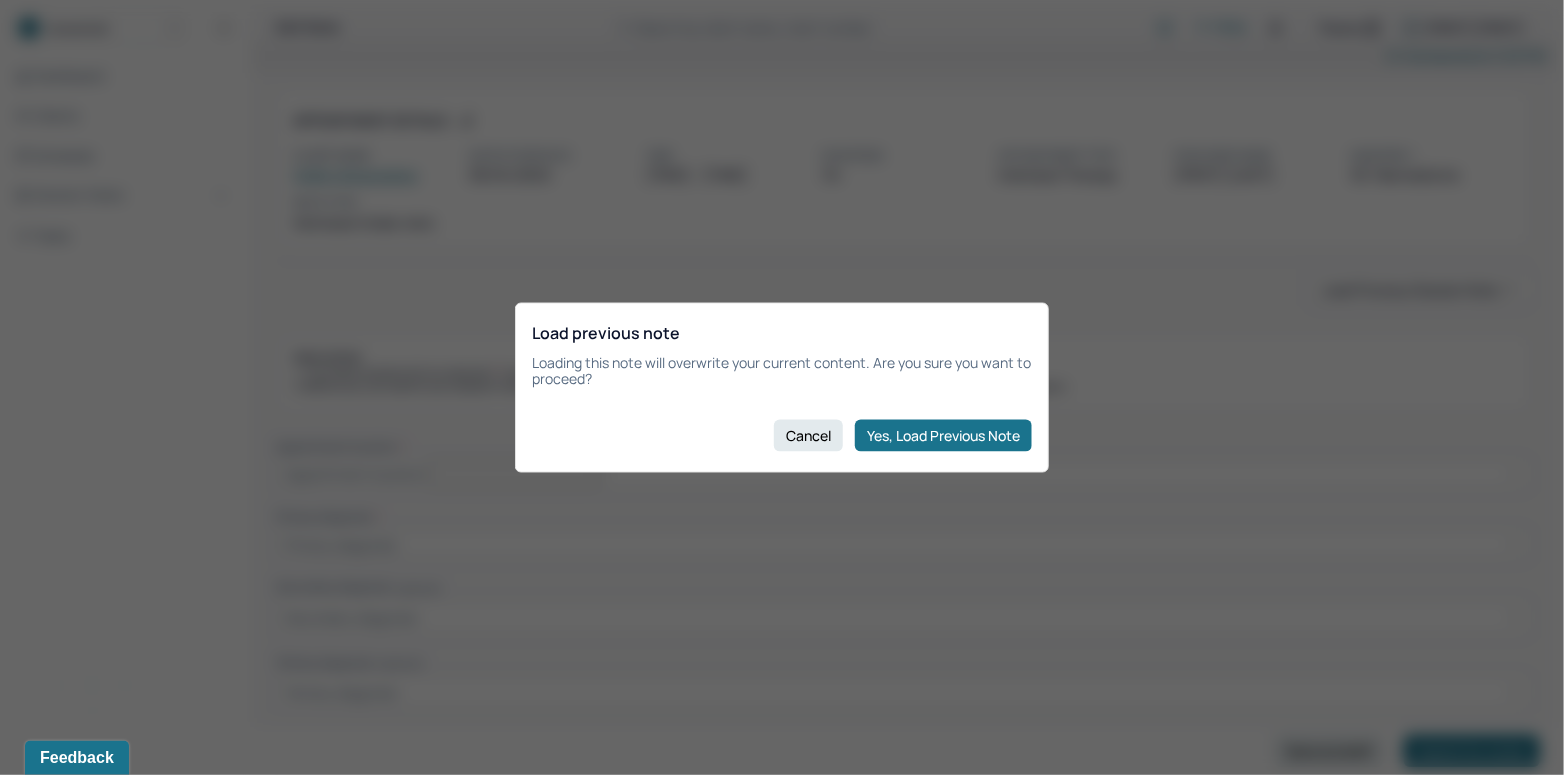 type on "[FIRST]" 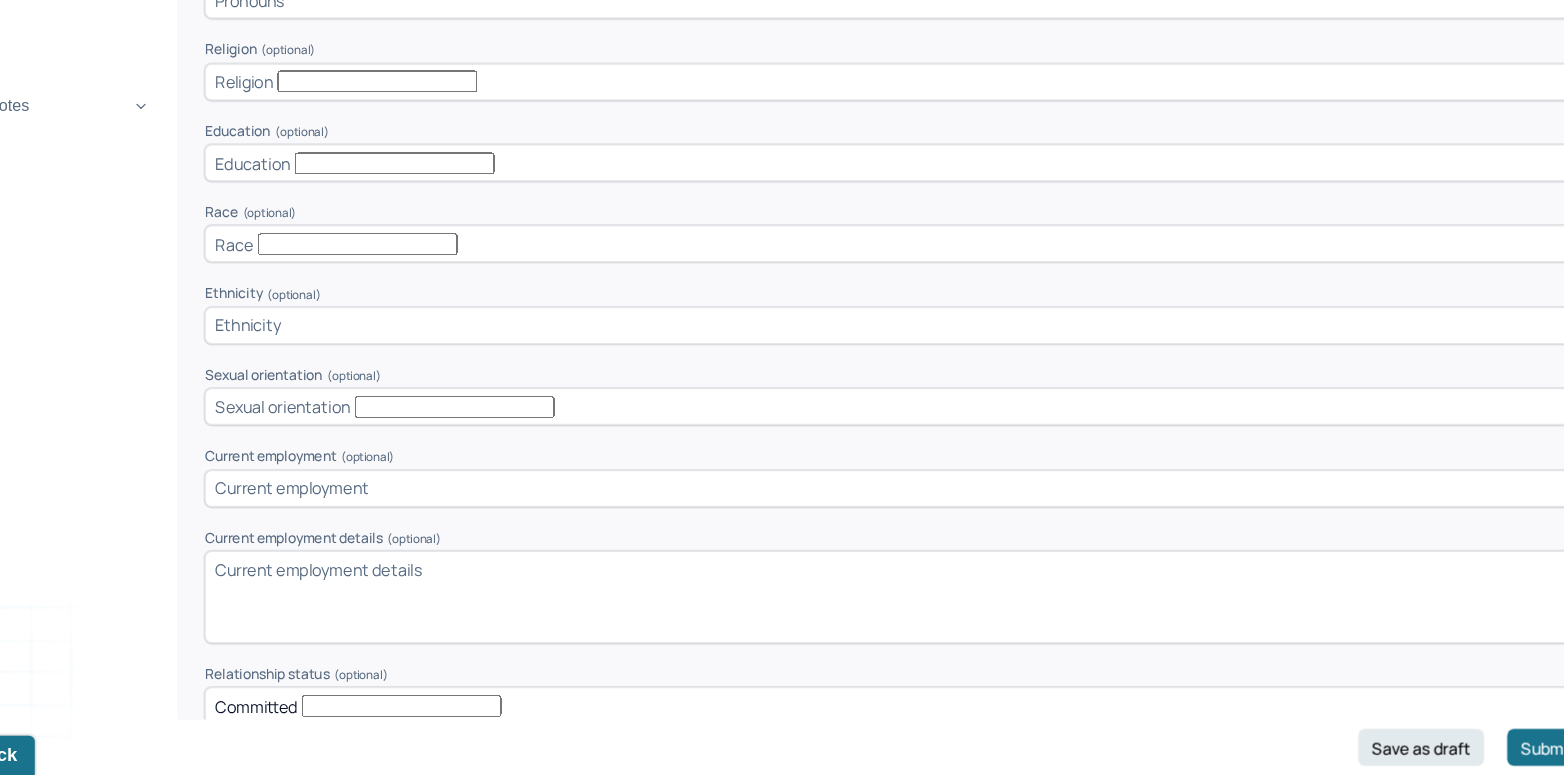 scroll, scrollTop: 1145, scrollLeft: 0, axis: vertical 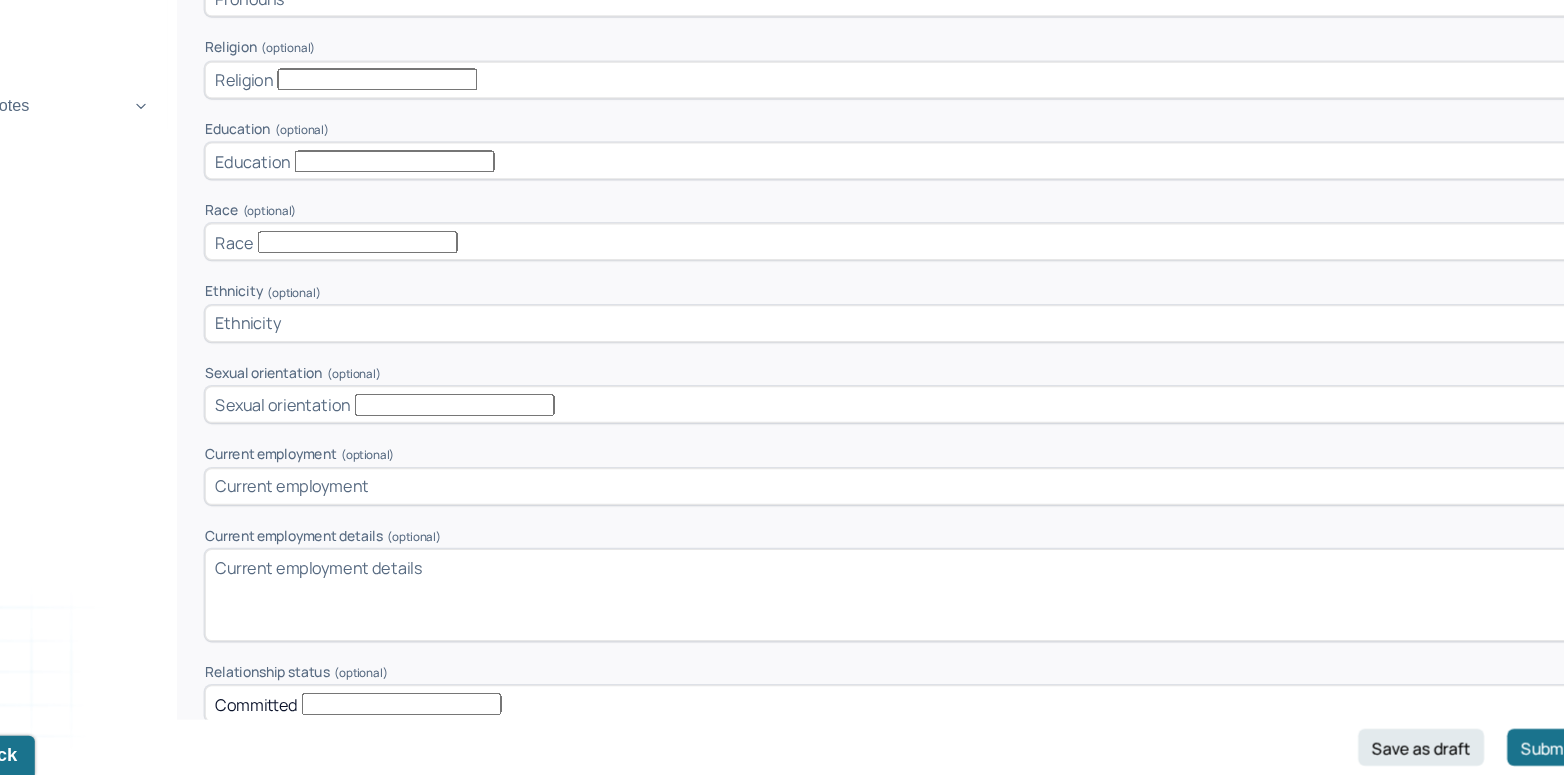click at bounding box center [904, 525] 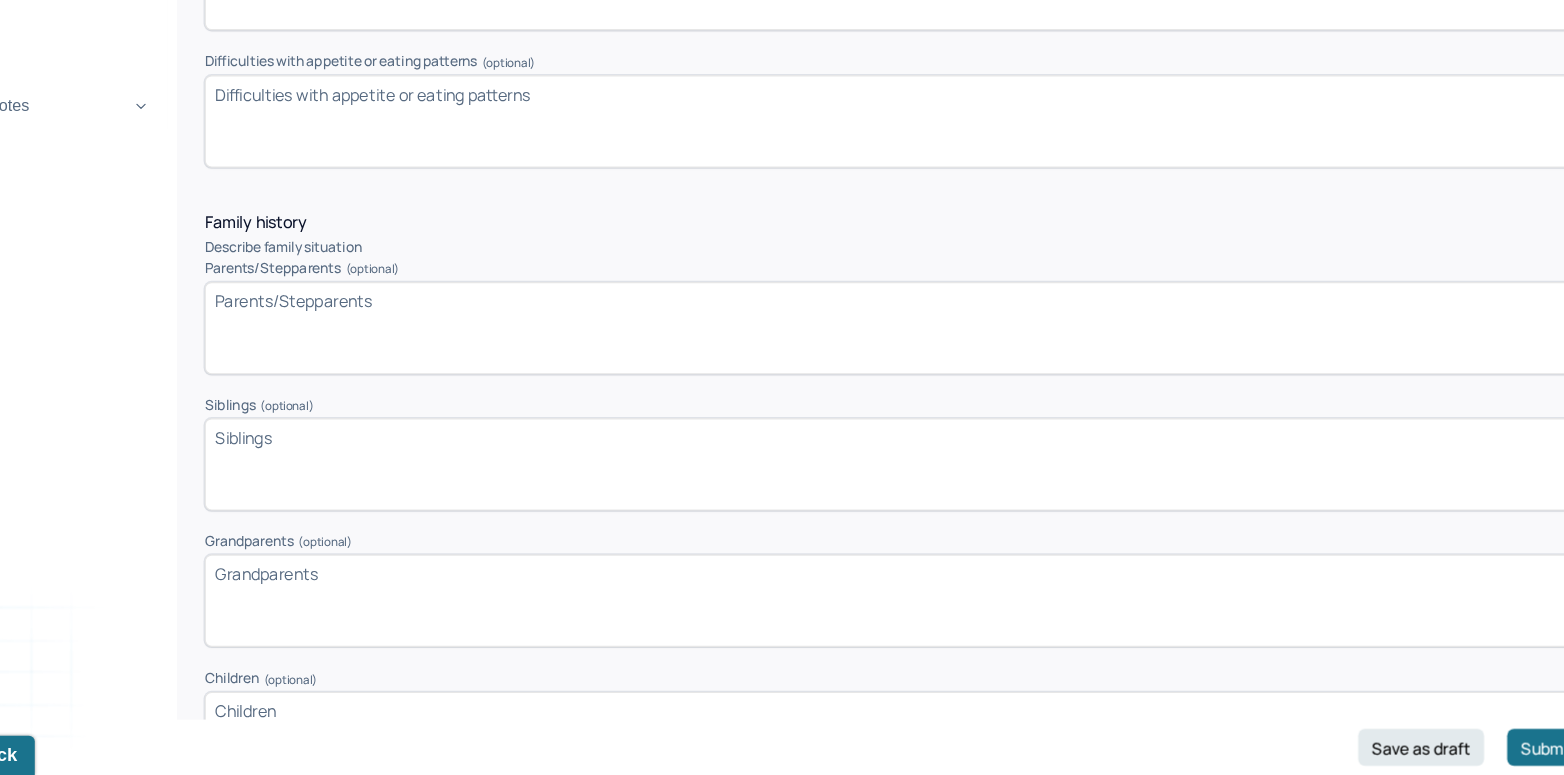 scroll, scrollTop: 2930, scrollLeft: 0, axis: vertical 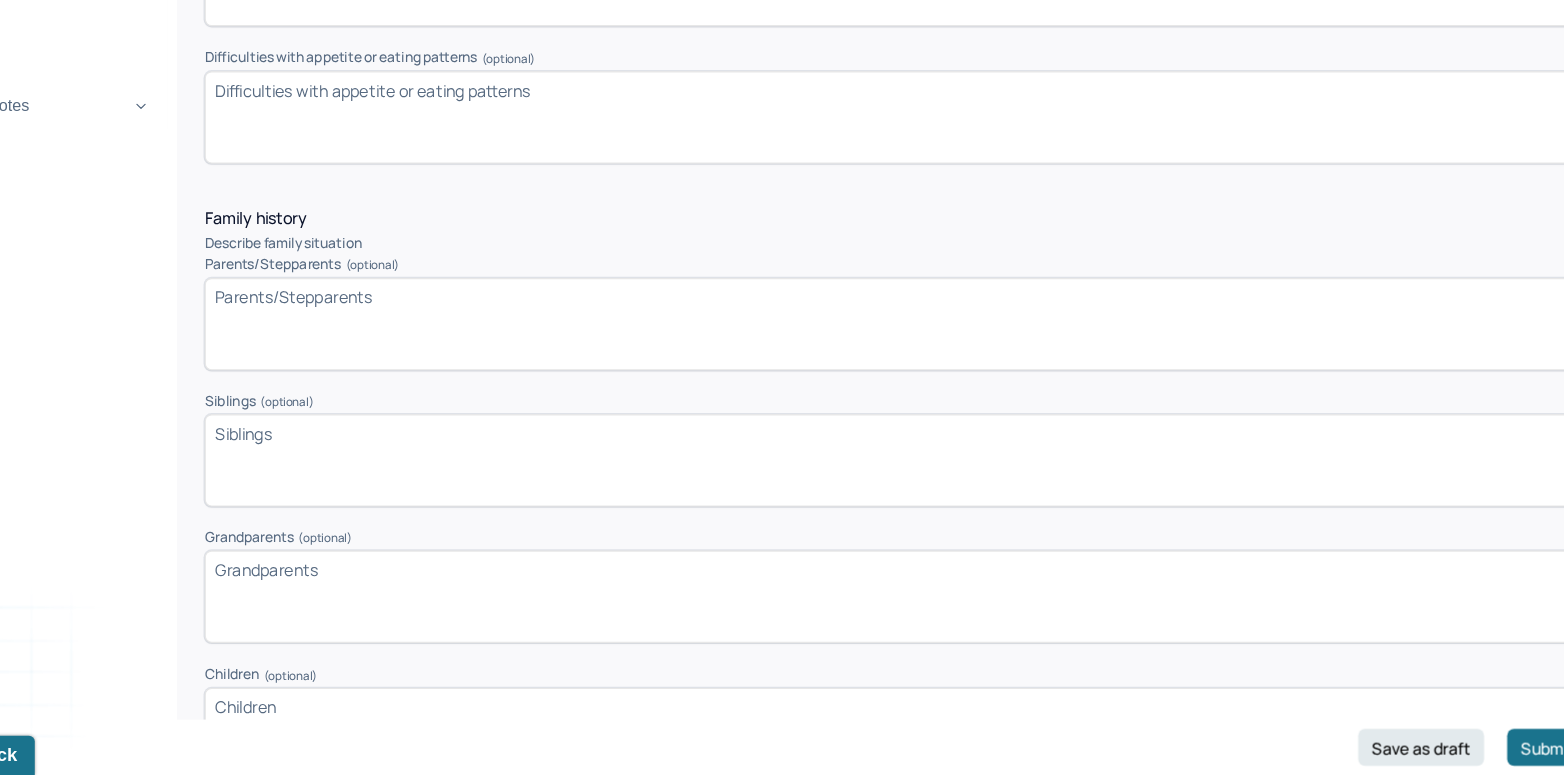 type on "Unemployed" 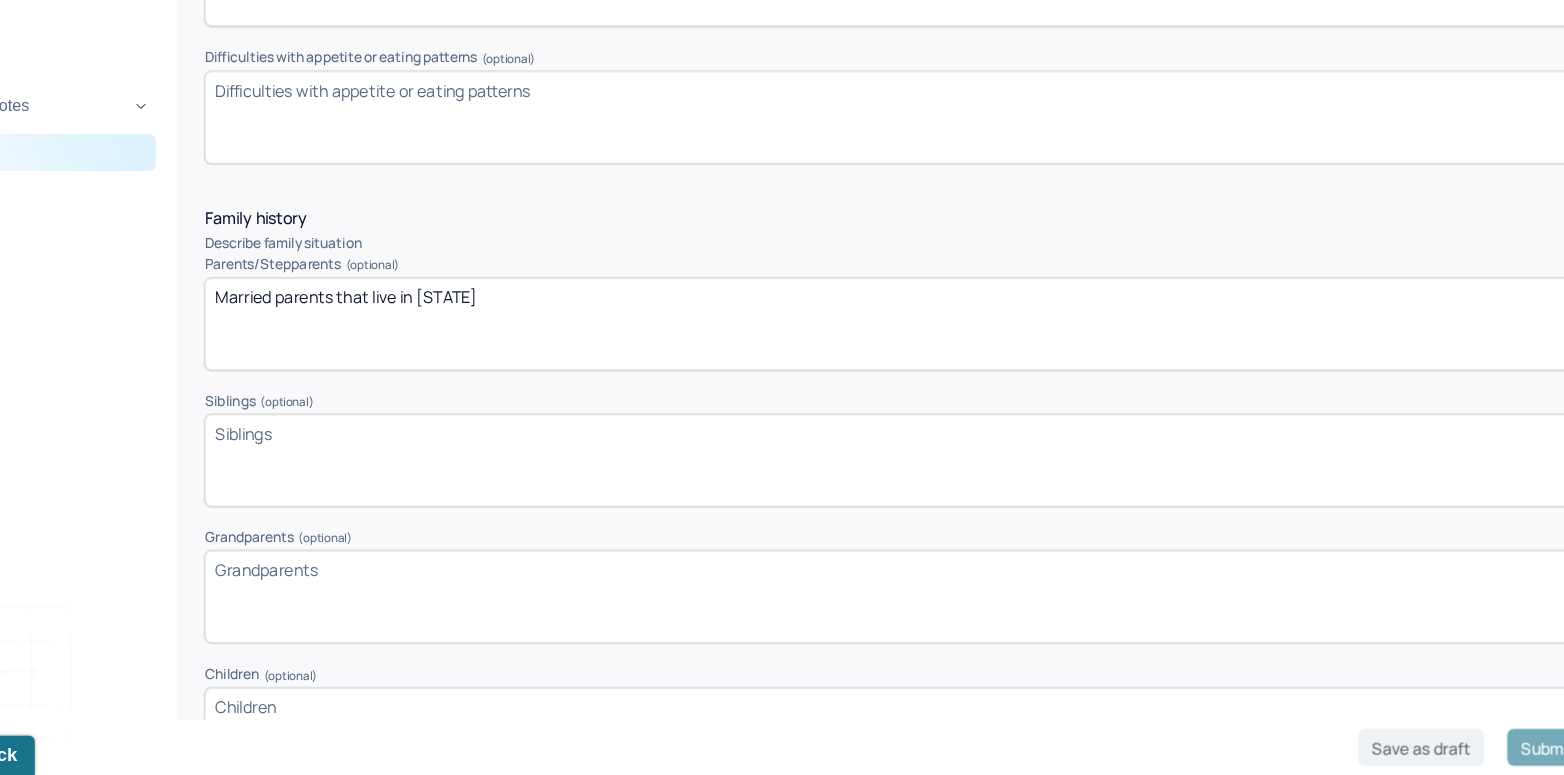 drag, startPoint x: 562, startPoint y: 257, endPoint x: 207, endPoint y: 243, distance: 355.27594 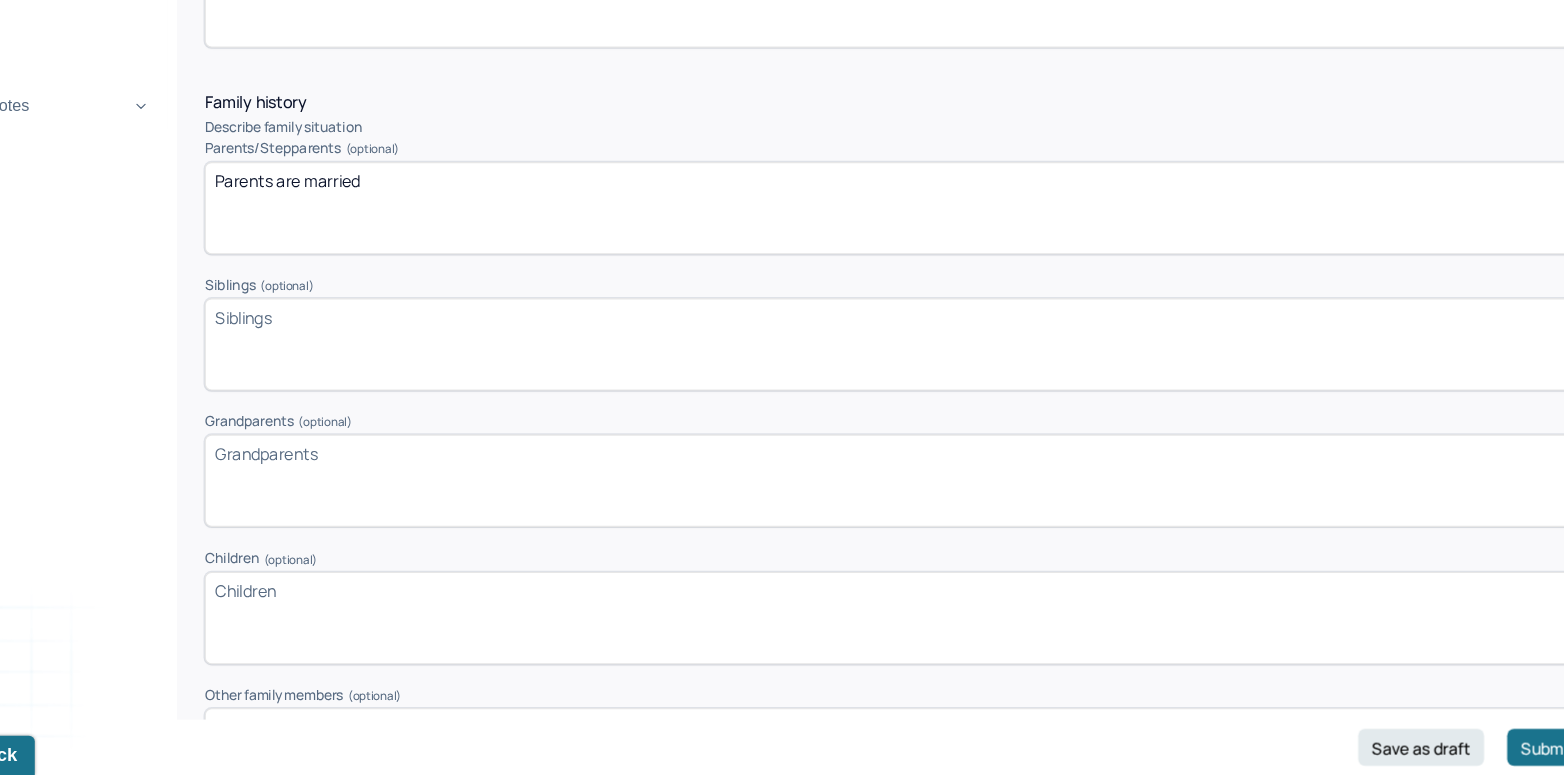 scroll, scrollTop: 3032, scrollLeft: 0, axis: vertical 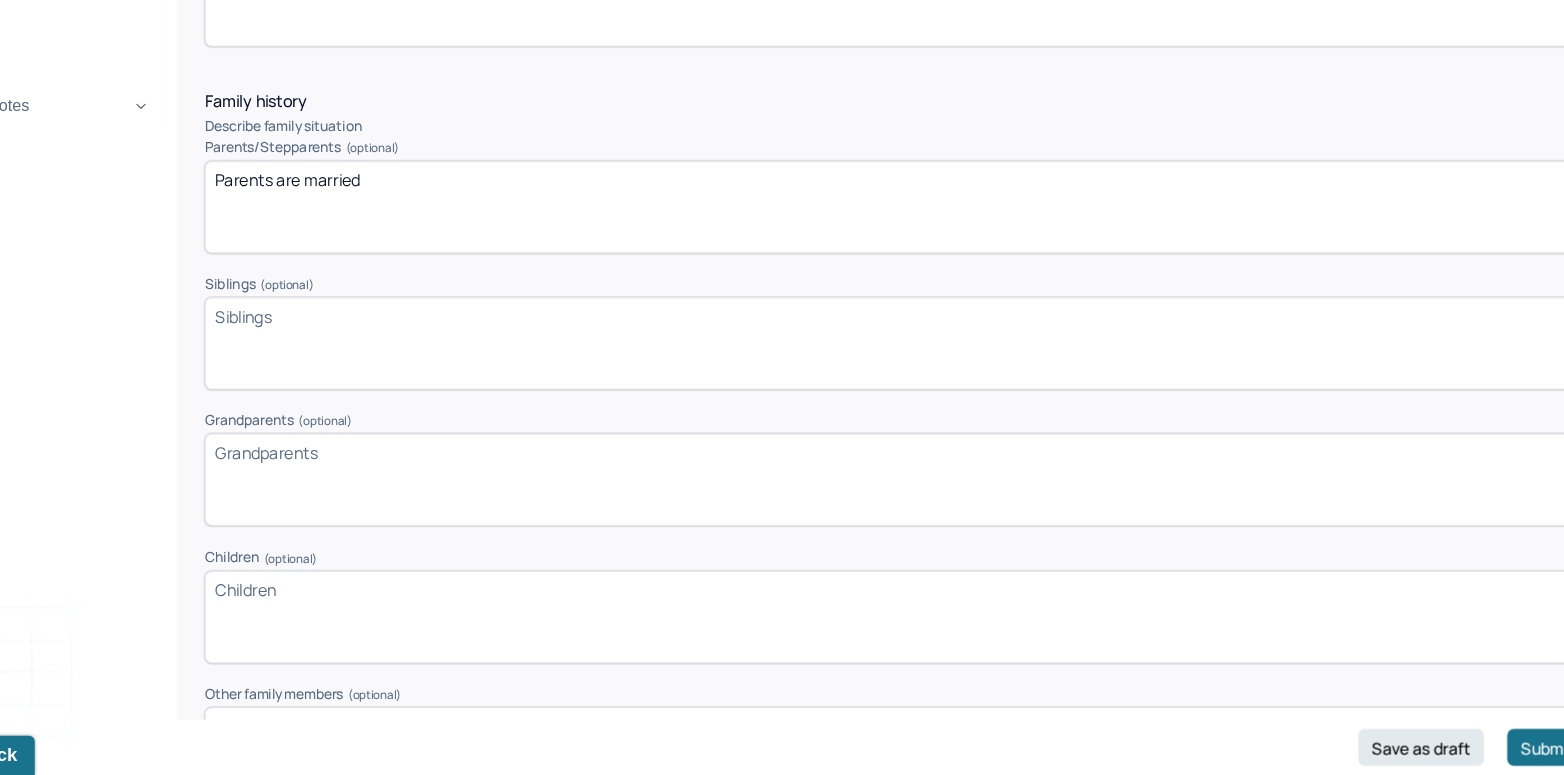 type on "Parents are married" 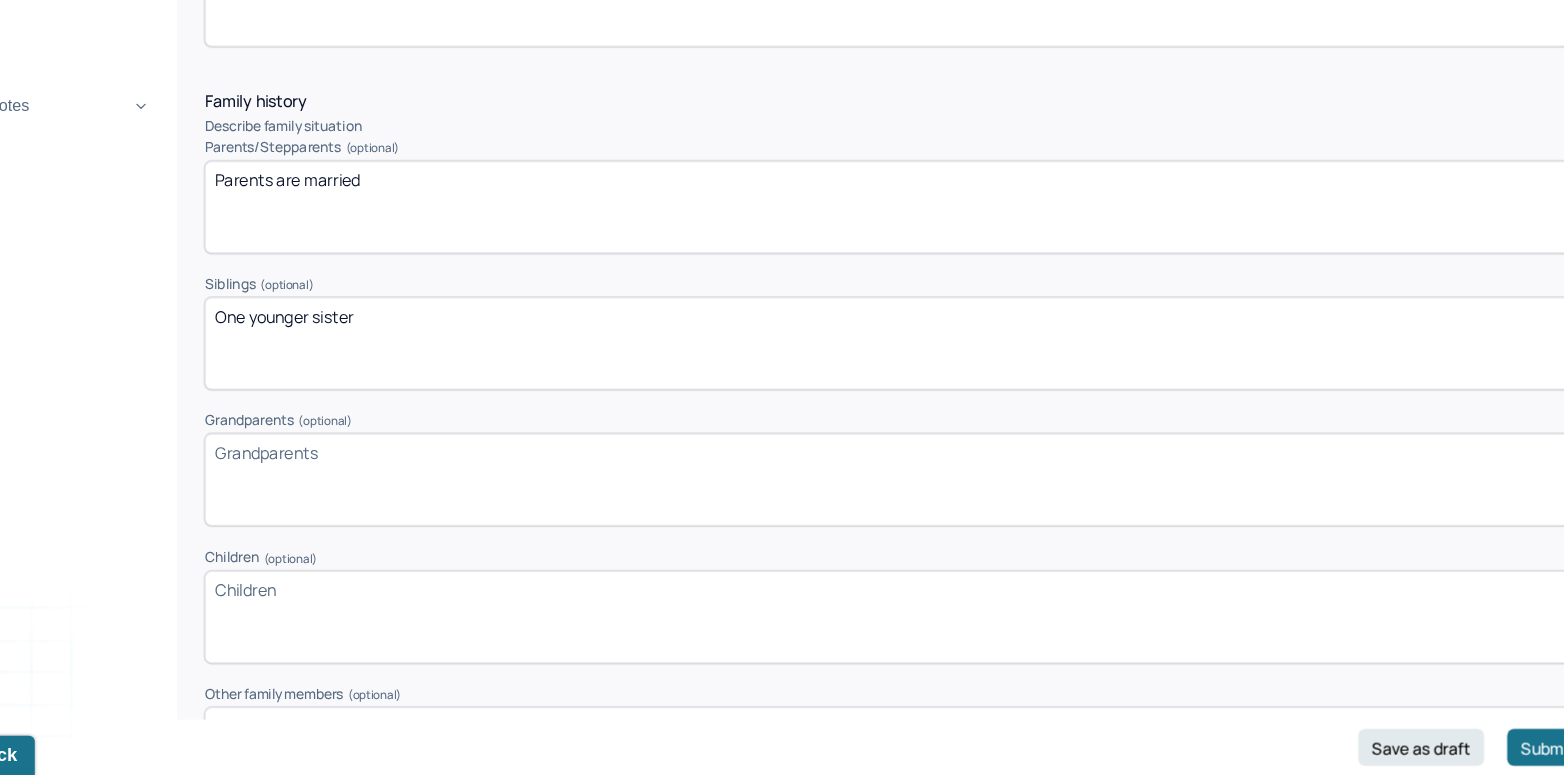 click on "One younger sister" at bounding box center (904, 401) 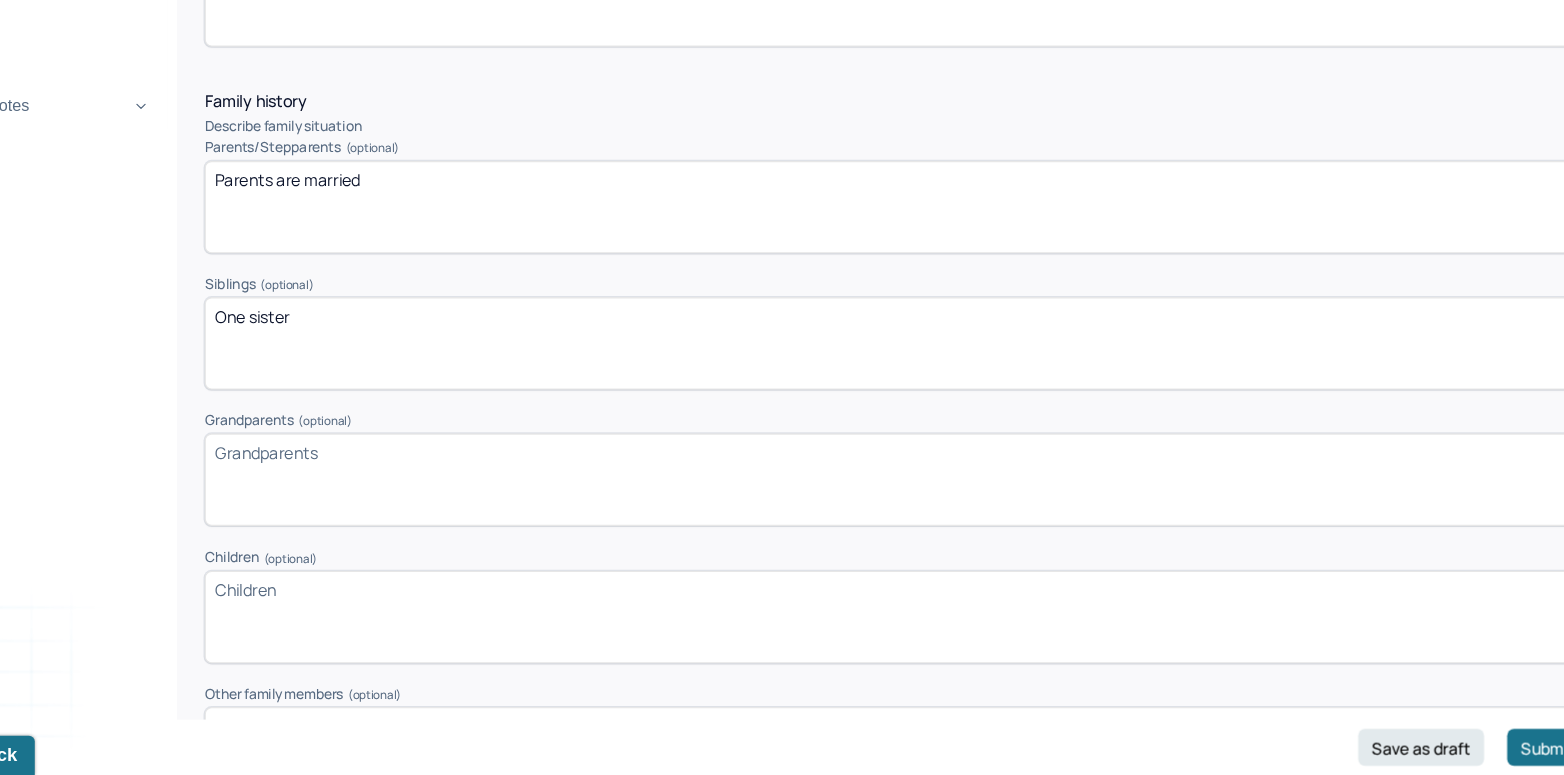 type on "One sister" 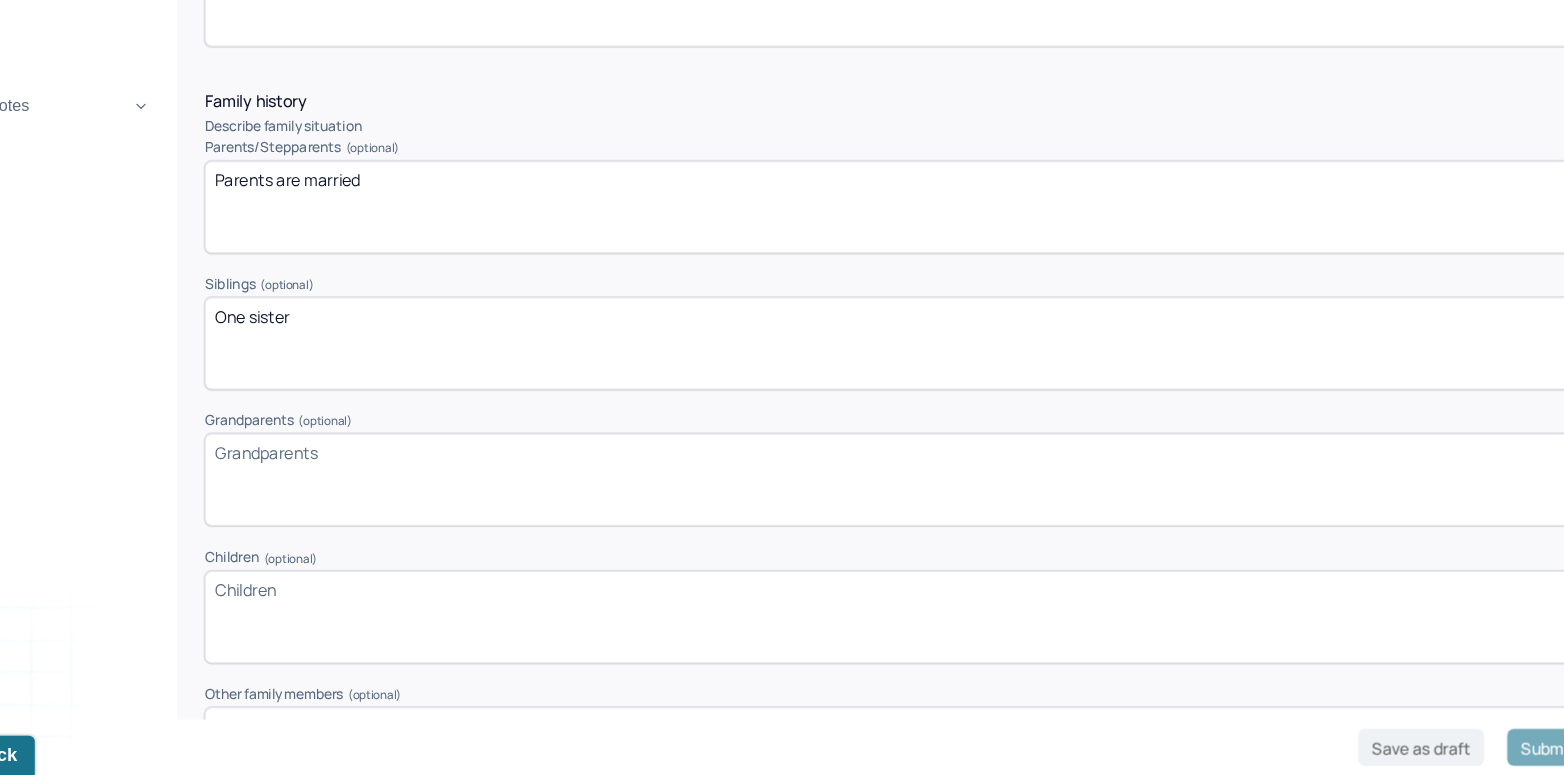 type 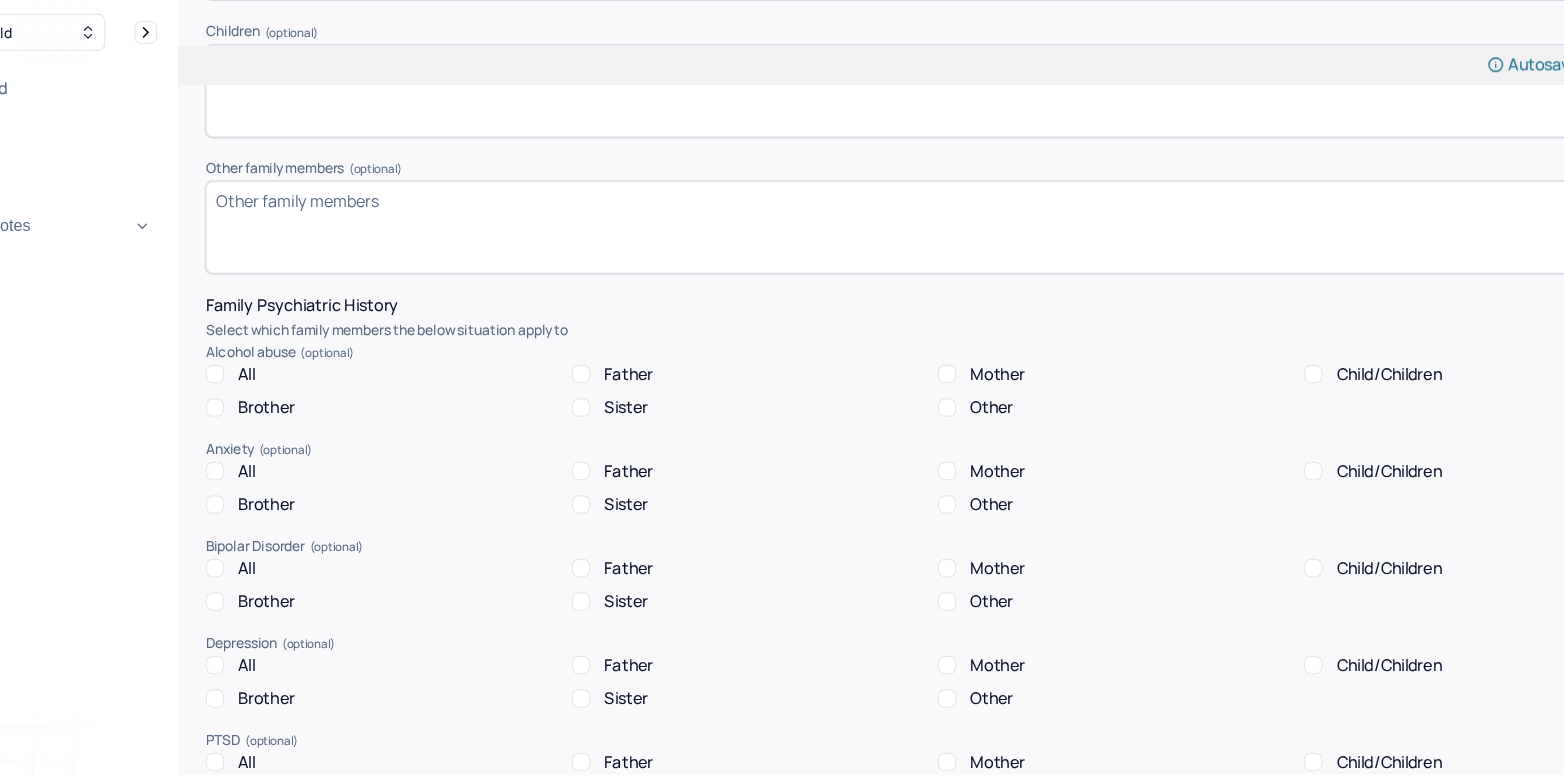 scroll, scrollTop: 3561, scrollLeft: 0, axis: vertical 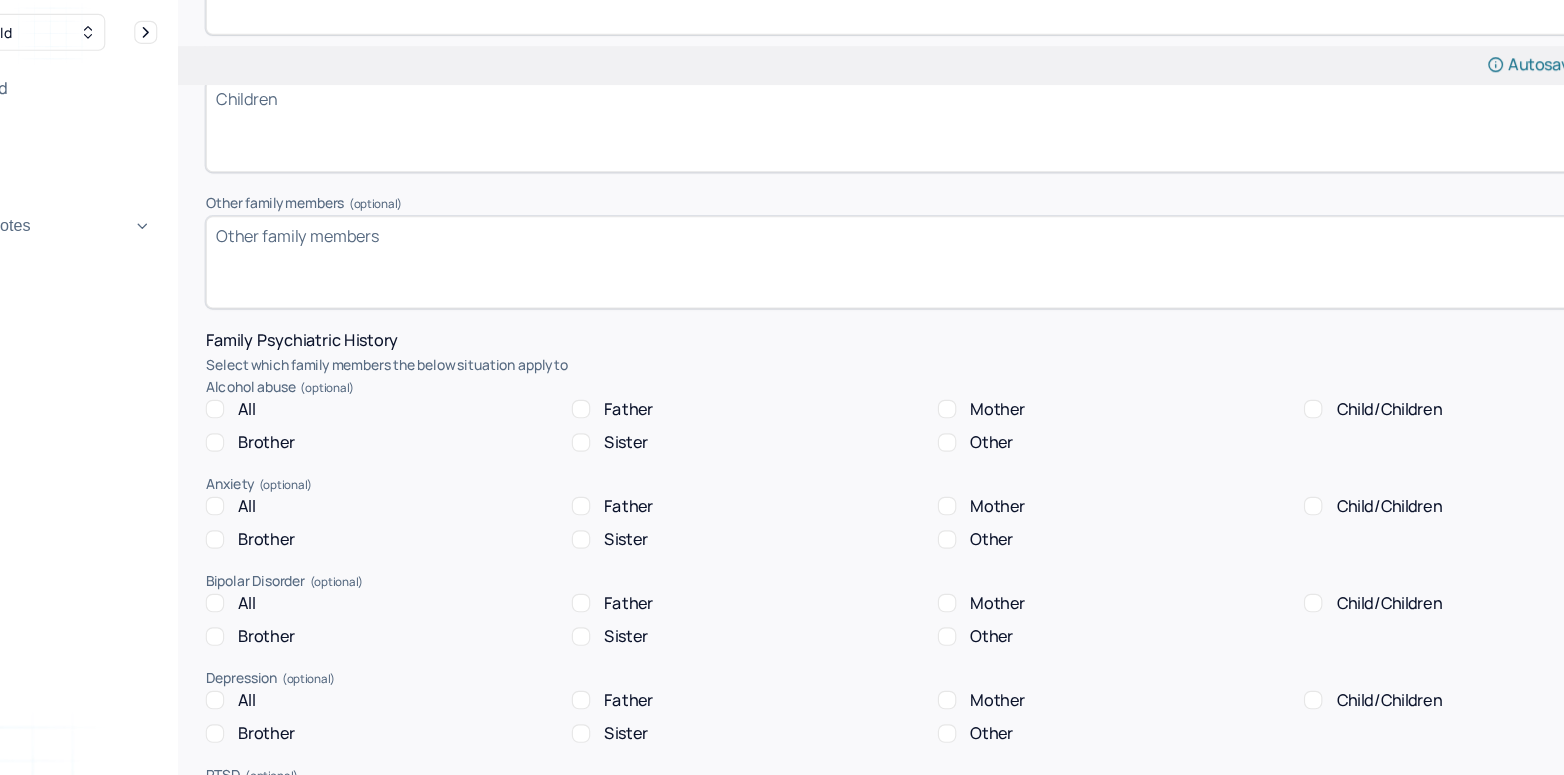 click on "Father" at bounding box center (601, 354) 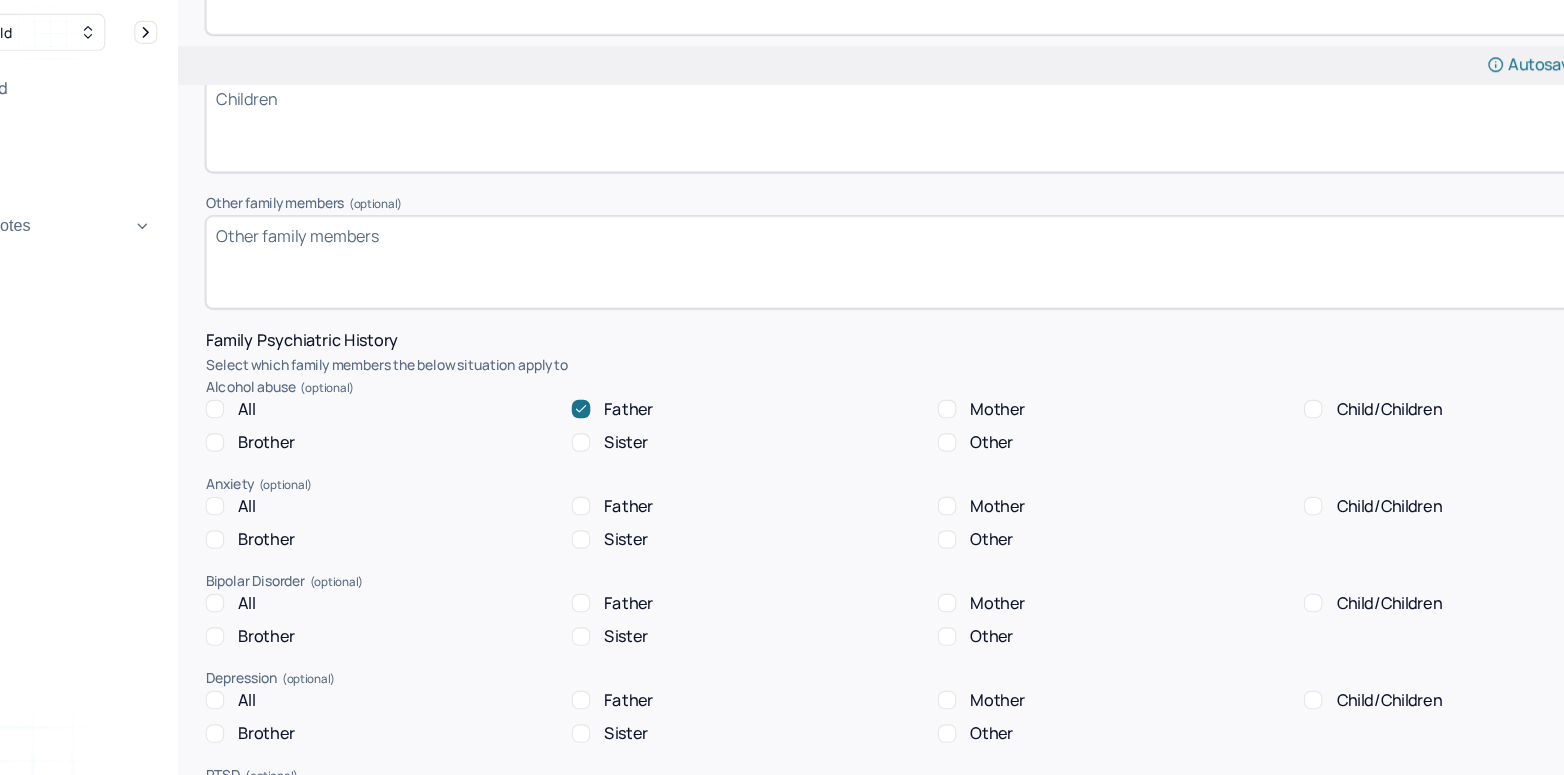 click on "Mother" at bounding box center (918, 354) 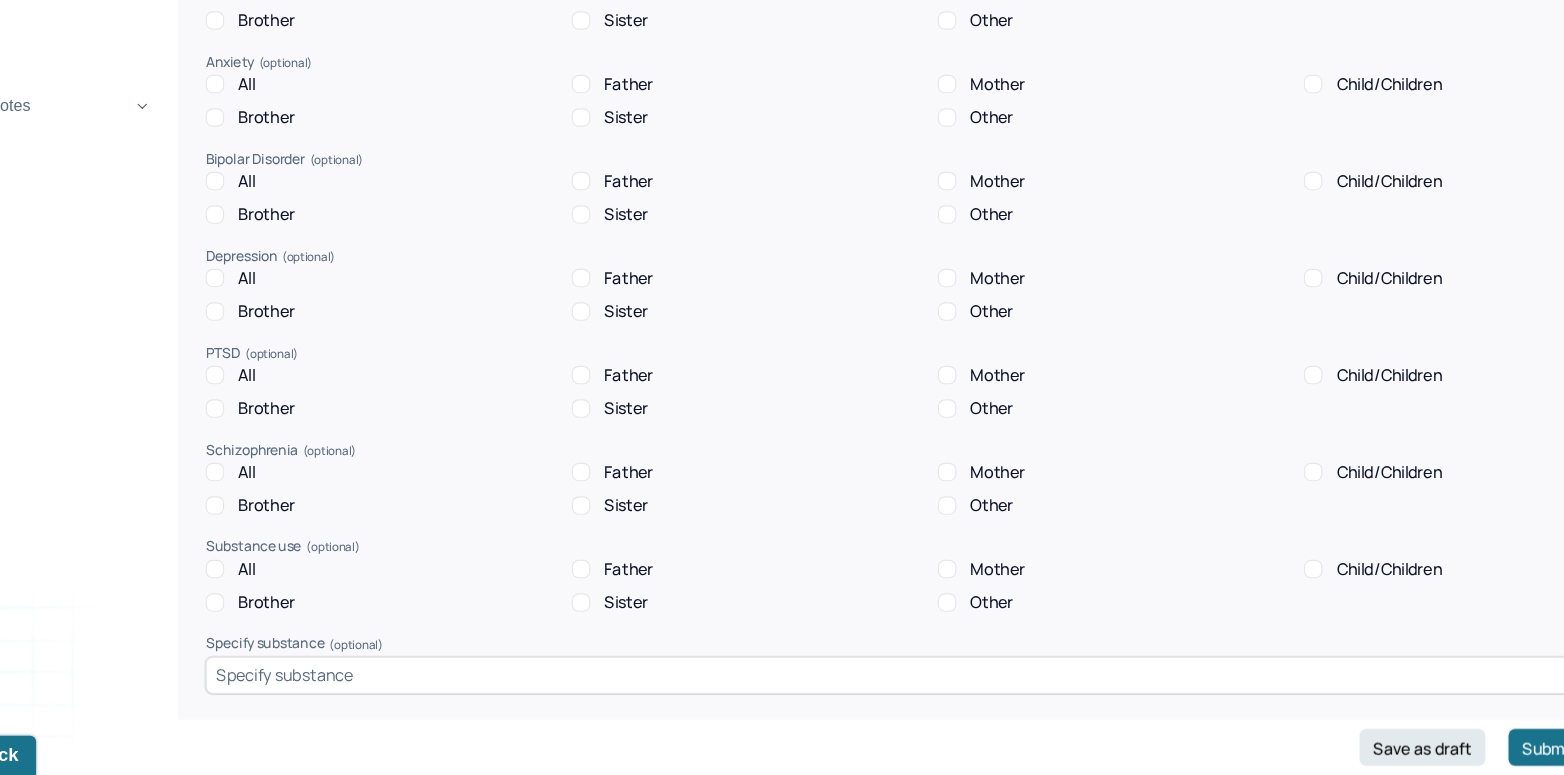 scroll, scrollTop: 3838, scrollLeft: 0, axis: vertical 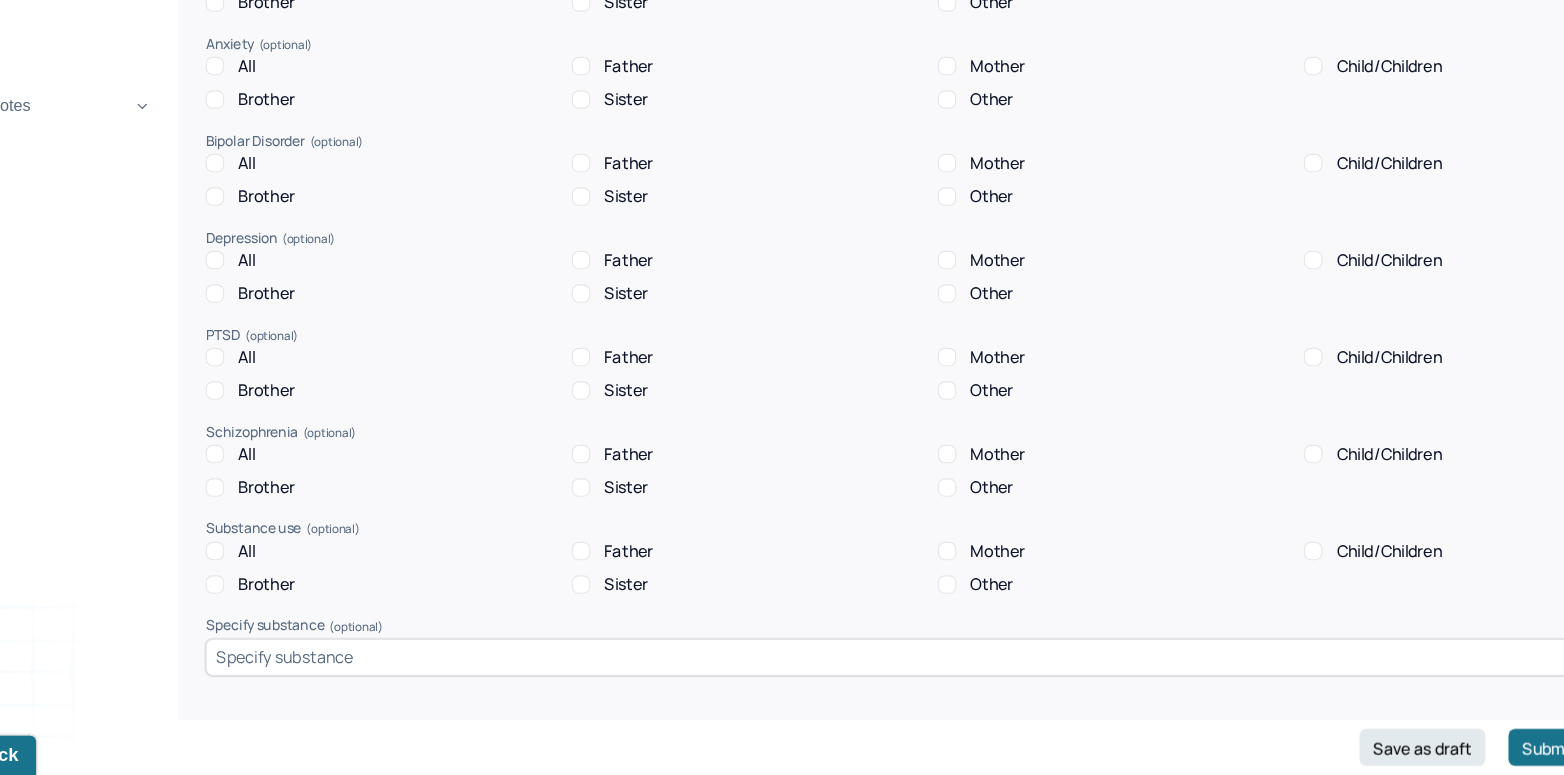 click on "Father" at bounding box center (601, 581) 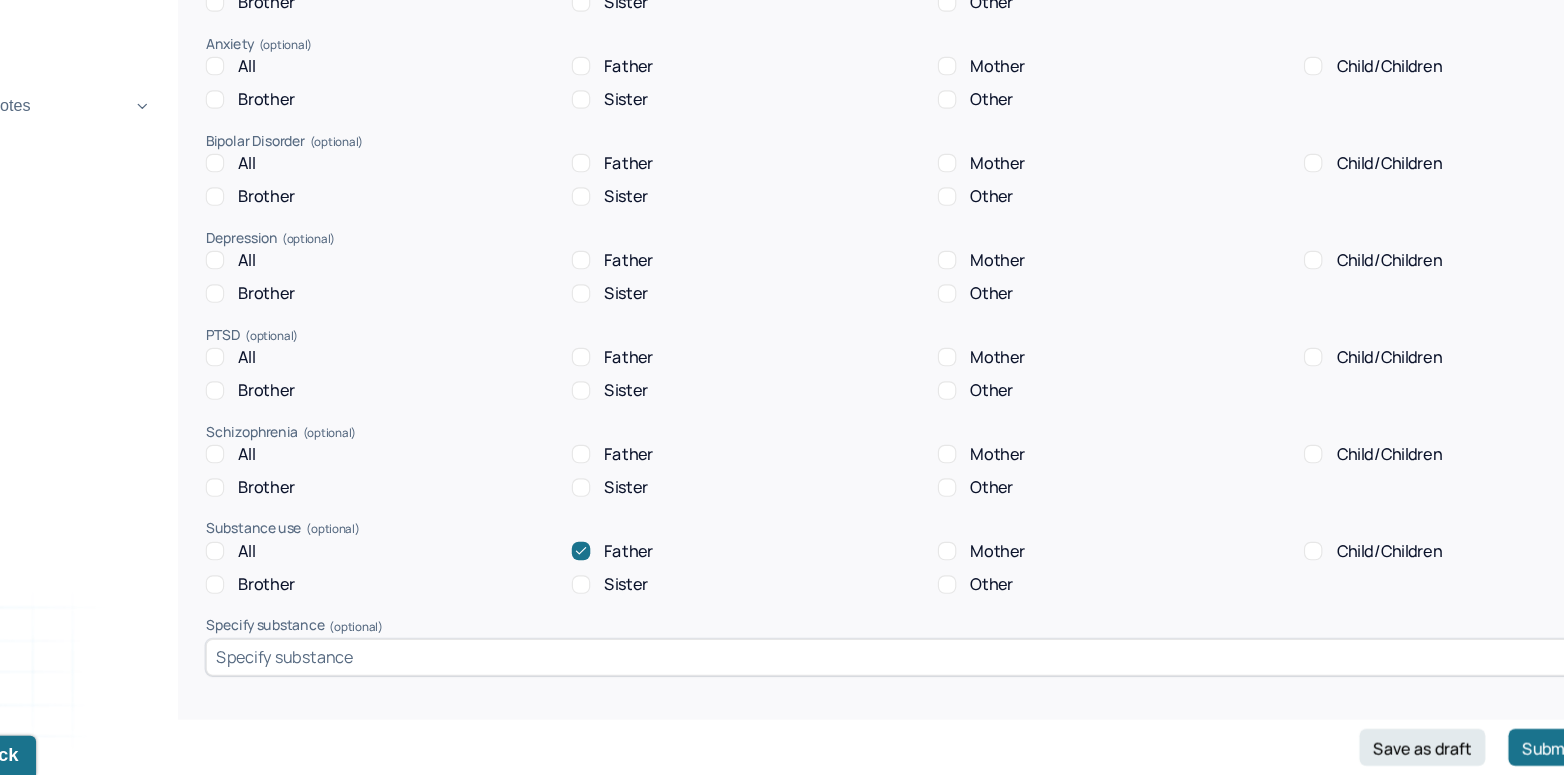 click on "Mother" at bounding box center [918, 581] 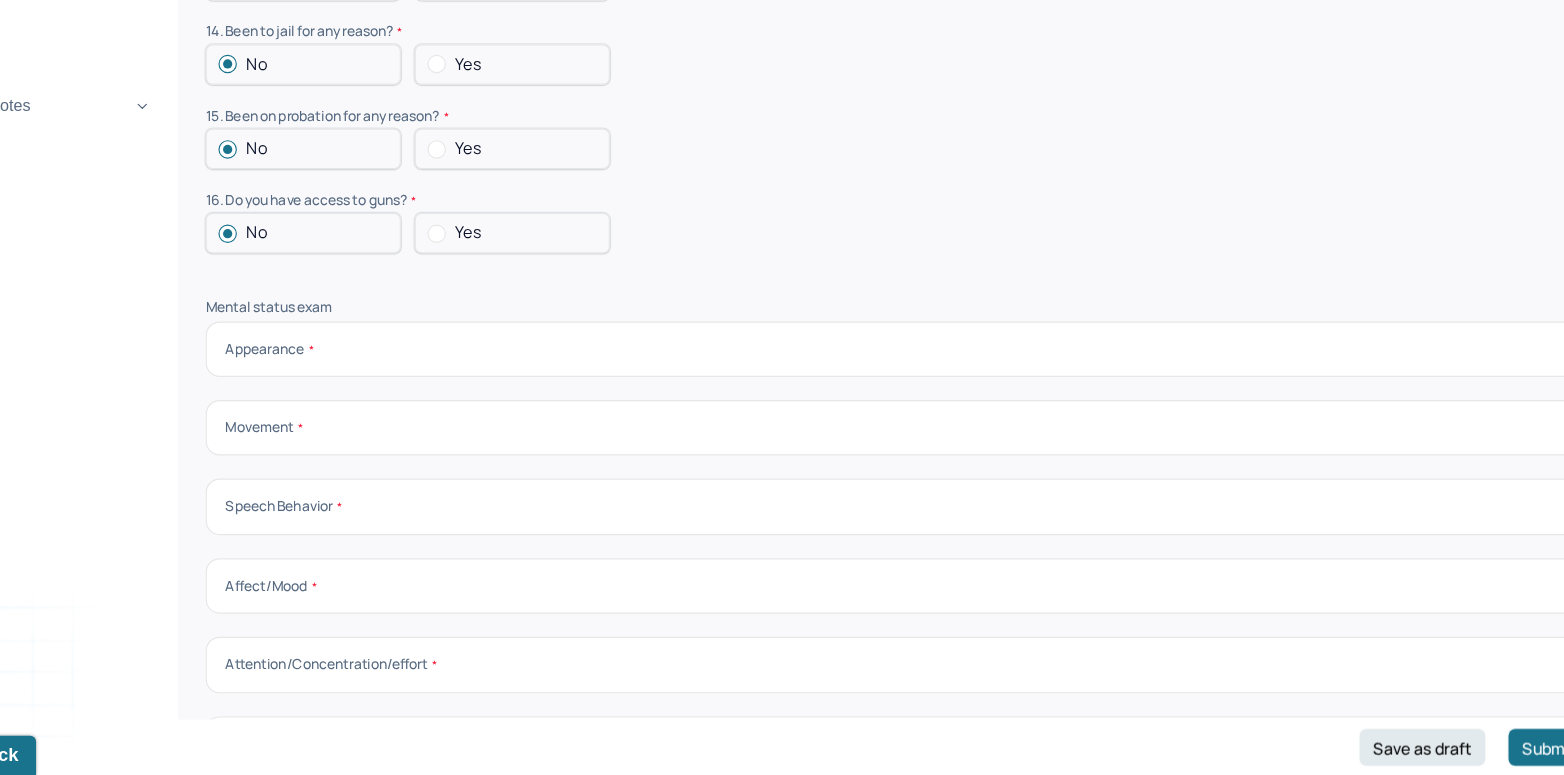 scroll, scrollTop: 6198, scrollLeft: 0, axis: vertical 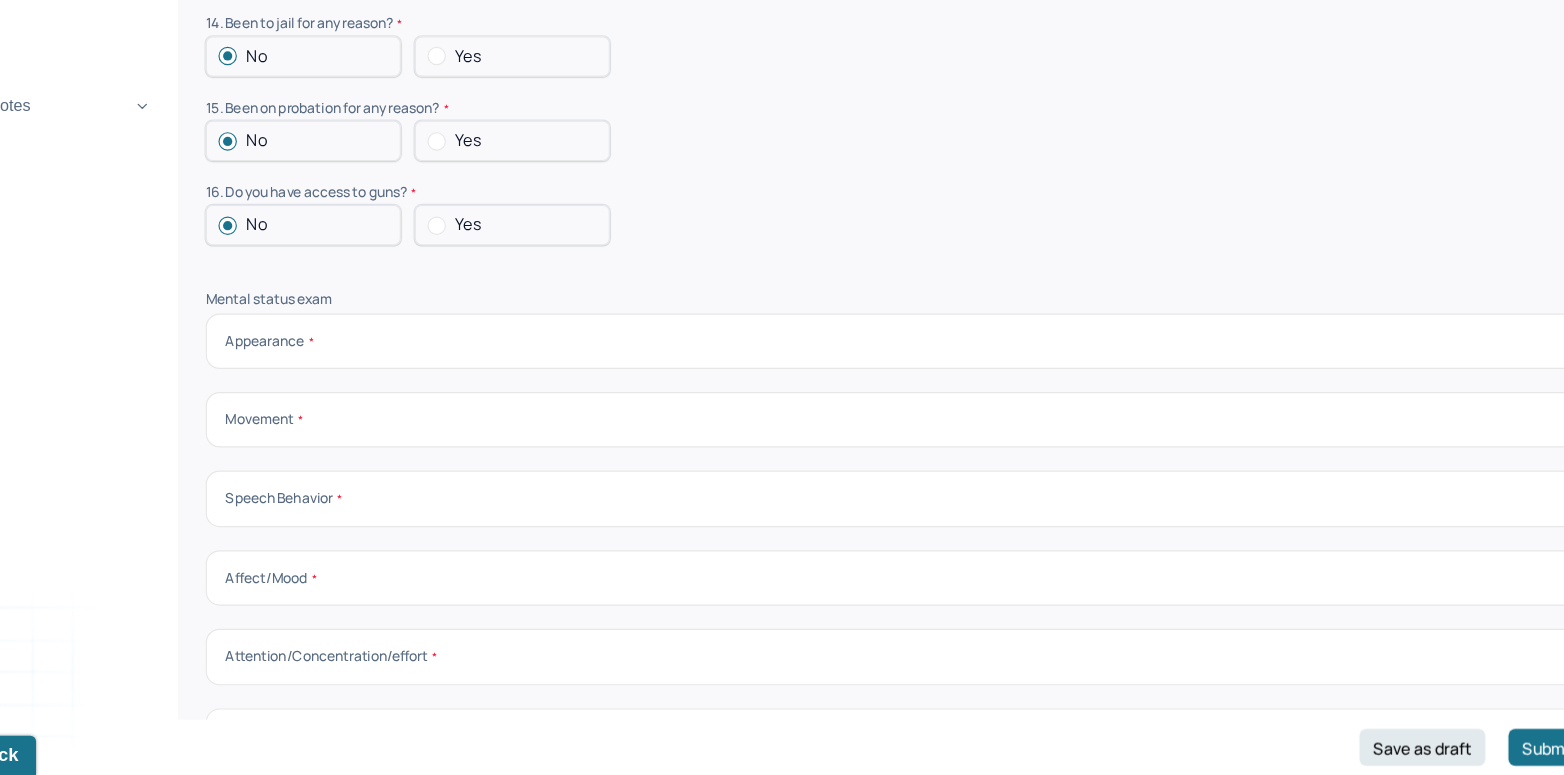 click on "Appearance" at bounding box center [904, 399] 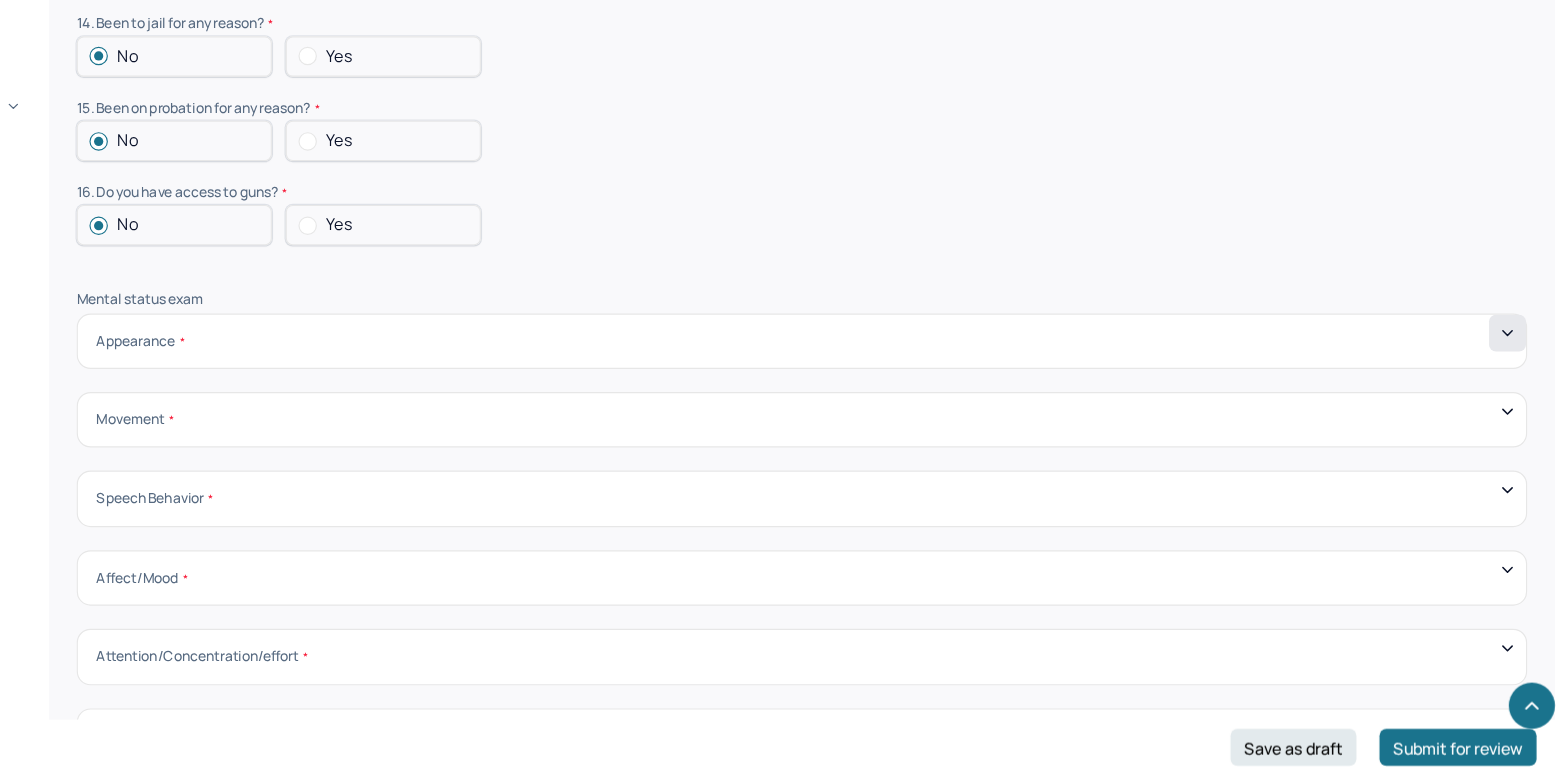 click at bounding box center [1515, 392] 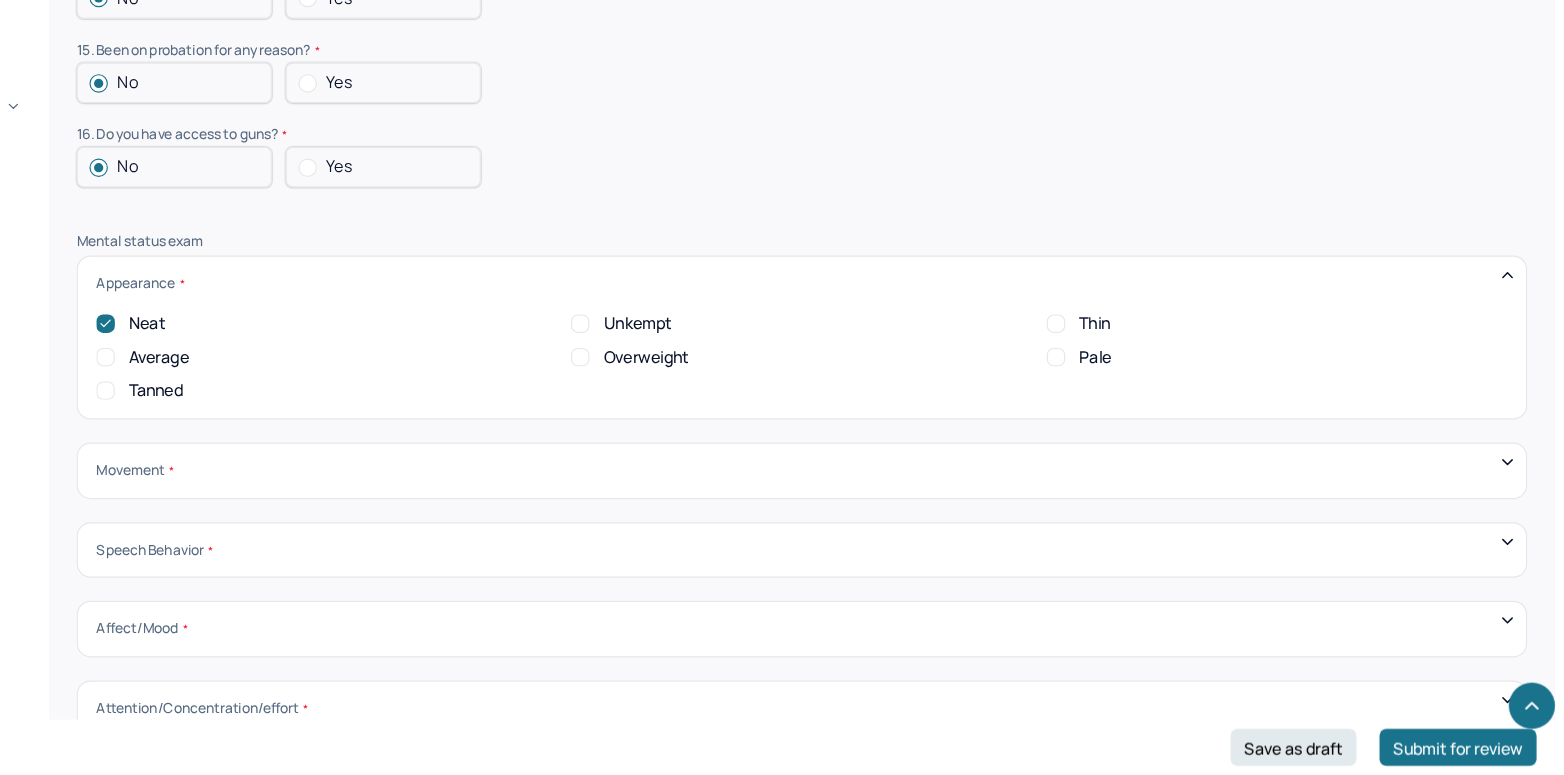 scroll, scrollTop: 6265, scrollLeft: 0, axis: vertical 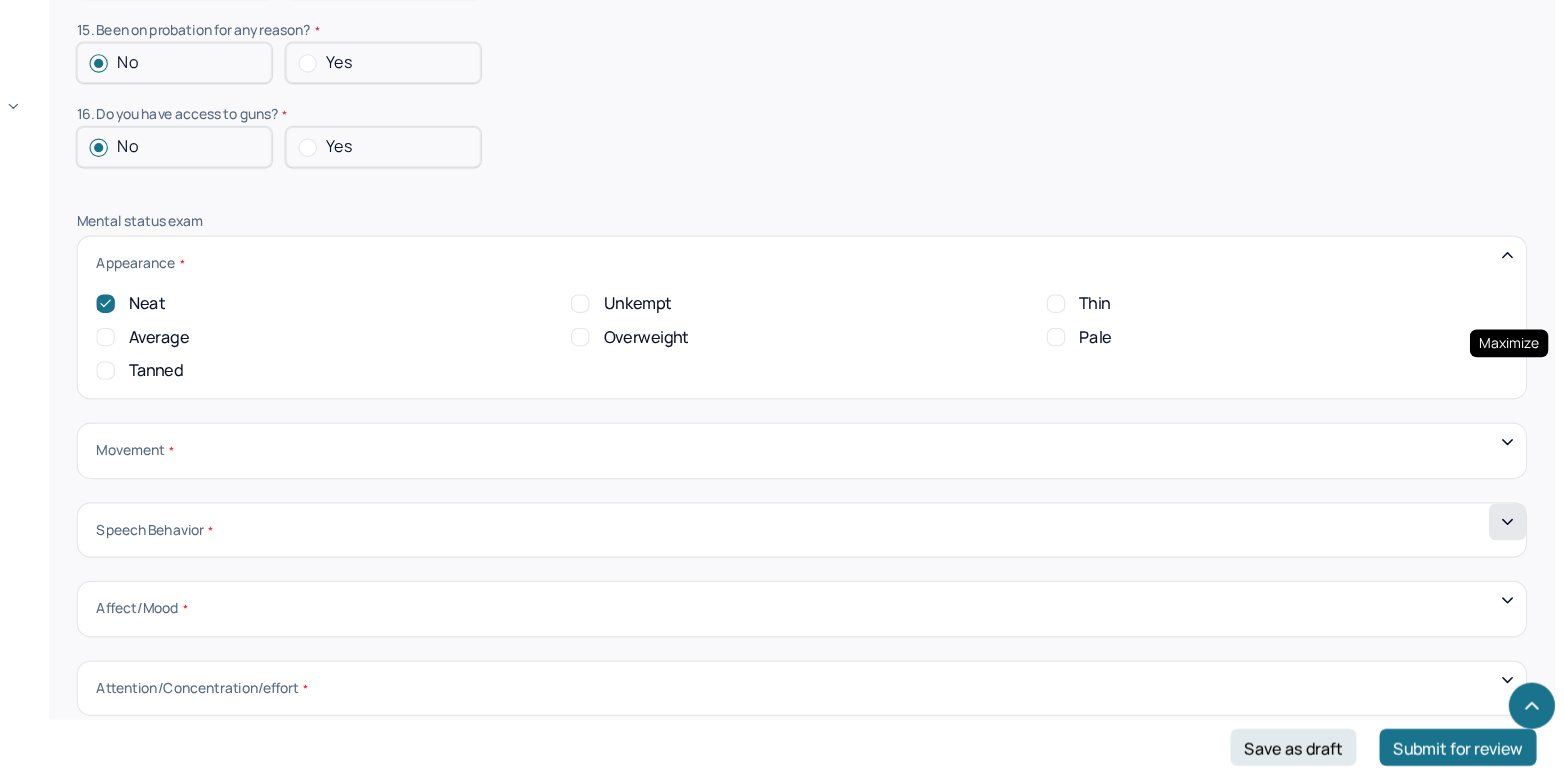 click at bounding box center [1515, 556] 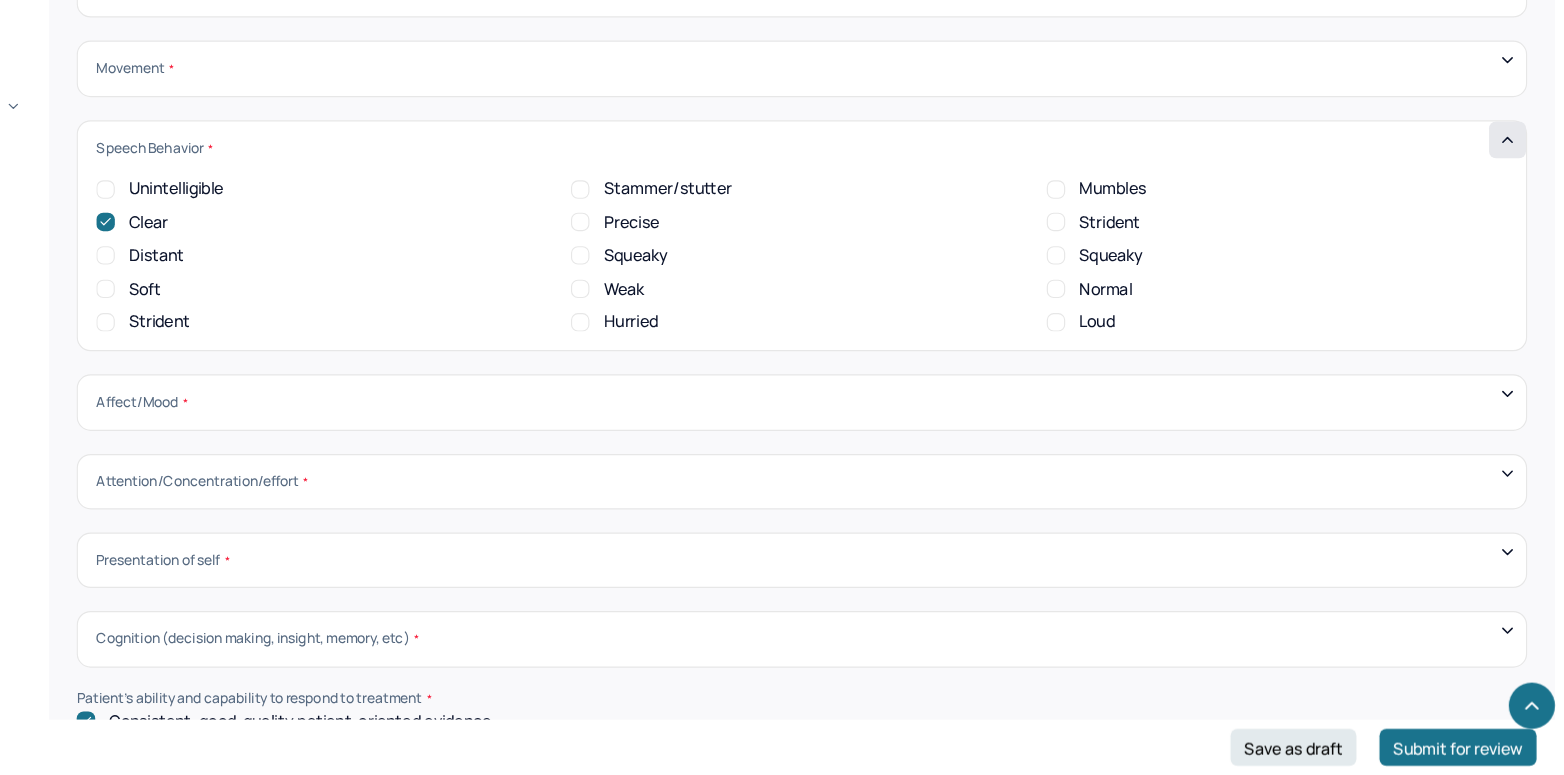 scroll, scrollTop: 6615, scrollLeft: 0, axis: vertical 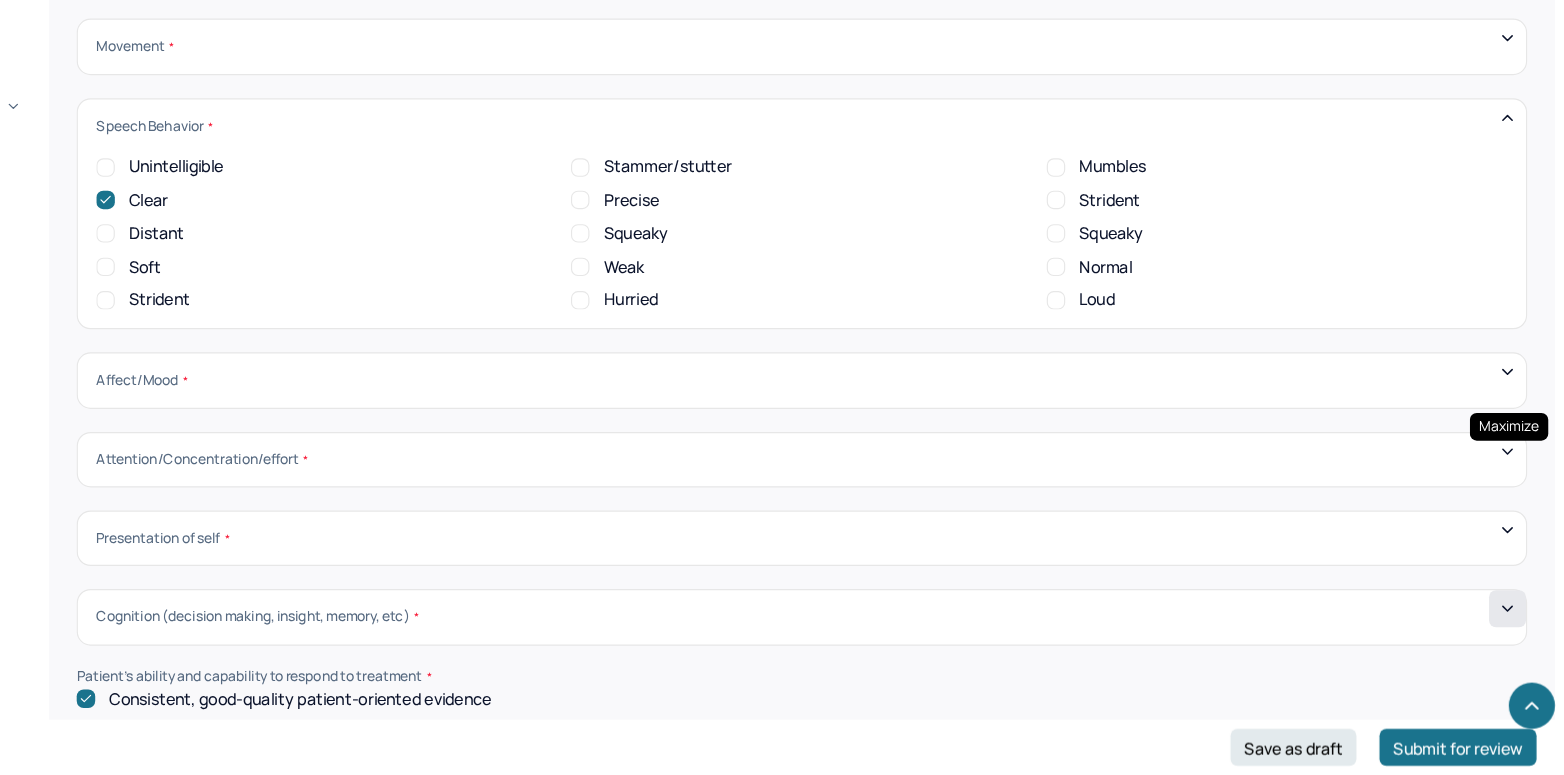 click 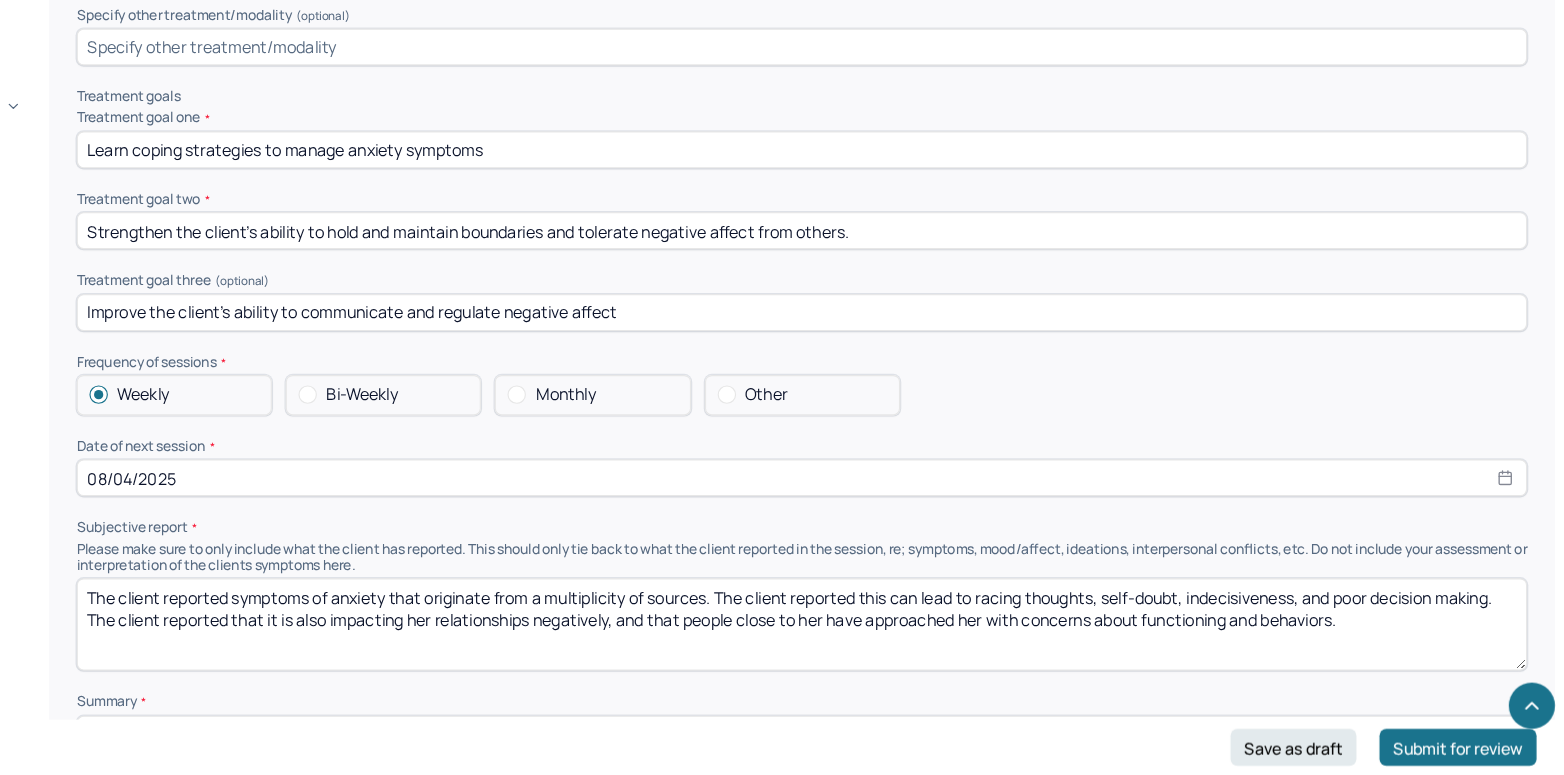 scroll, scrollTop: 8144, scrollLeft: 0, axis: vertical 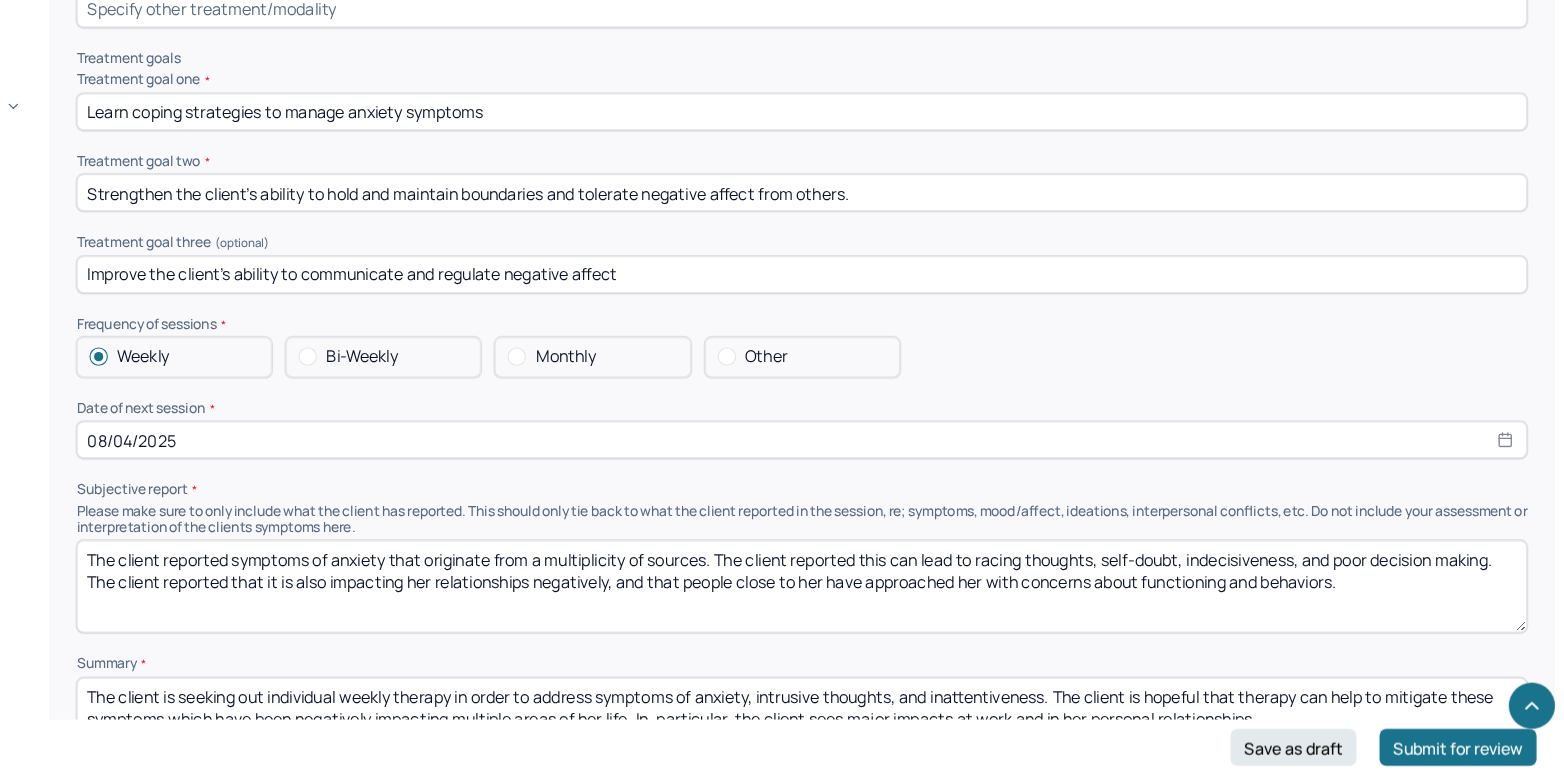 click on "08/04/2025" at bounding box center [904, 485] 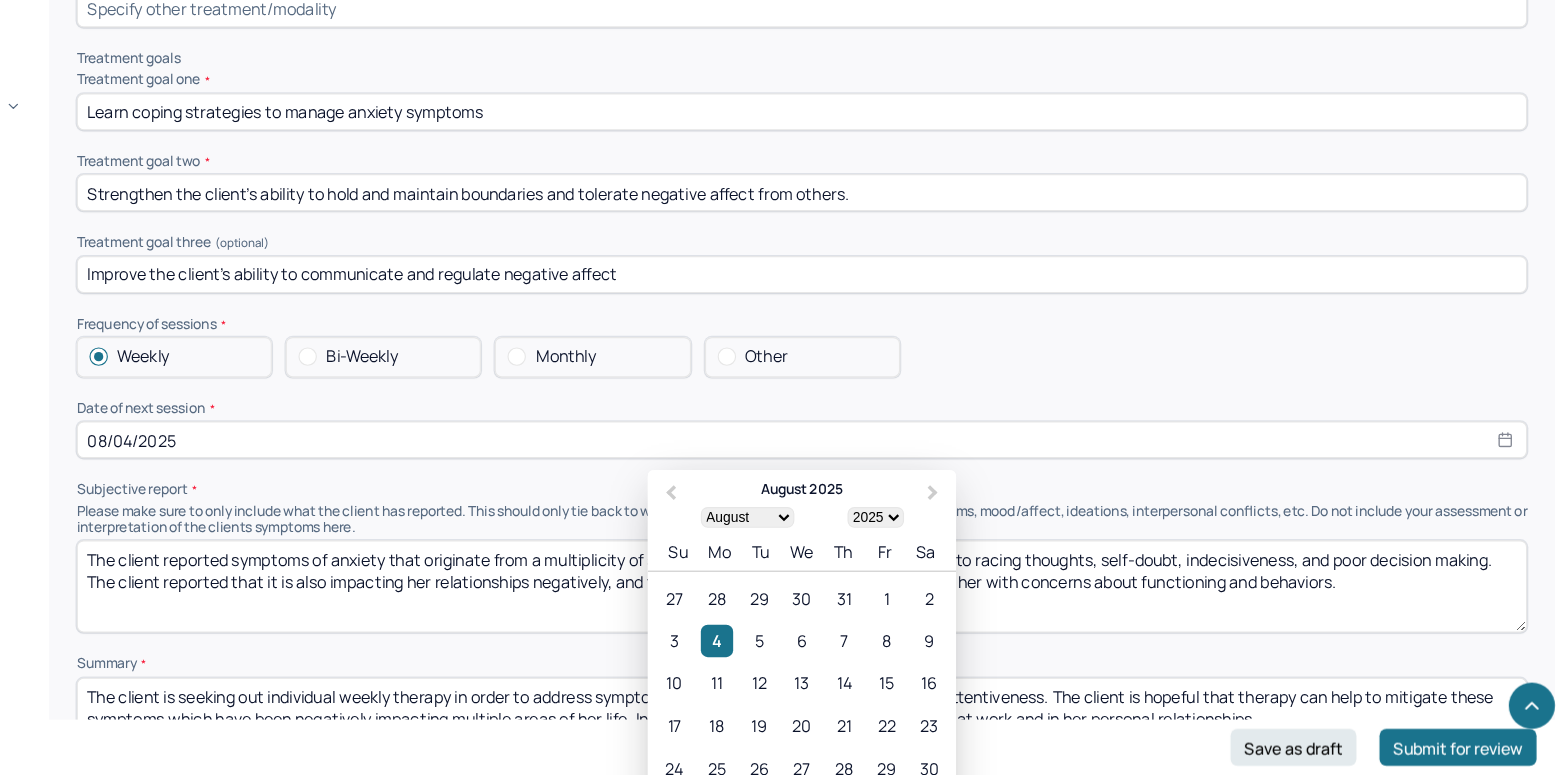 click on "11" at bounding box center (830, 696) 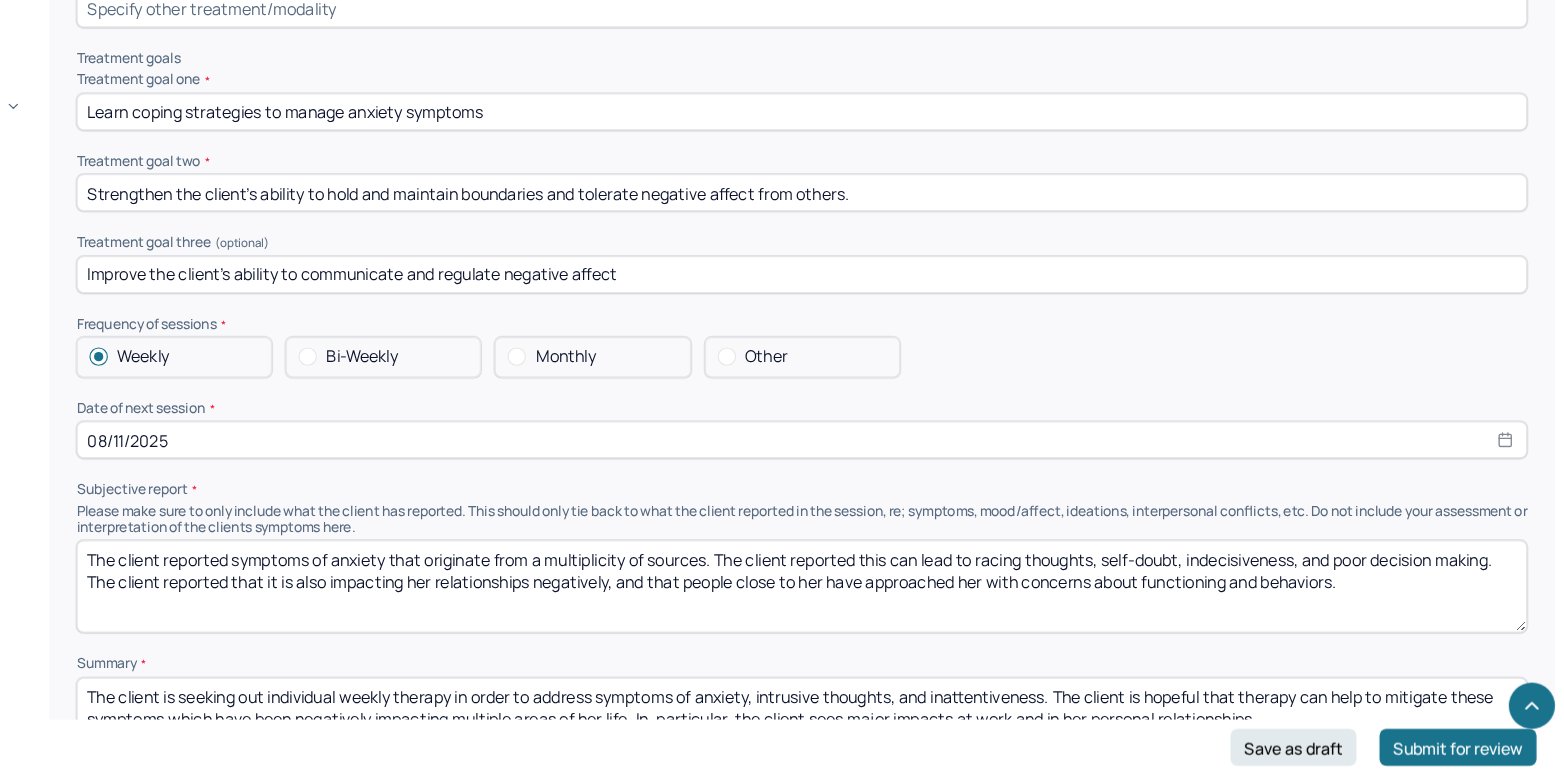 click on "The client reported symptoms of anxiety that originate from a multiplicity of sources. The client reported this can lead to racing thoughts, self-doubt, indecisiveness, and poor decision making. The client reported that it is also impacting her relationships negatively, and that people close to her have approached her with concerns about functioning and behaviors." at bounding box center (904, 612) 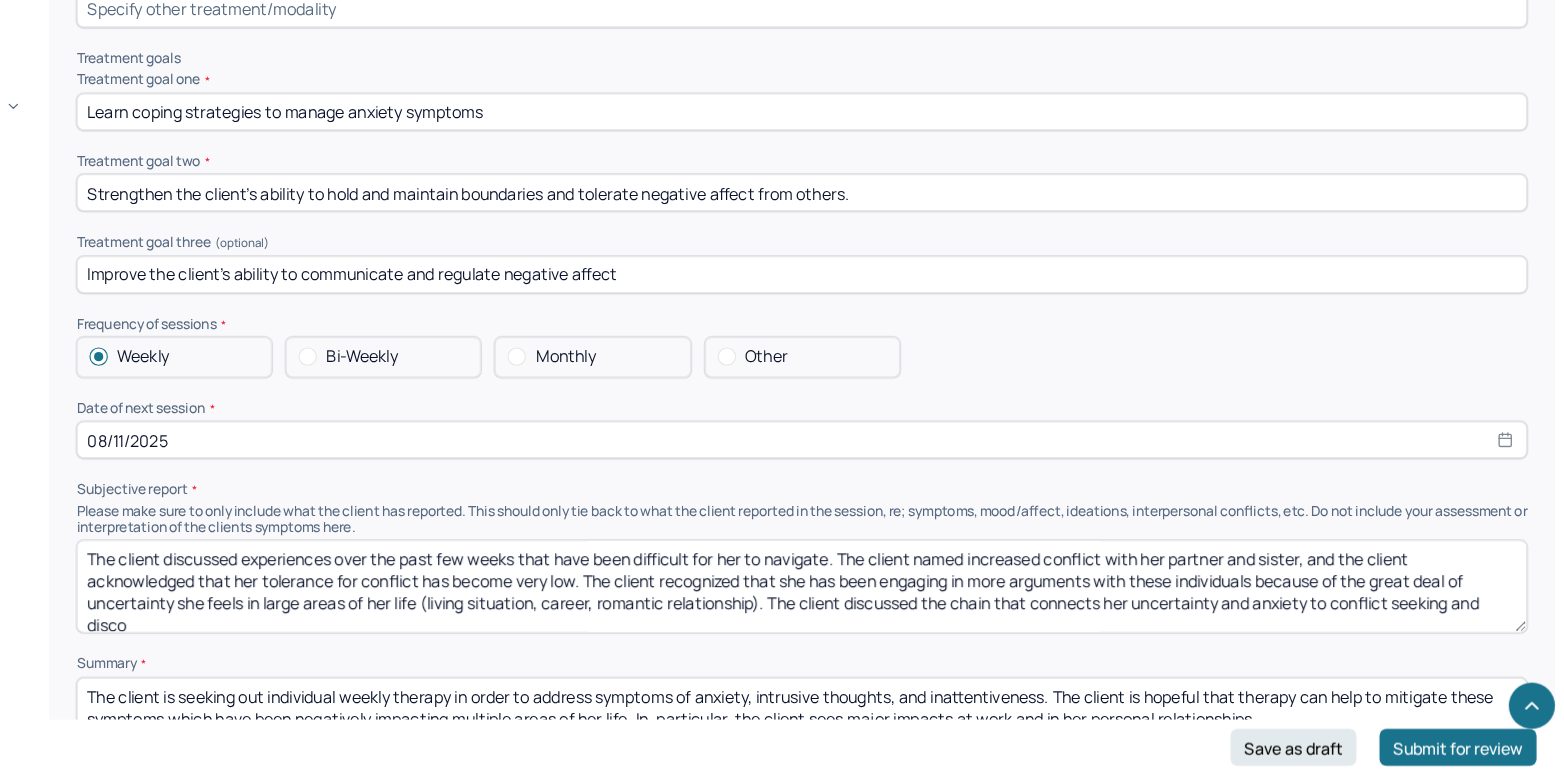 scroll, scrollTop: 5, scrollLeft: 0, axis: vertical 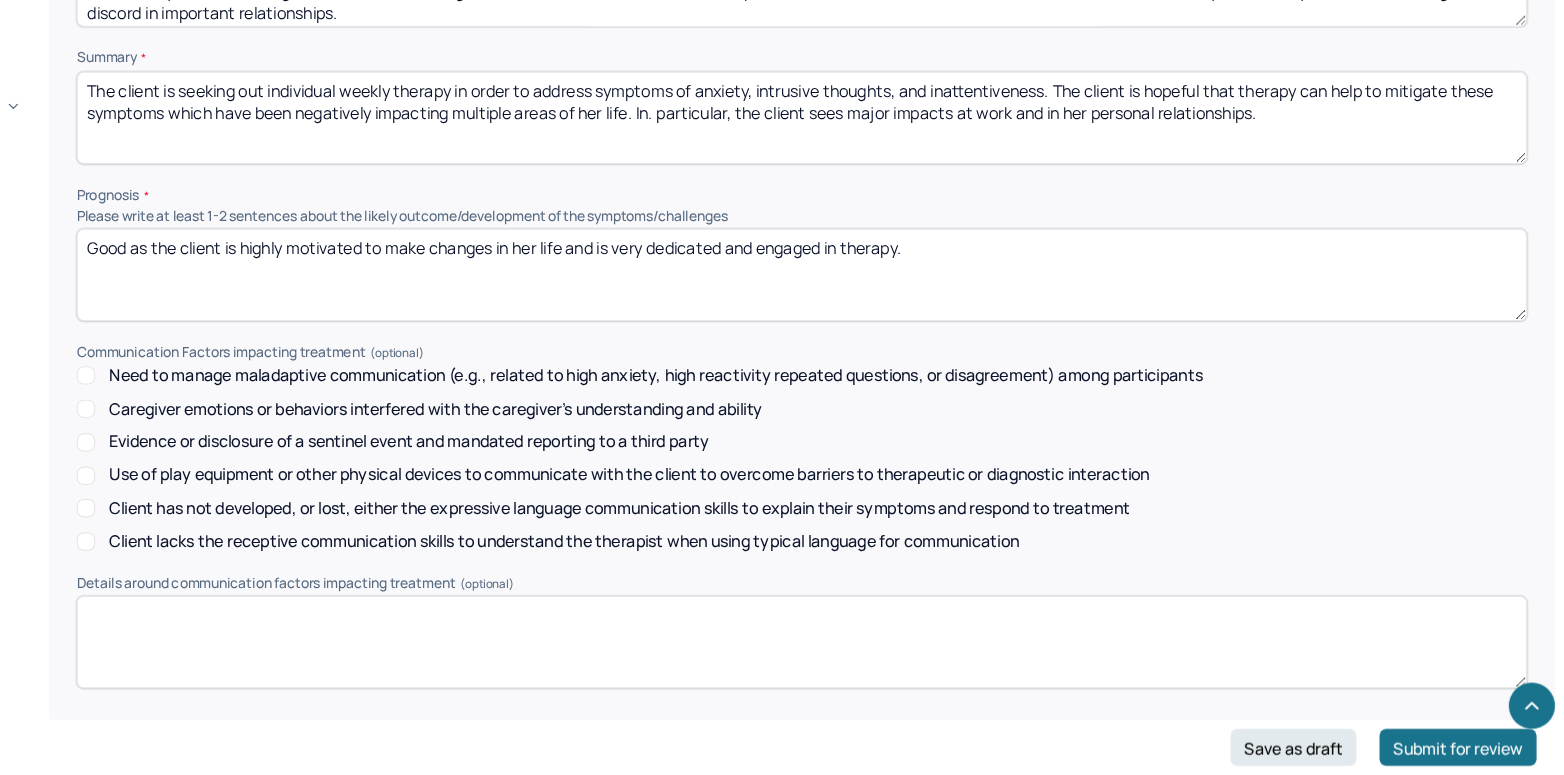 type on "The client discussed experiences over the past few weeks that have been difficult for her to navigate. The client named increased conflict with her partner and sister, and the client acknowledged that her tolerance for conflict has become very low. The client recognized that she has been engaging in more arguments with these individuals because of the great deal of uncertainty she feels in large areas of her life (living situation, career, romantic relationship). The client discussed the chain that connects her uncertainty and anxiety to conflict seeking and discord in important relationships." 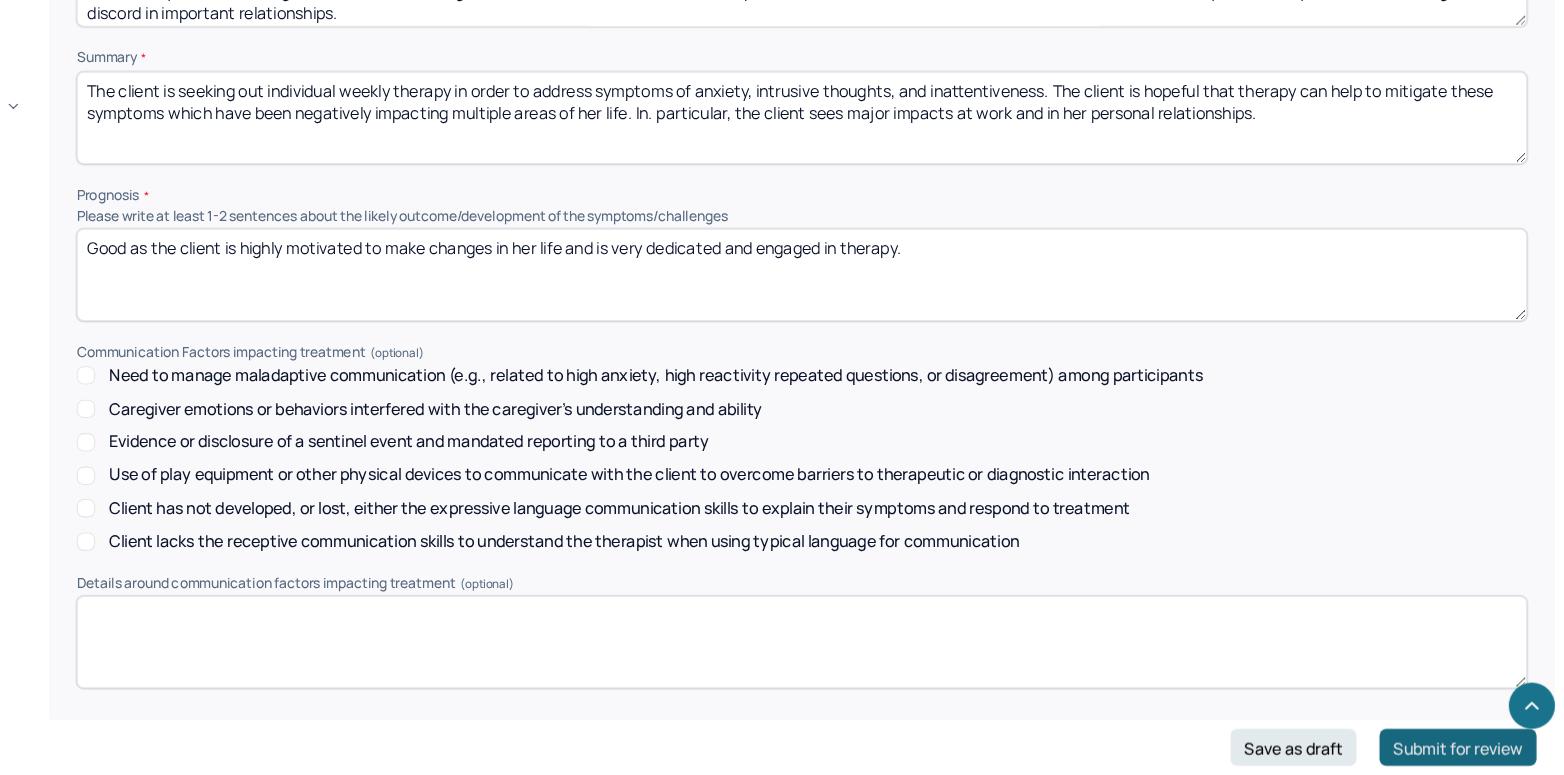 type on "JE" 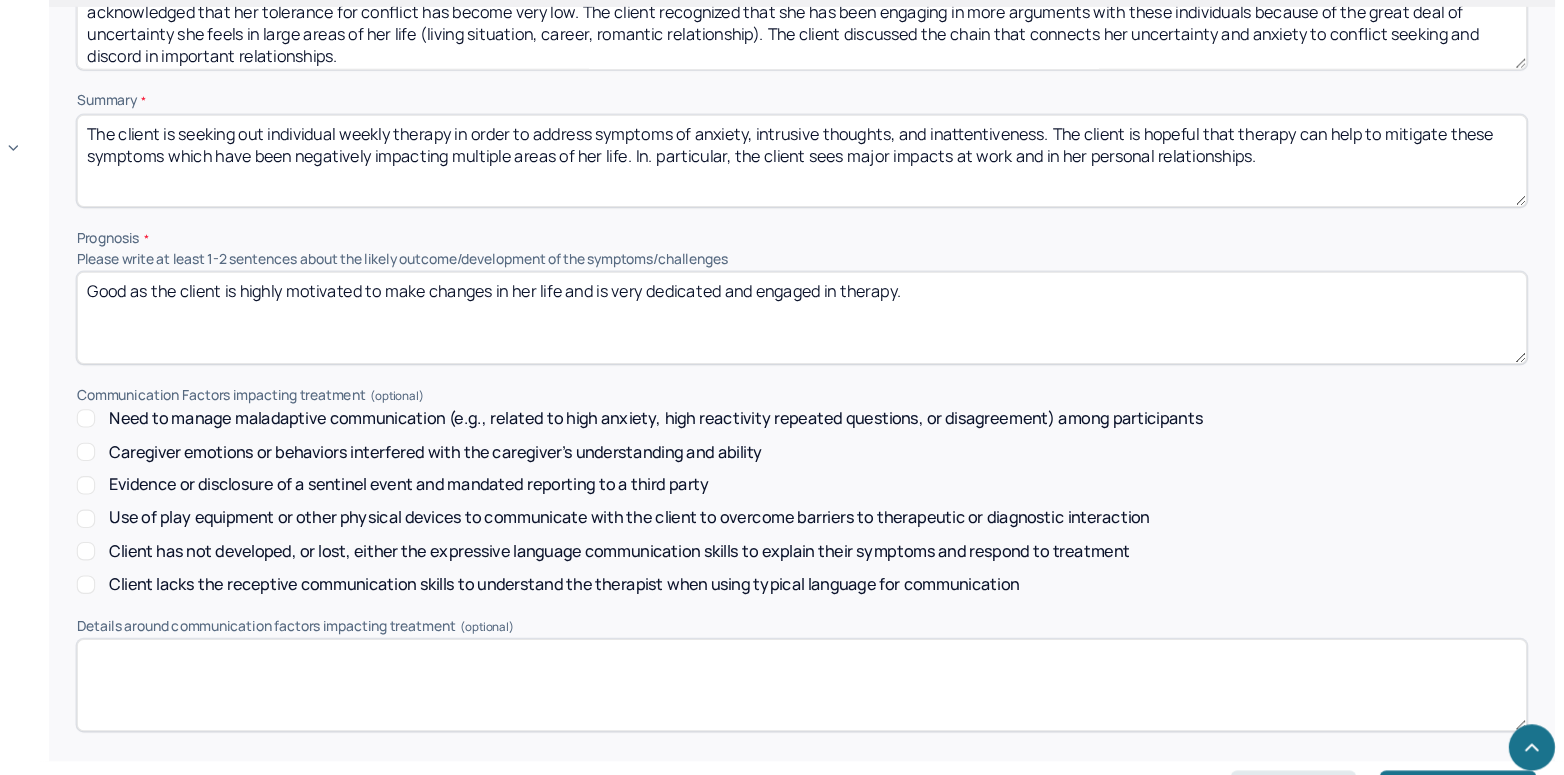 scroll, scrollTop: 8669, scrollLeft: 0, axis: vertical 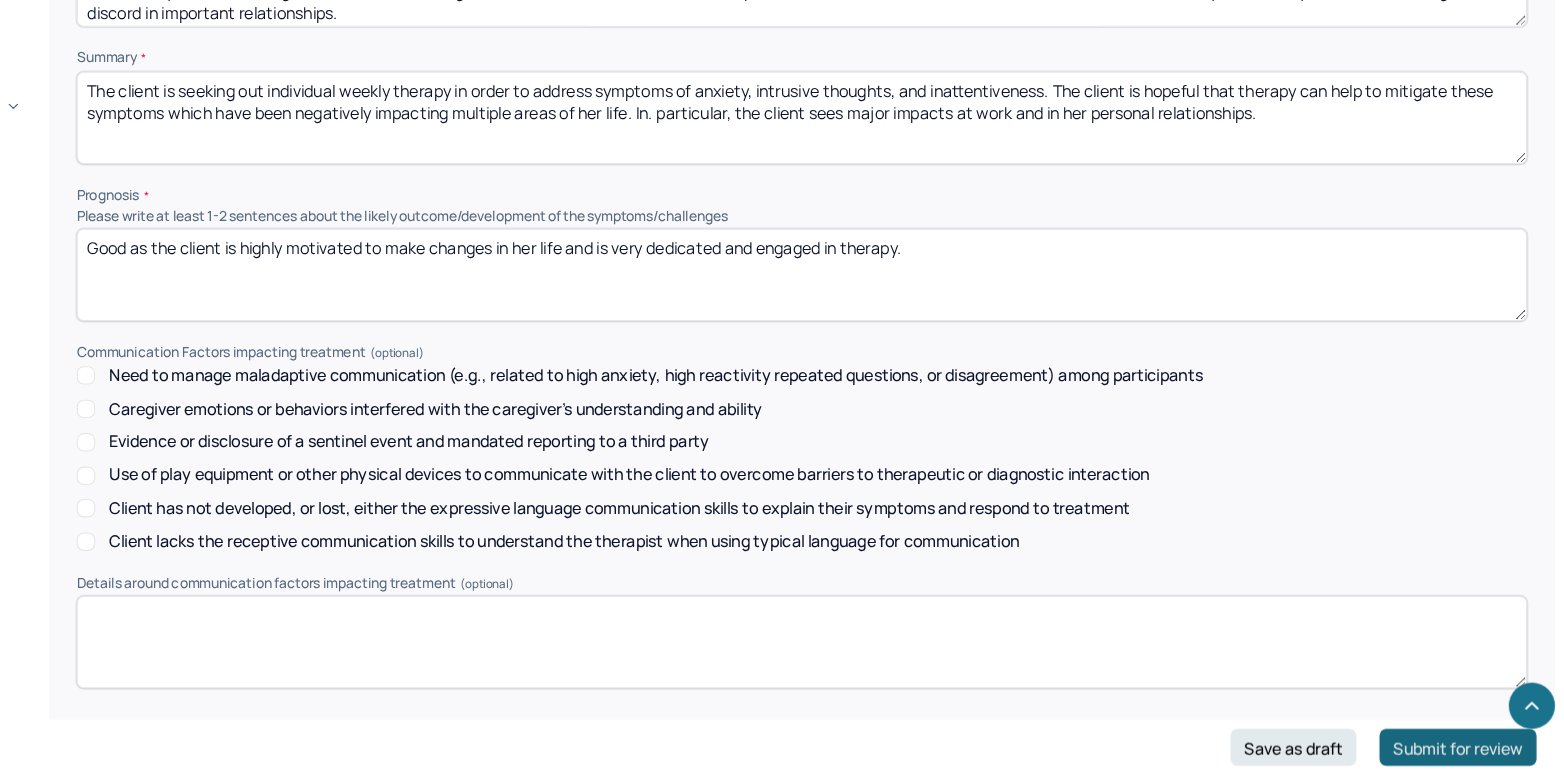 click on "Submit for review" at bounding box center (1472, 751) 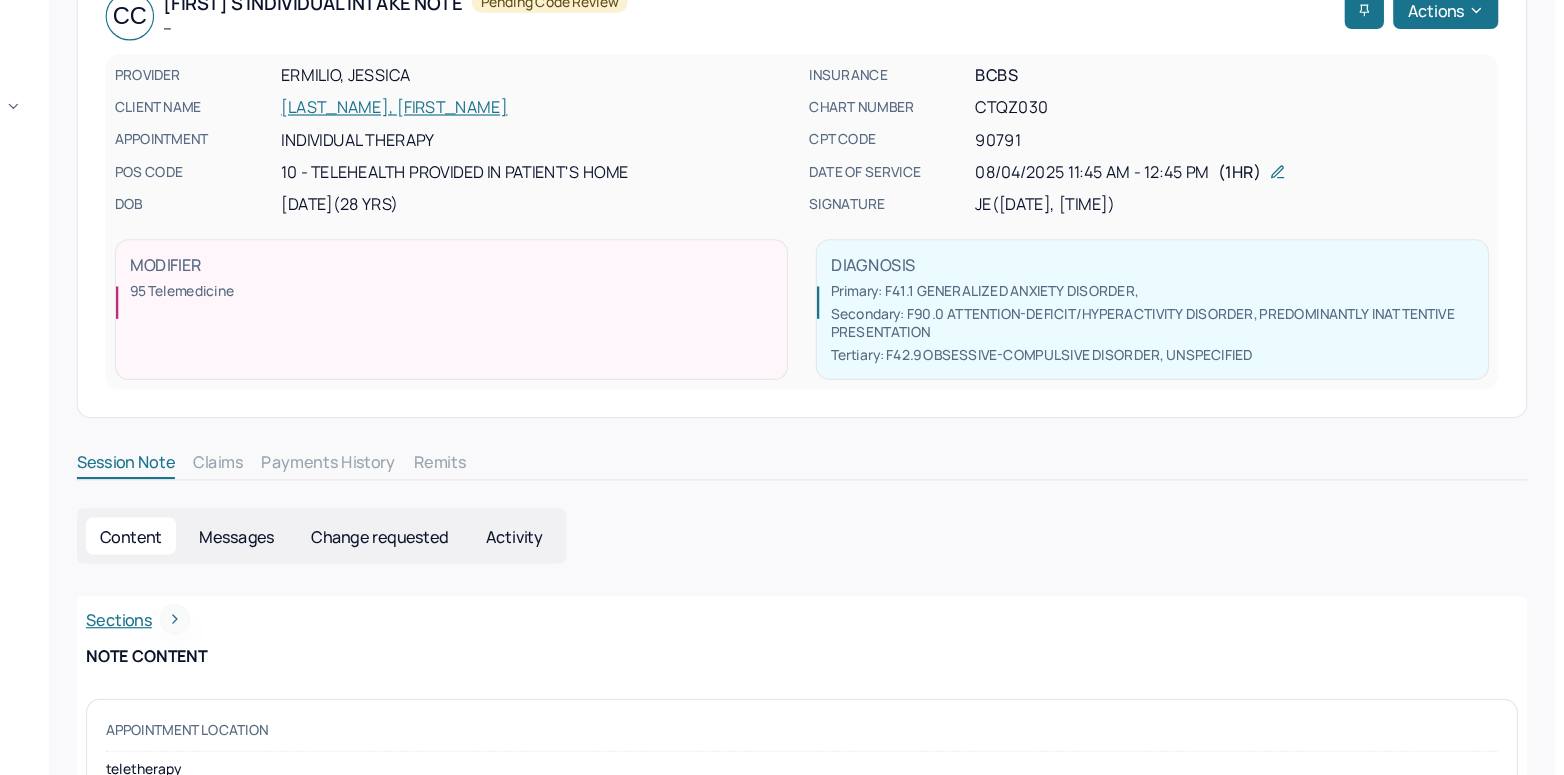 scroll, scrollTop: 0, scrollLeft: 0, axis: both 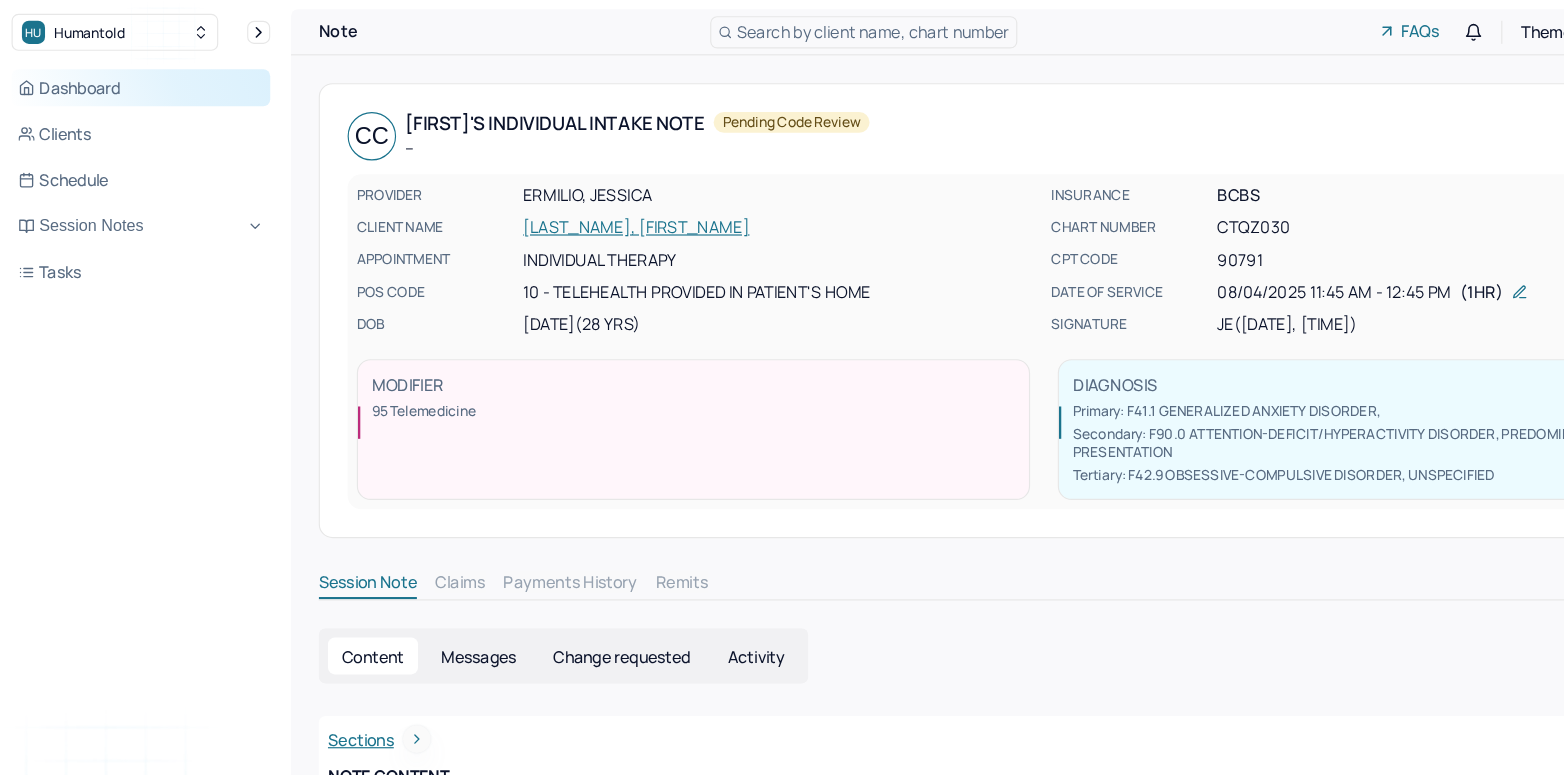 click on "Dashboard" at bounding box center (122, 76) 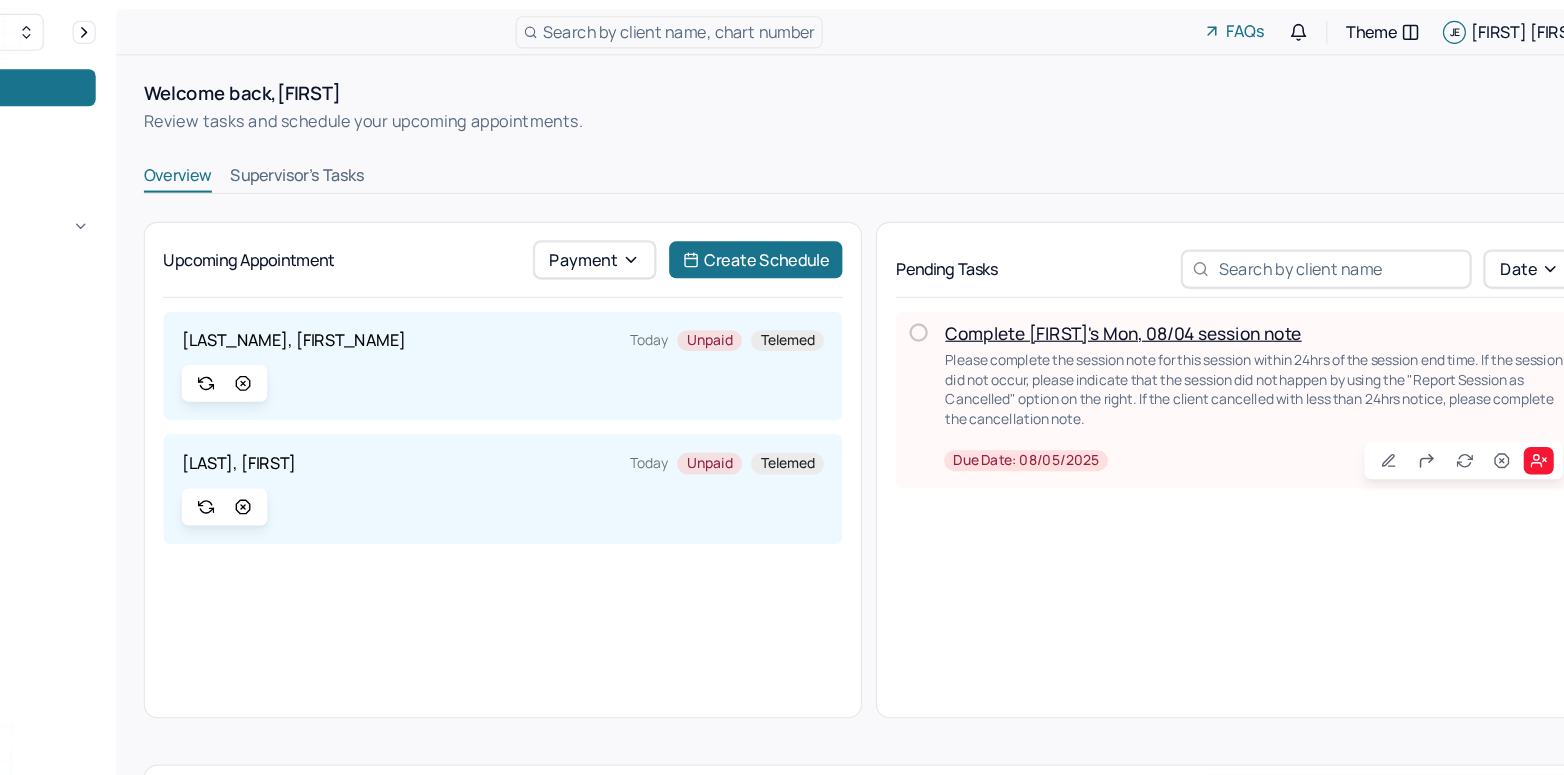 click on "Complete [FIRST]'s Mon, 08/04 session note" at bounding box center (1124, 288) 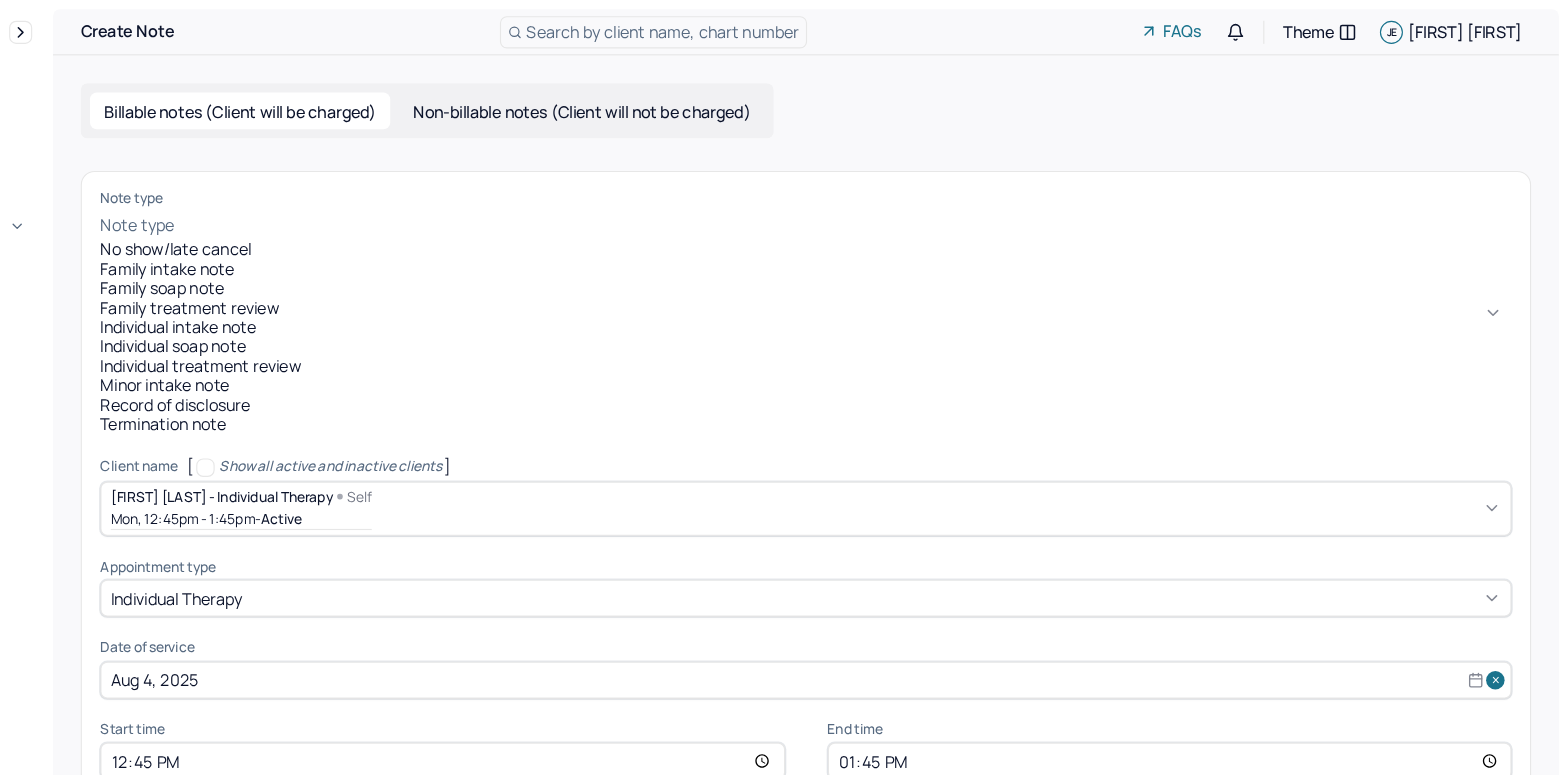 click at bounding box center (938, 195) 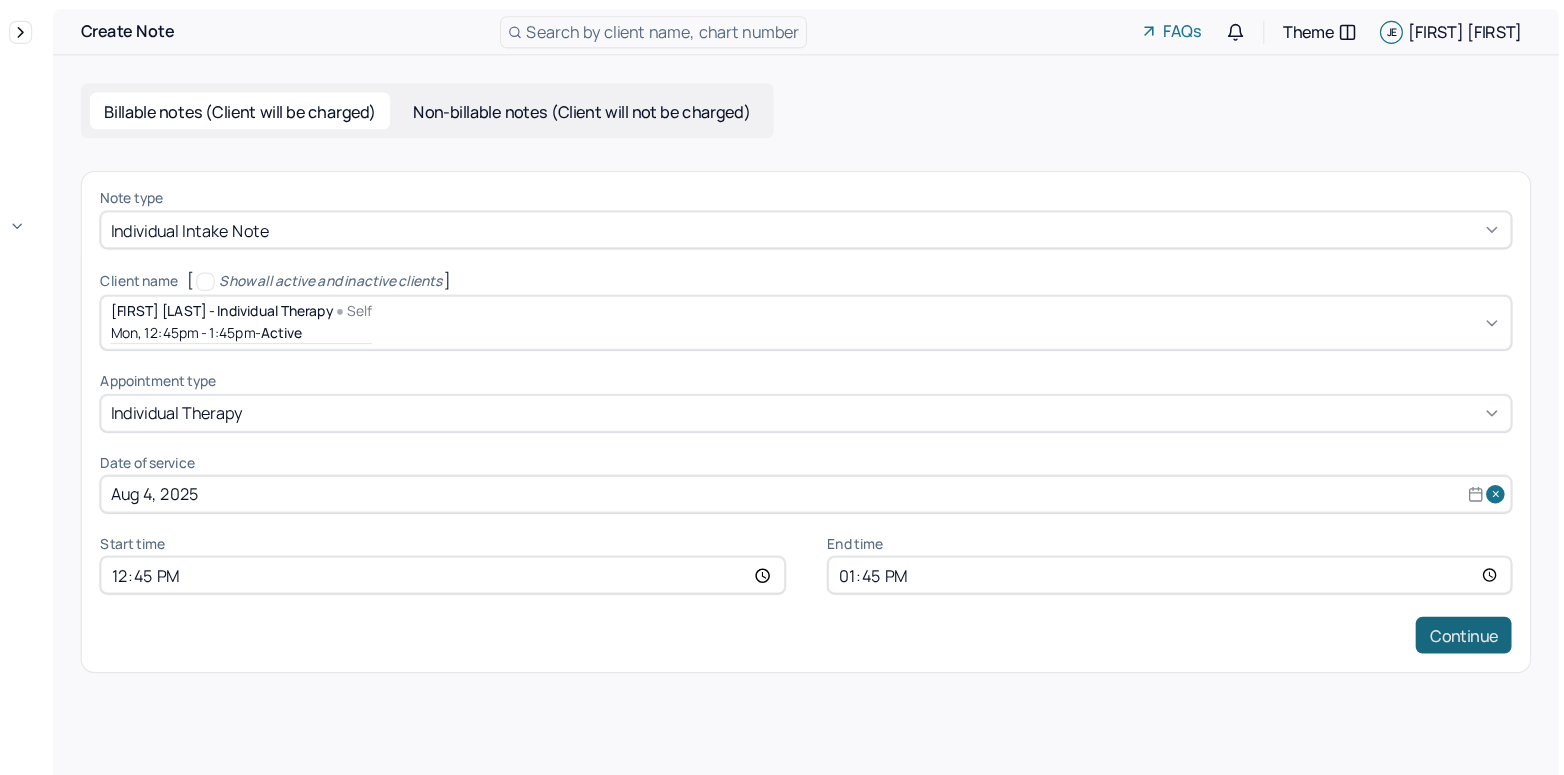click on "Continue" at bounding box center [1473, 550] 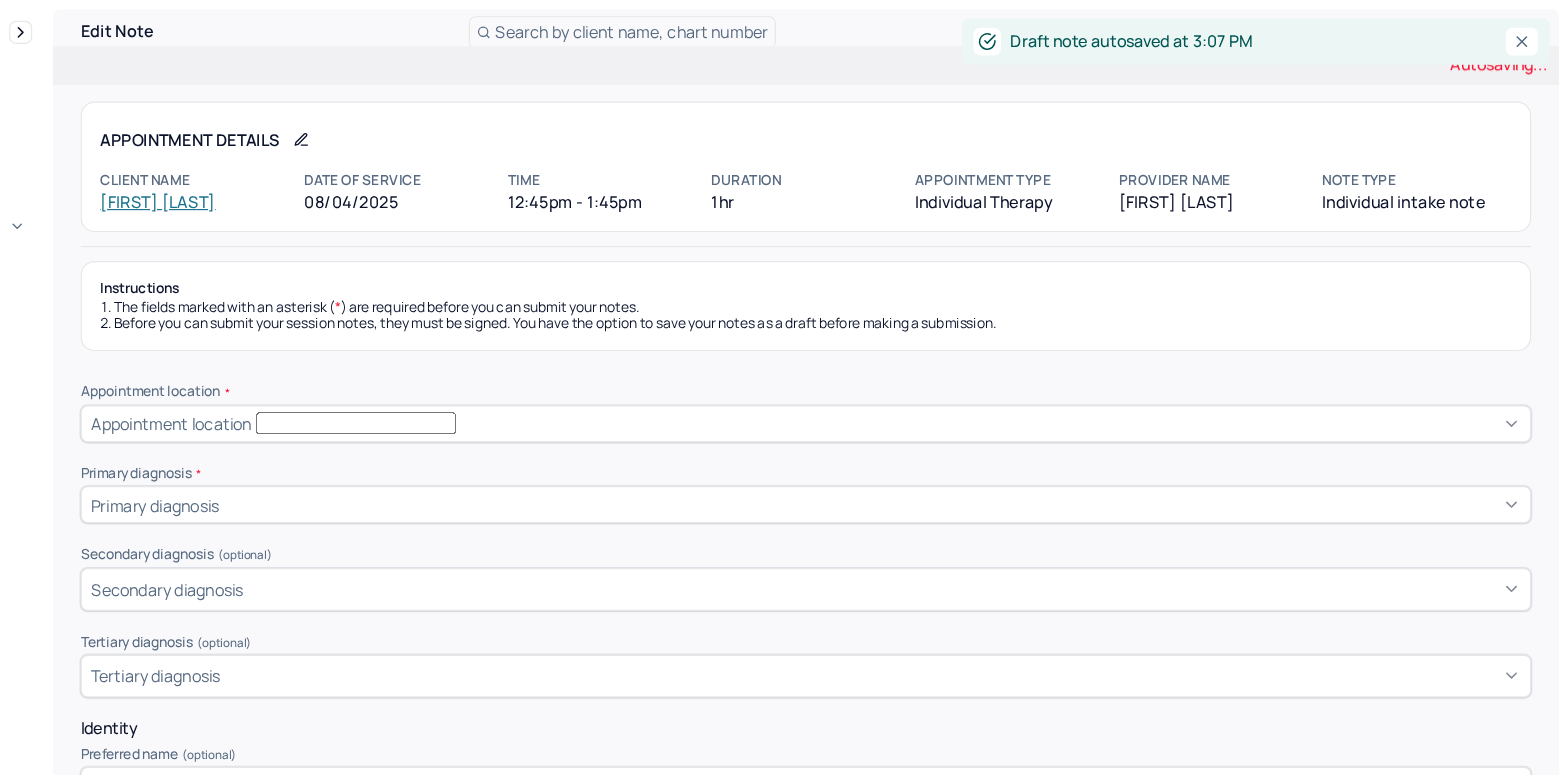 click on "Appointment location" at bounding box center (904, 367) 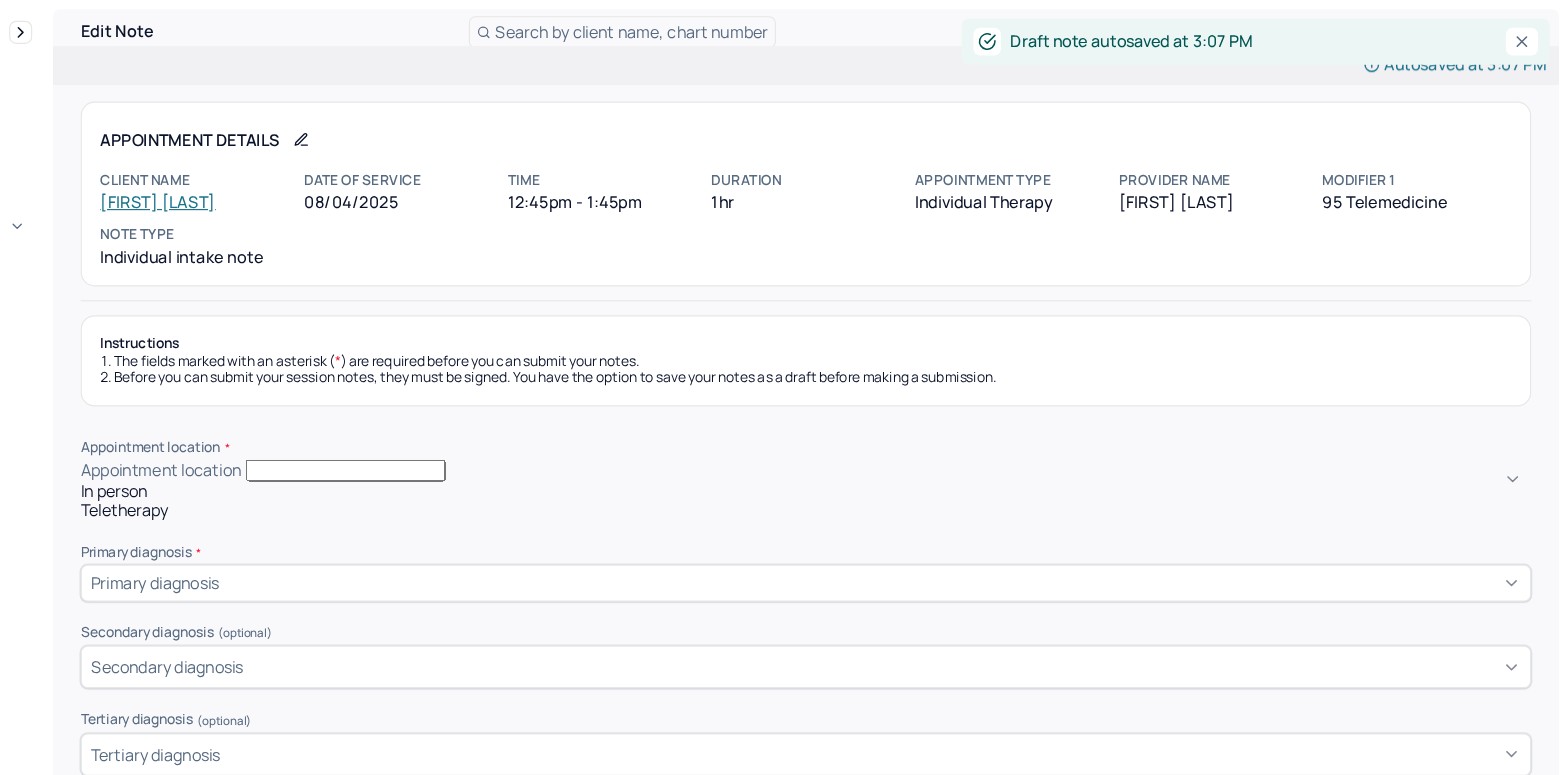 click on "Teletherapy" at bounding box center [904, 442] 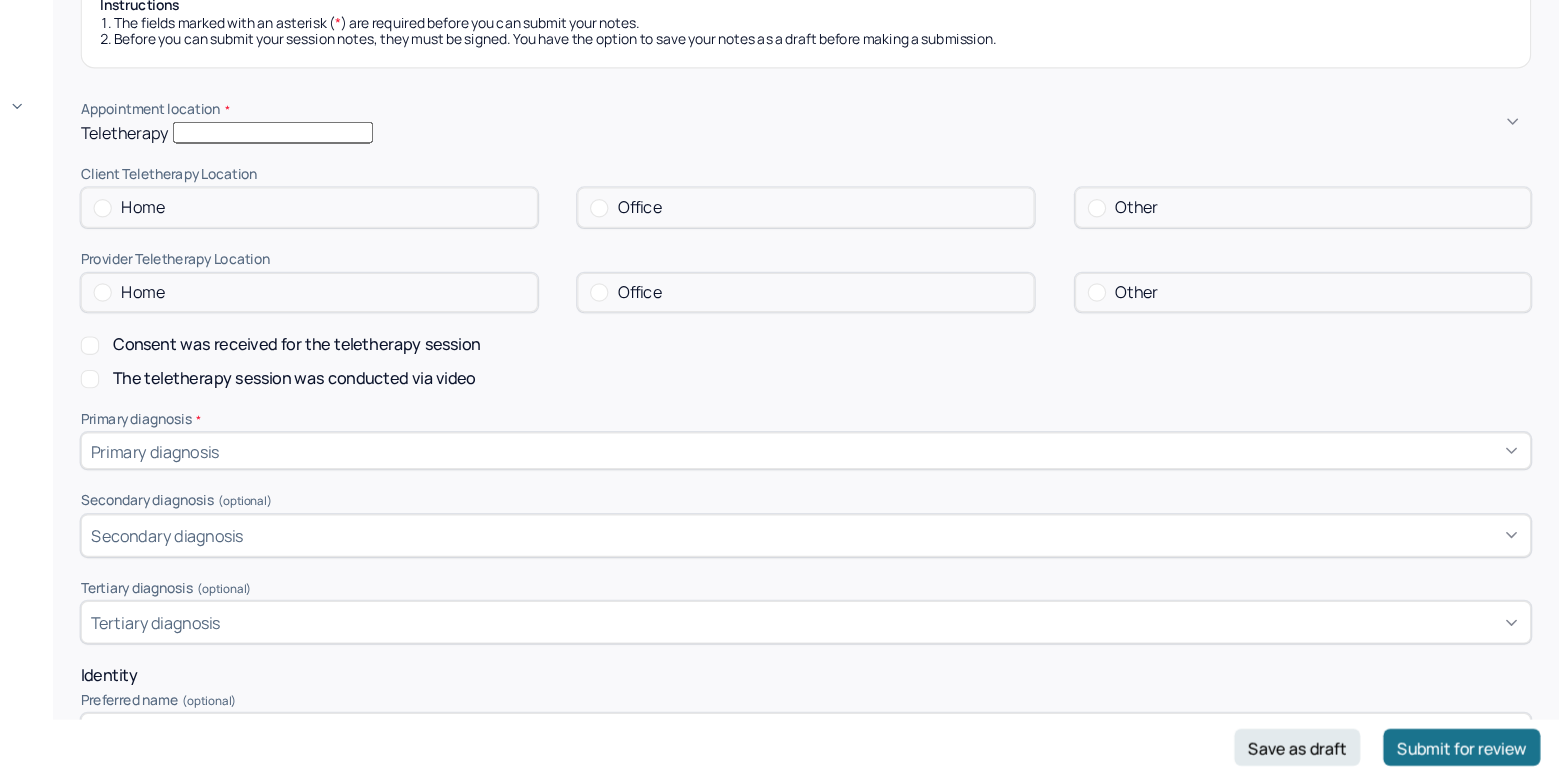 scroll, scrollTop: 215, scrollLeft: 0, axis: vertical 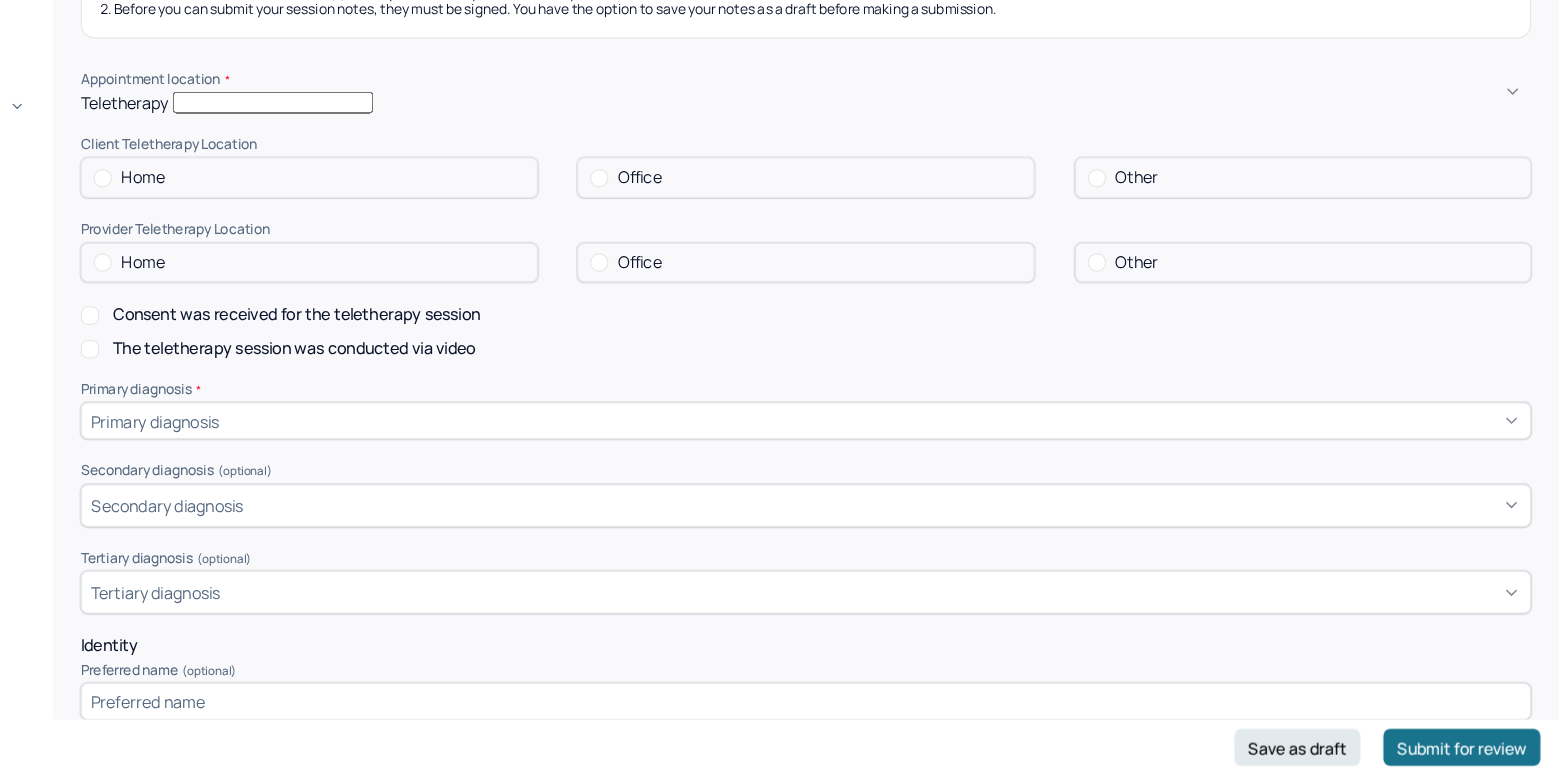 click at bounding box center (295, 258) 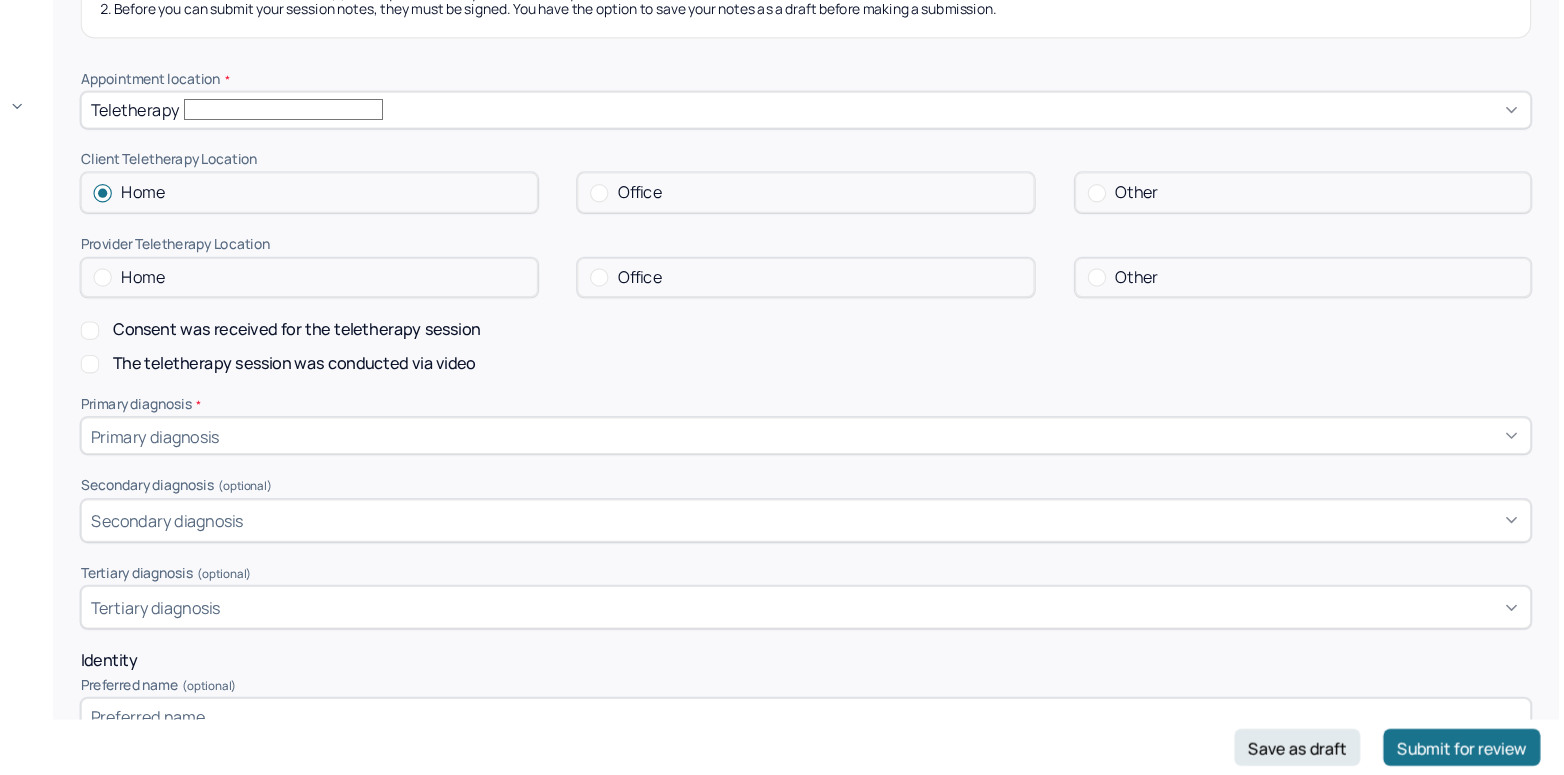 click at bounding box center [295, 344] 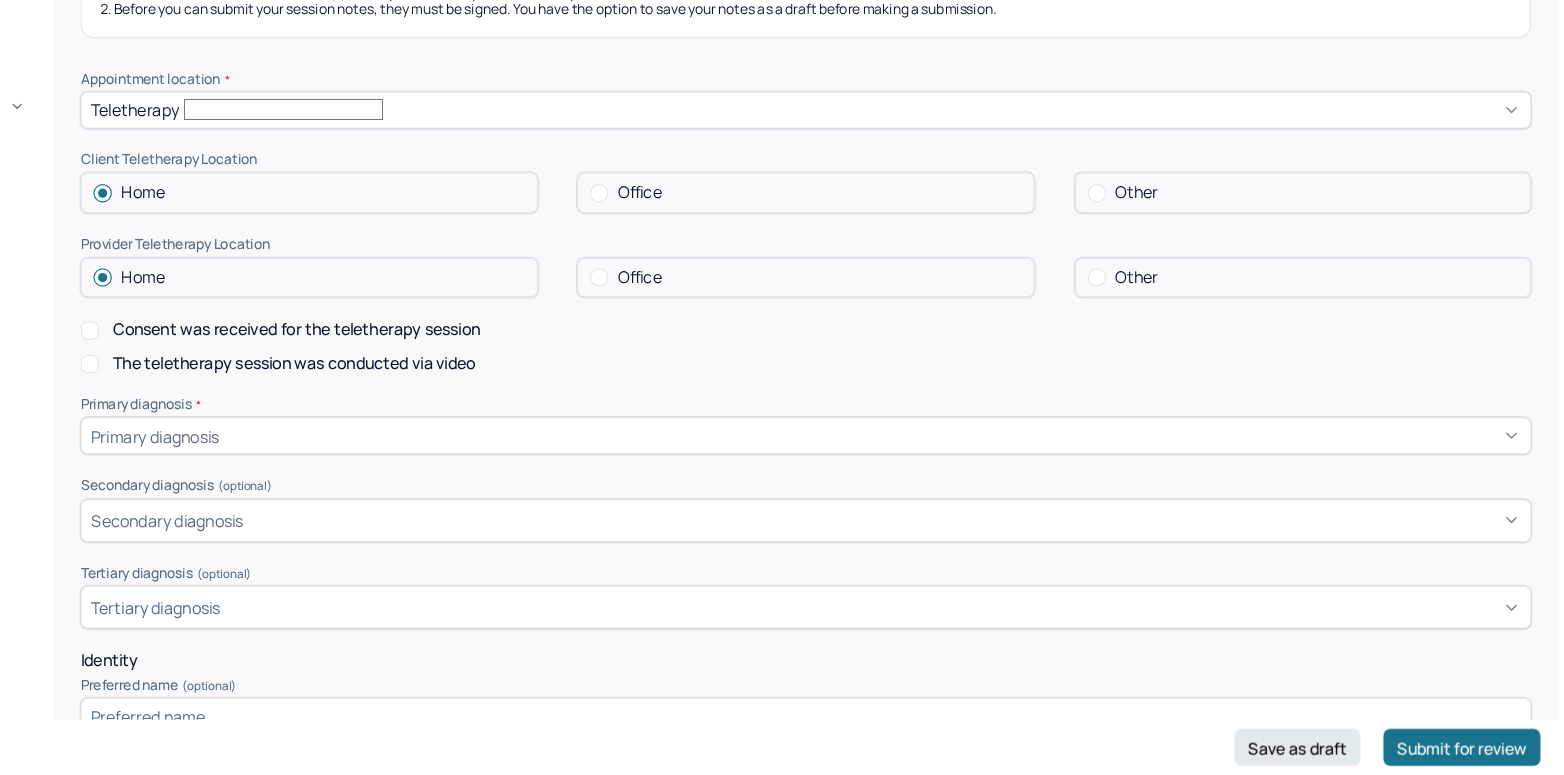 click on "Consent was received for the teletherapy session" at bounding box center (284, 390) 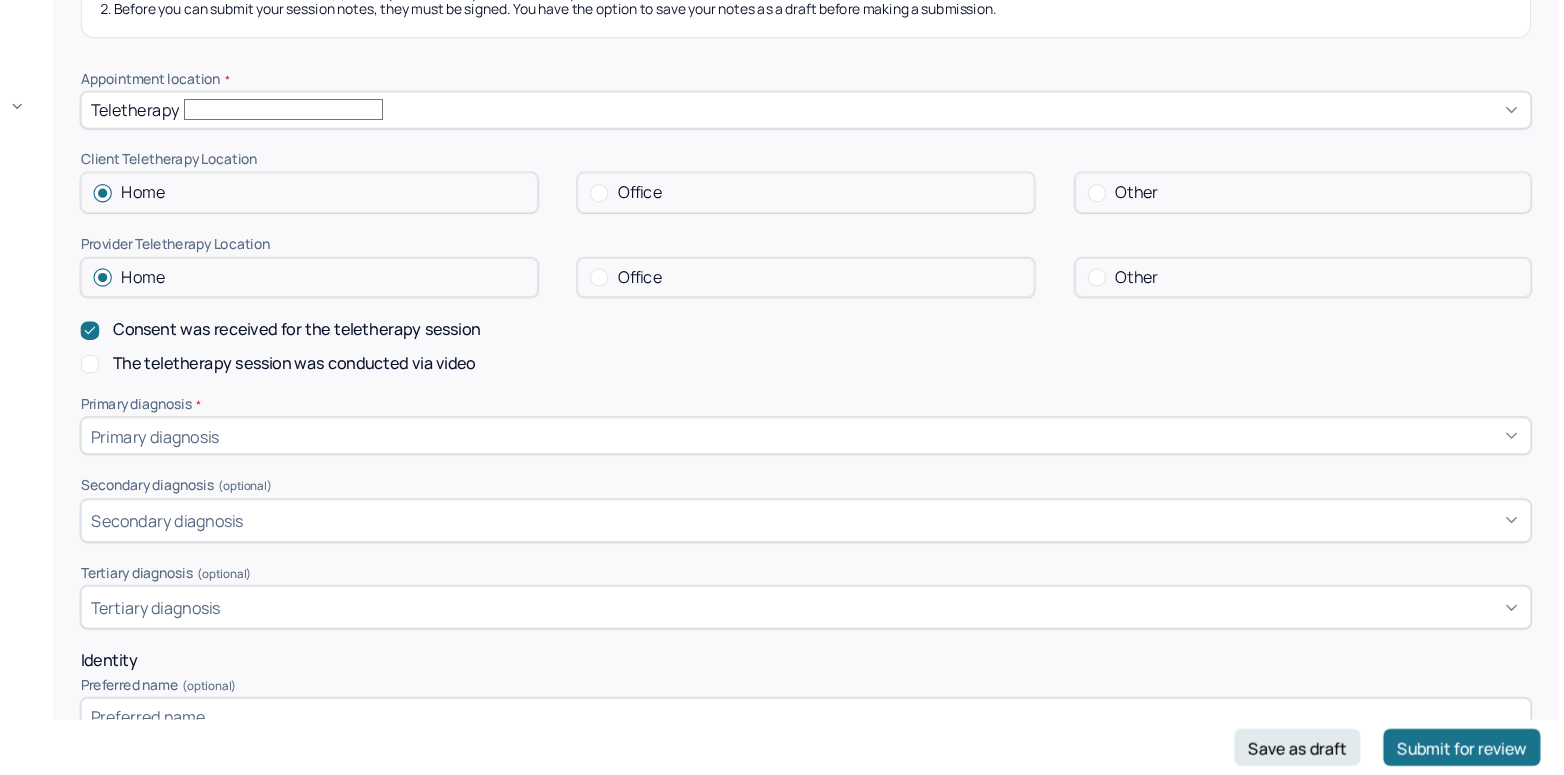 click on "Consent was received for the teletherapy session The teletherapy session was conducted via video" at bounding box center (904, 404) 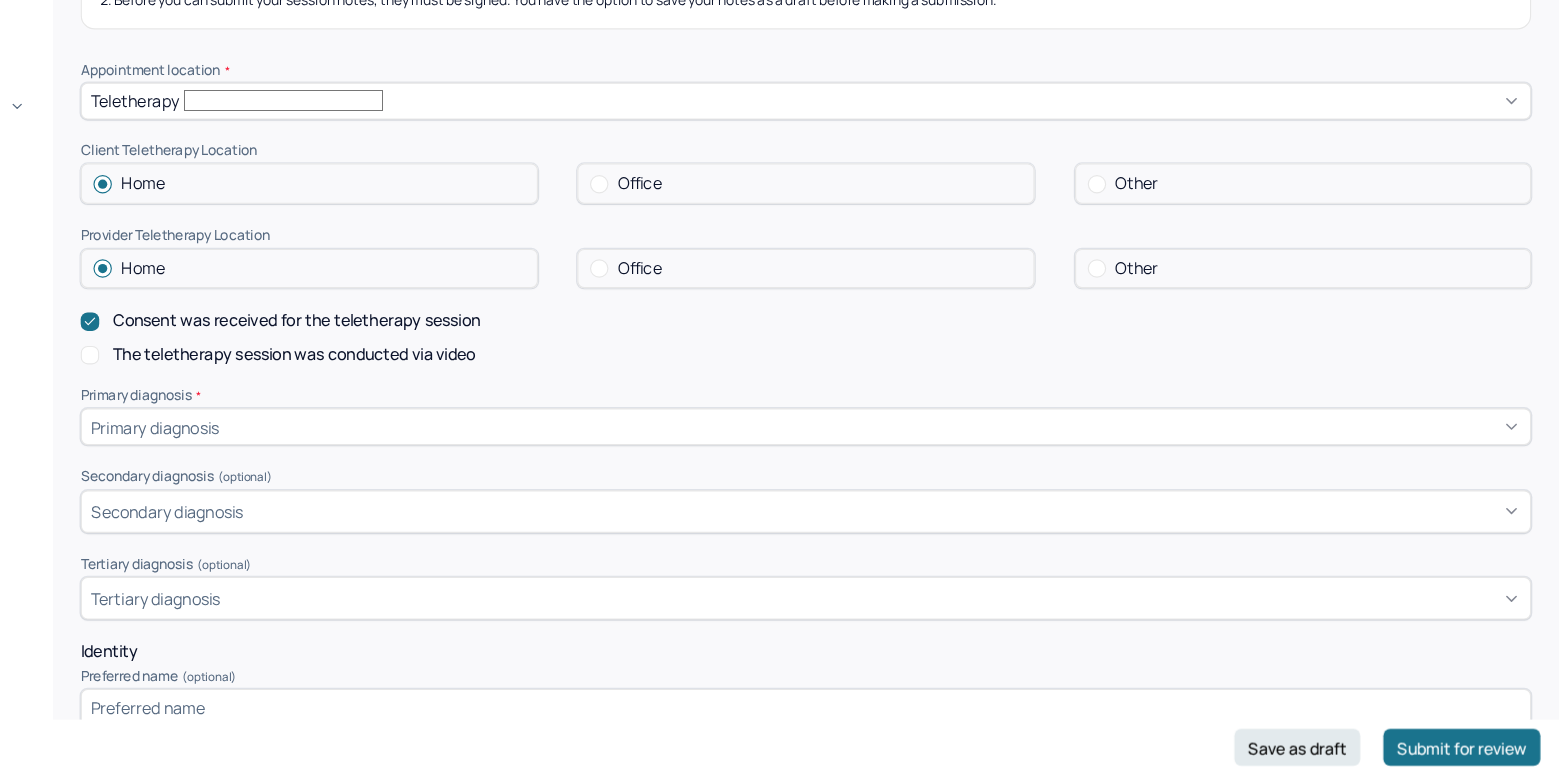 click on "The teletherapy session was conducted via video" at bounding box center (284, 411) 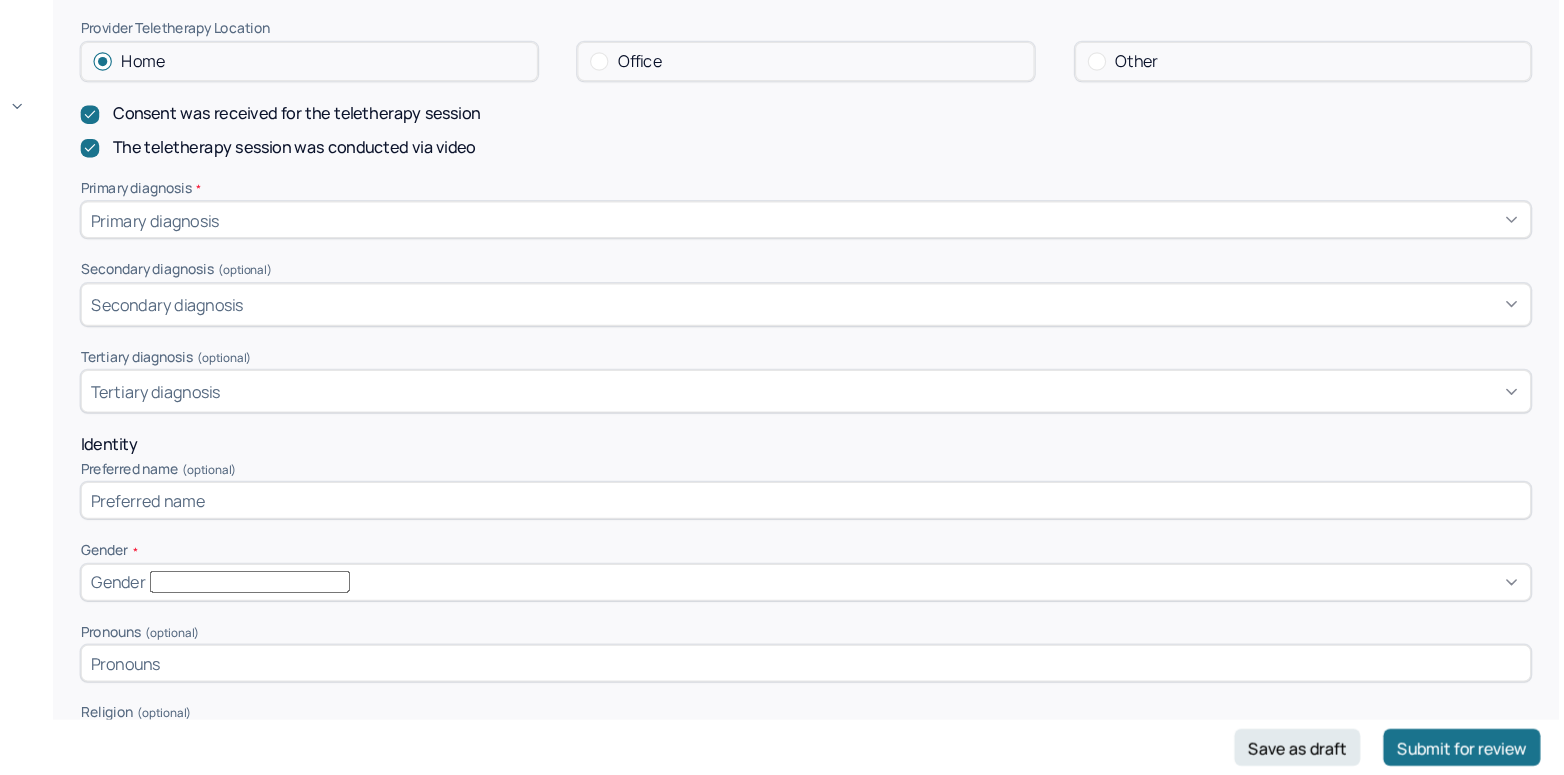 scroll, scrollTop: 415, scrollLeft: 0, axis: vertical 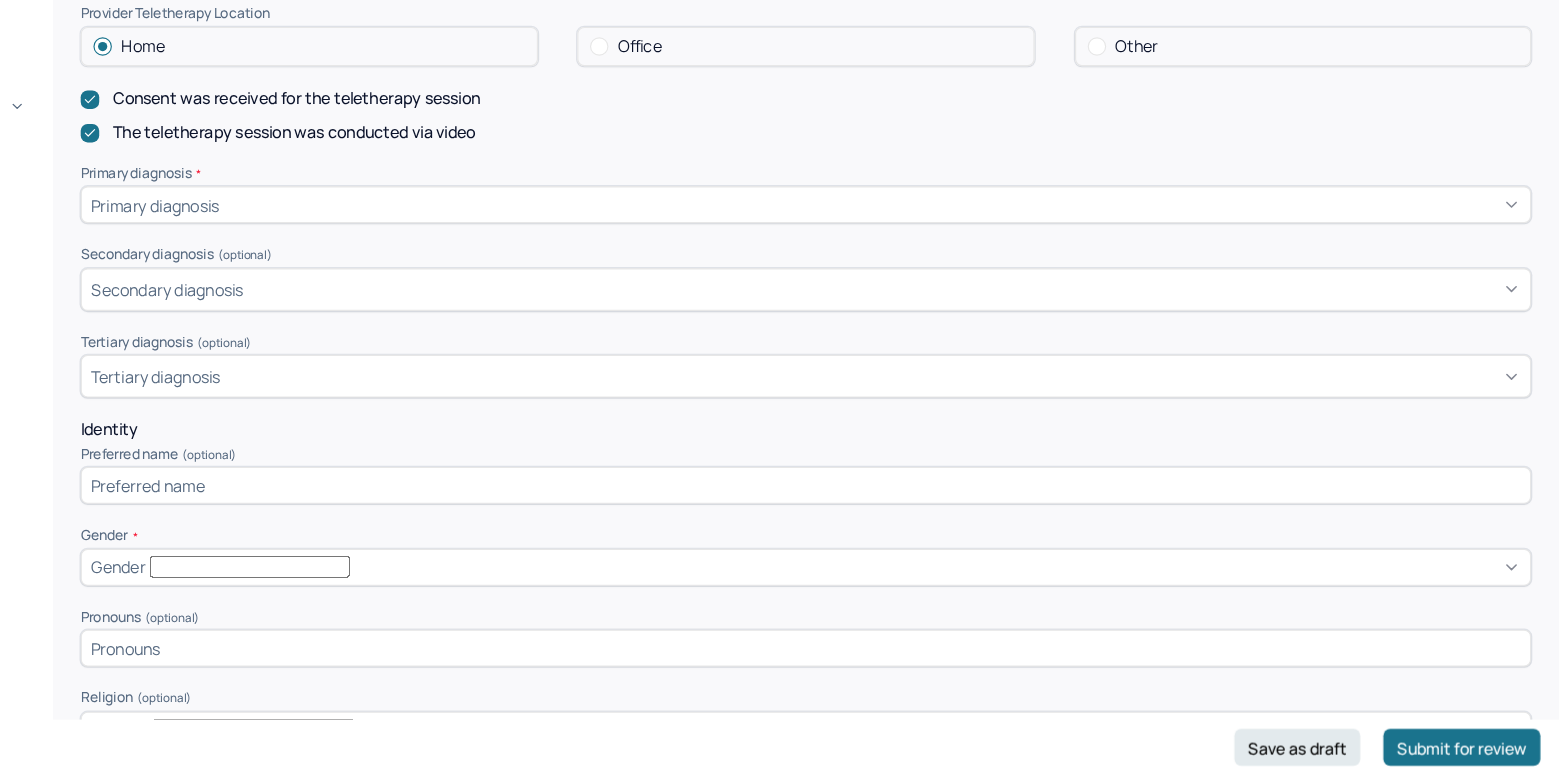 click on "Primary diagnosis" at bounding box center (340, 281) 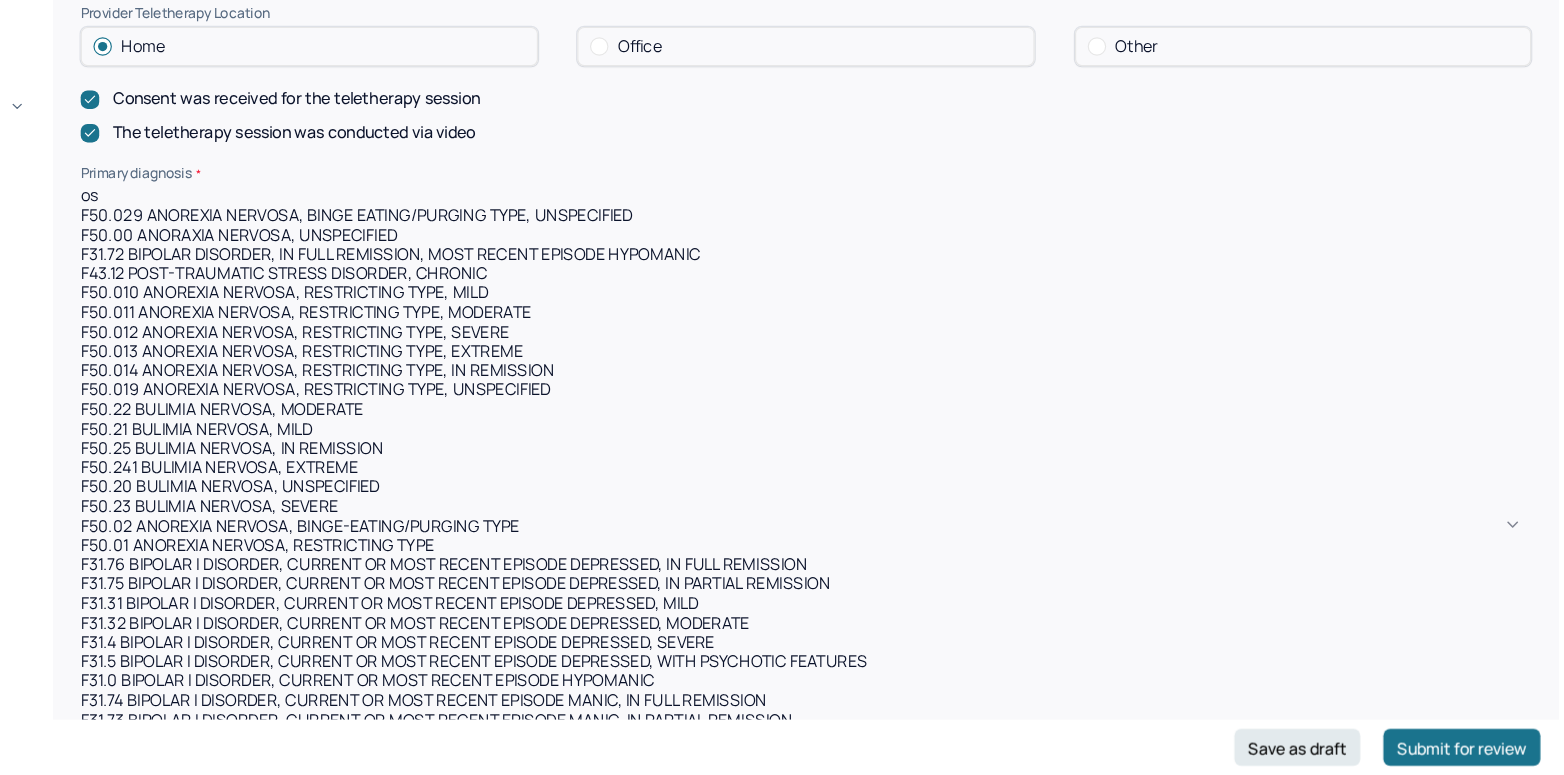 type on "o" 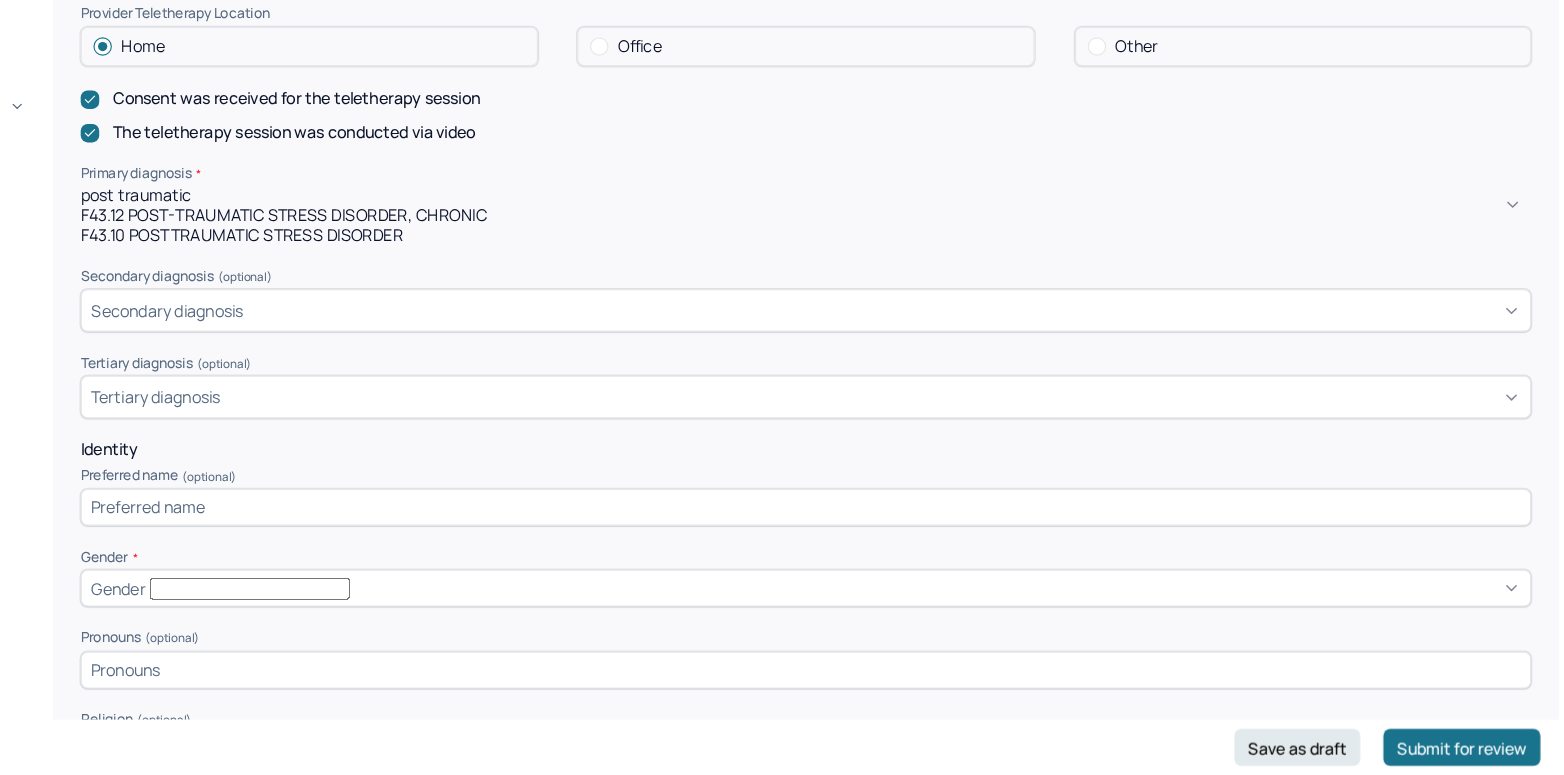 type on "post traumatic" 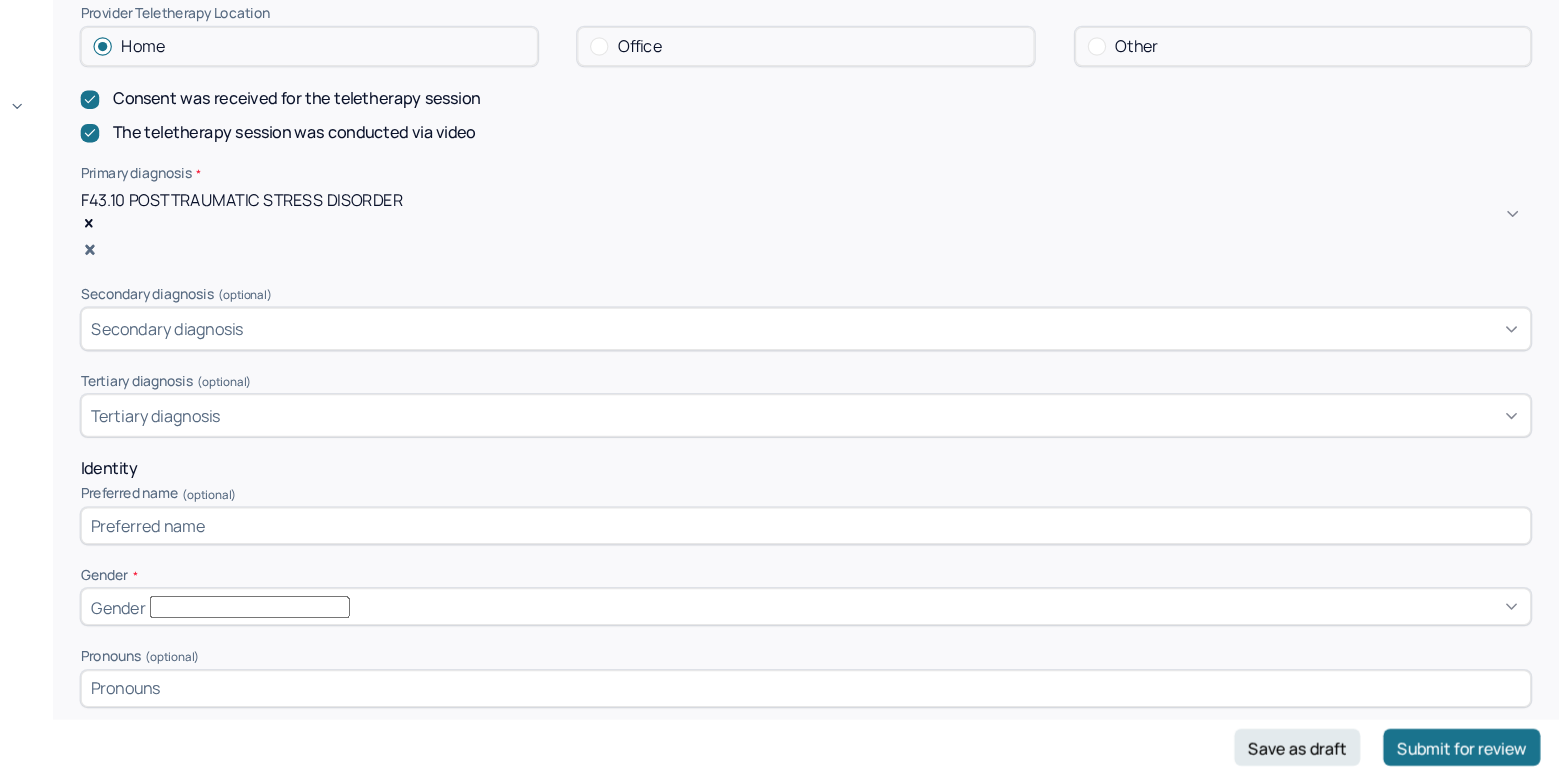 click on "Secondary diagnosis" at bounding box center [351, 388] 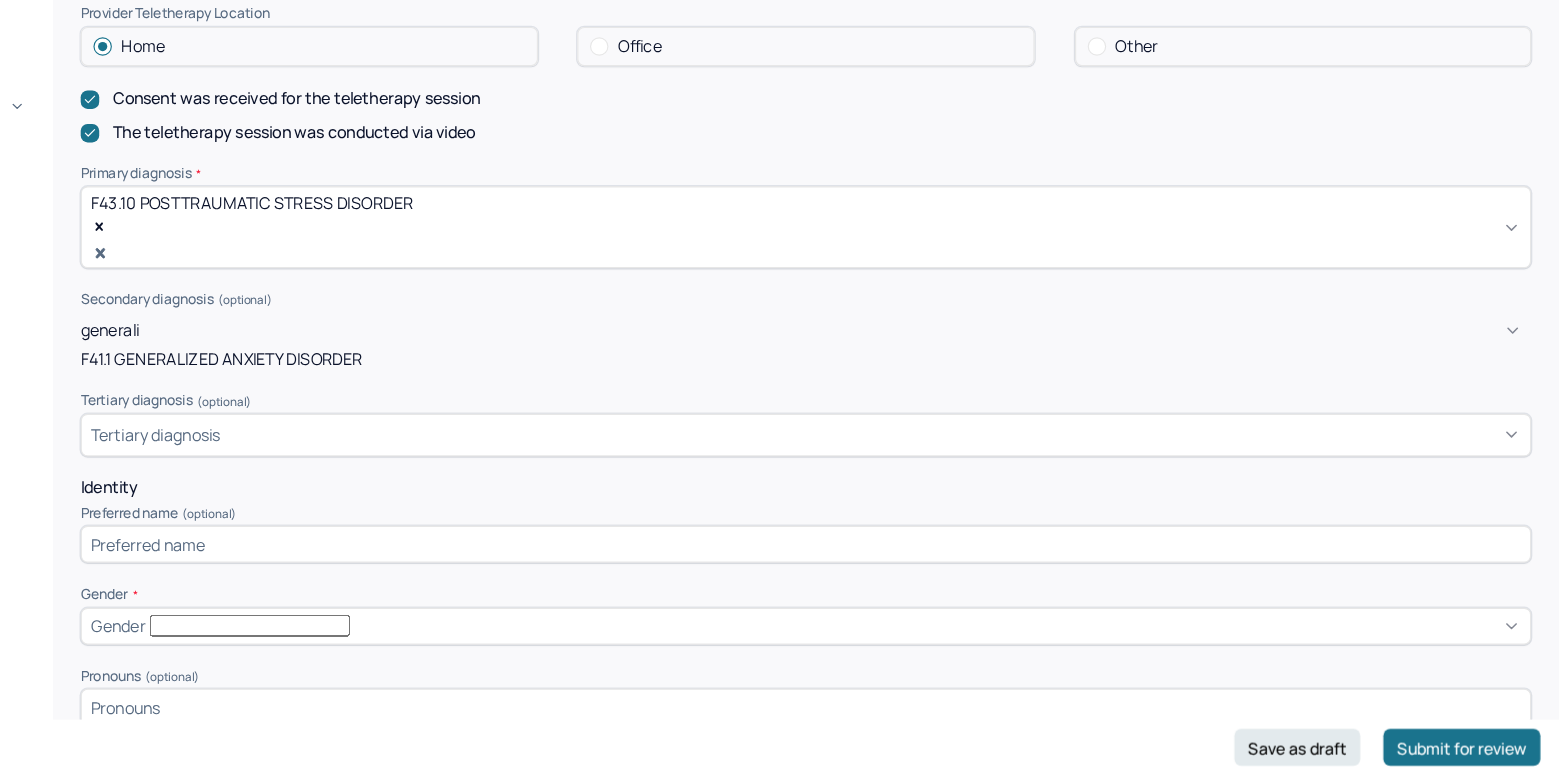 type on "generaliz" 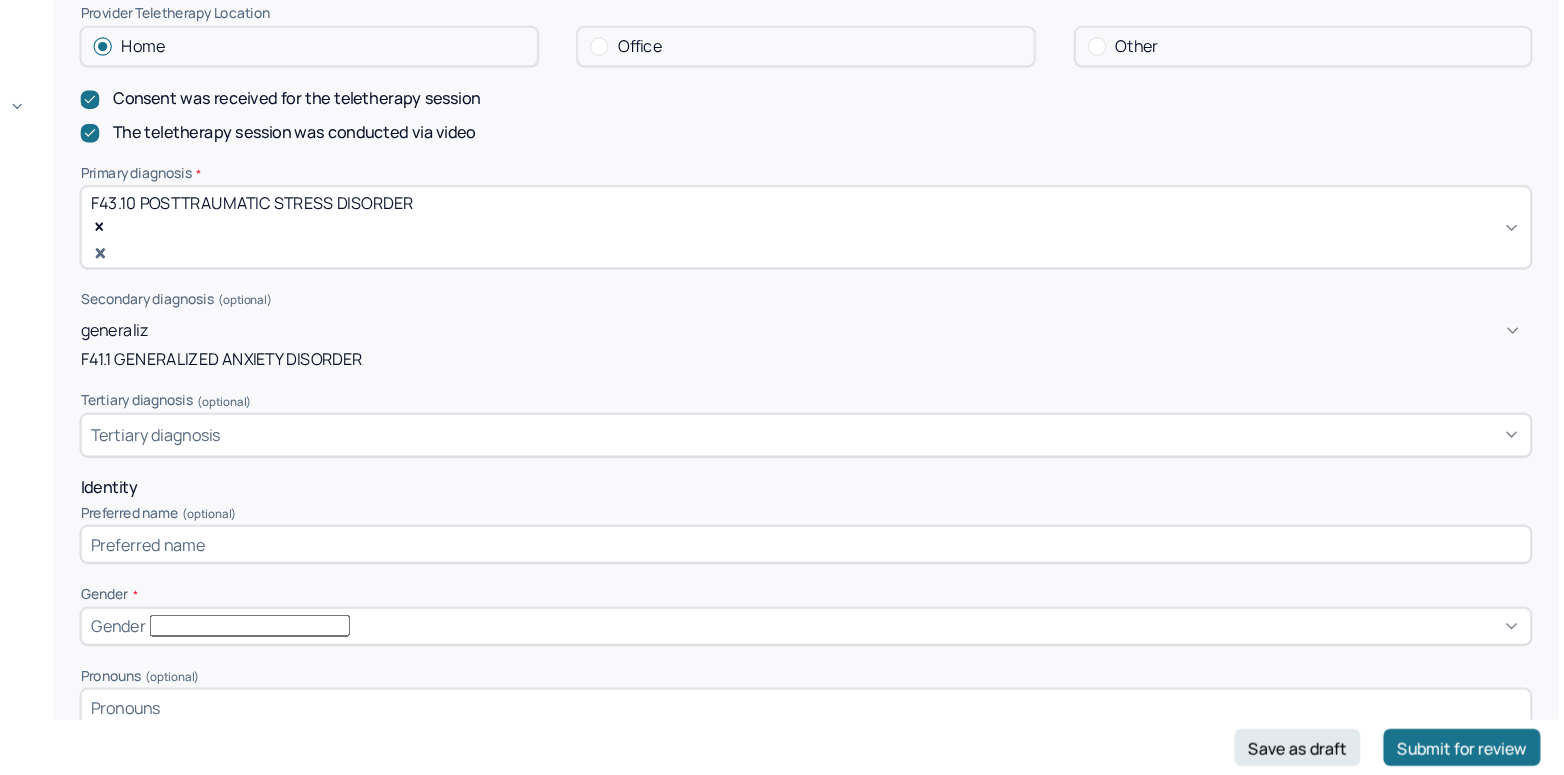click on "F41.1 GENERALIZED ANXIETY DISORDER" at bounding box center [904, 415] 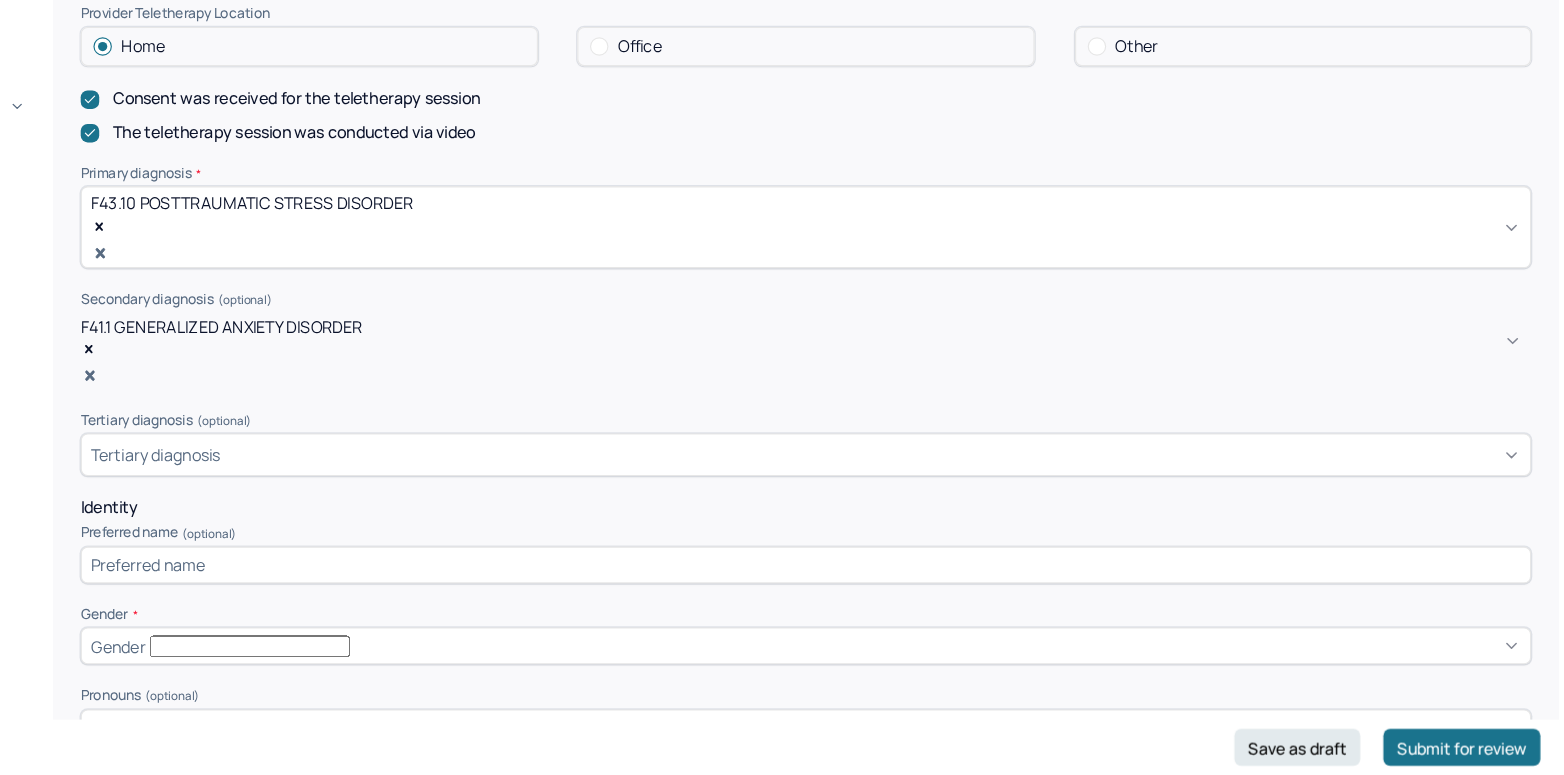 click on "Dashboard Clients Schedule Session Notes Tasks JE Jessica   Ermilio provider Logout" at bounding box center [122, 407] 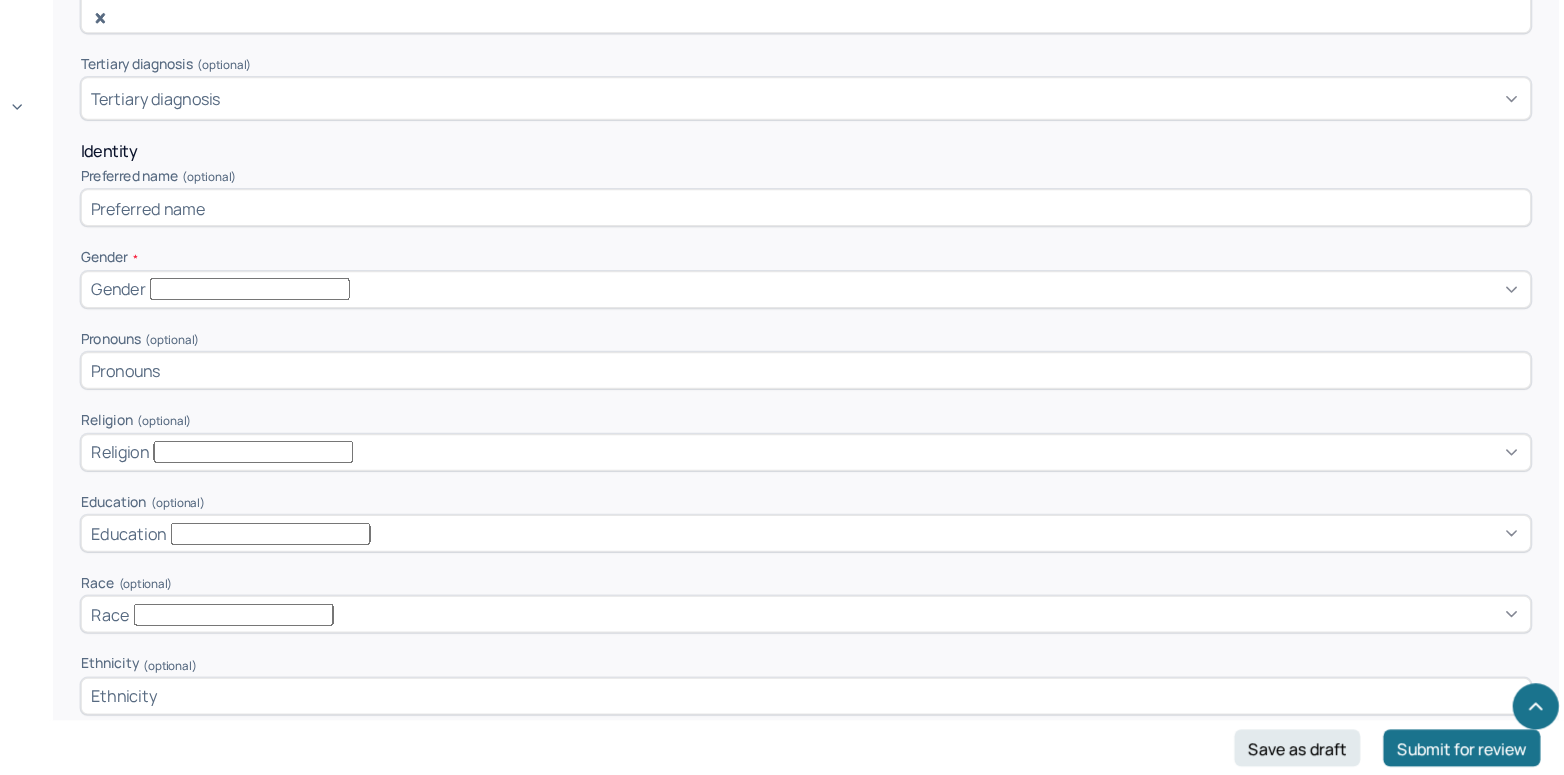 scroll, scrollTop: 729, scrollLeft: 0, axis: vertical 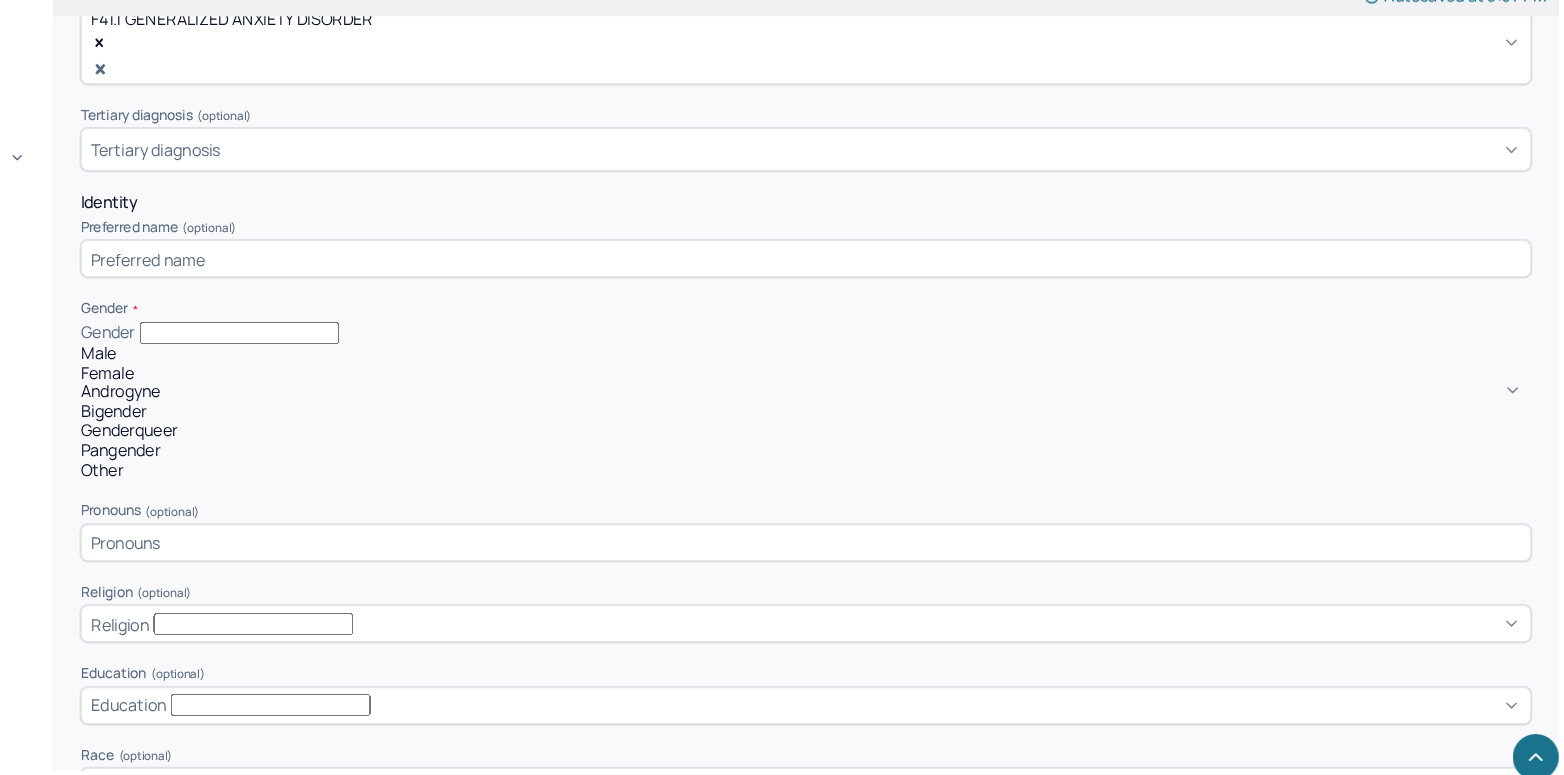 click on "Gender" at bounding box center [299, 347] 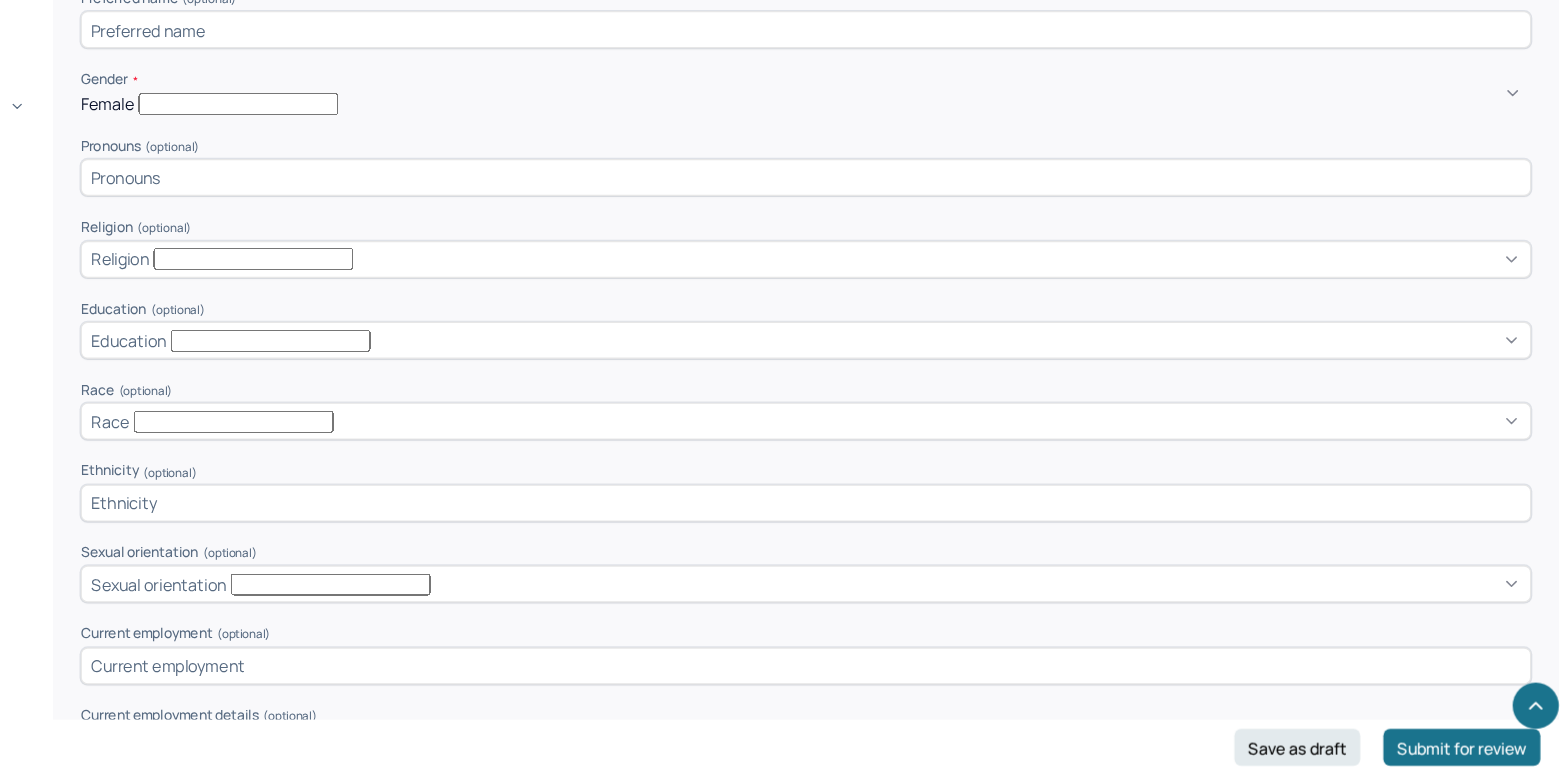 scroll, scrollTop: 897, scrollLeft: 0, axis: vertical 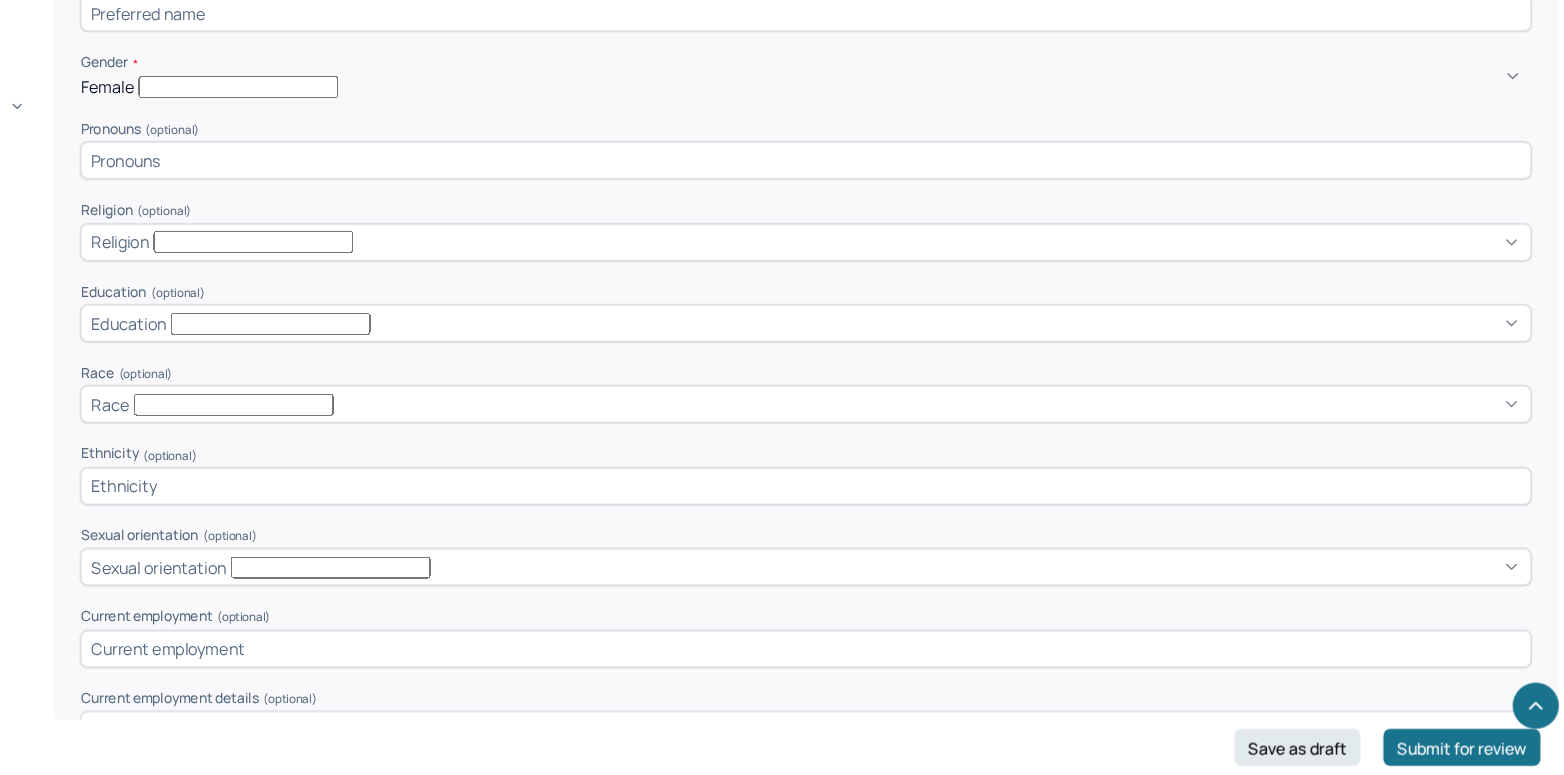 click on "Religion" at bounding box center (904, 314) 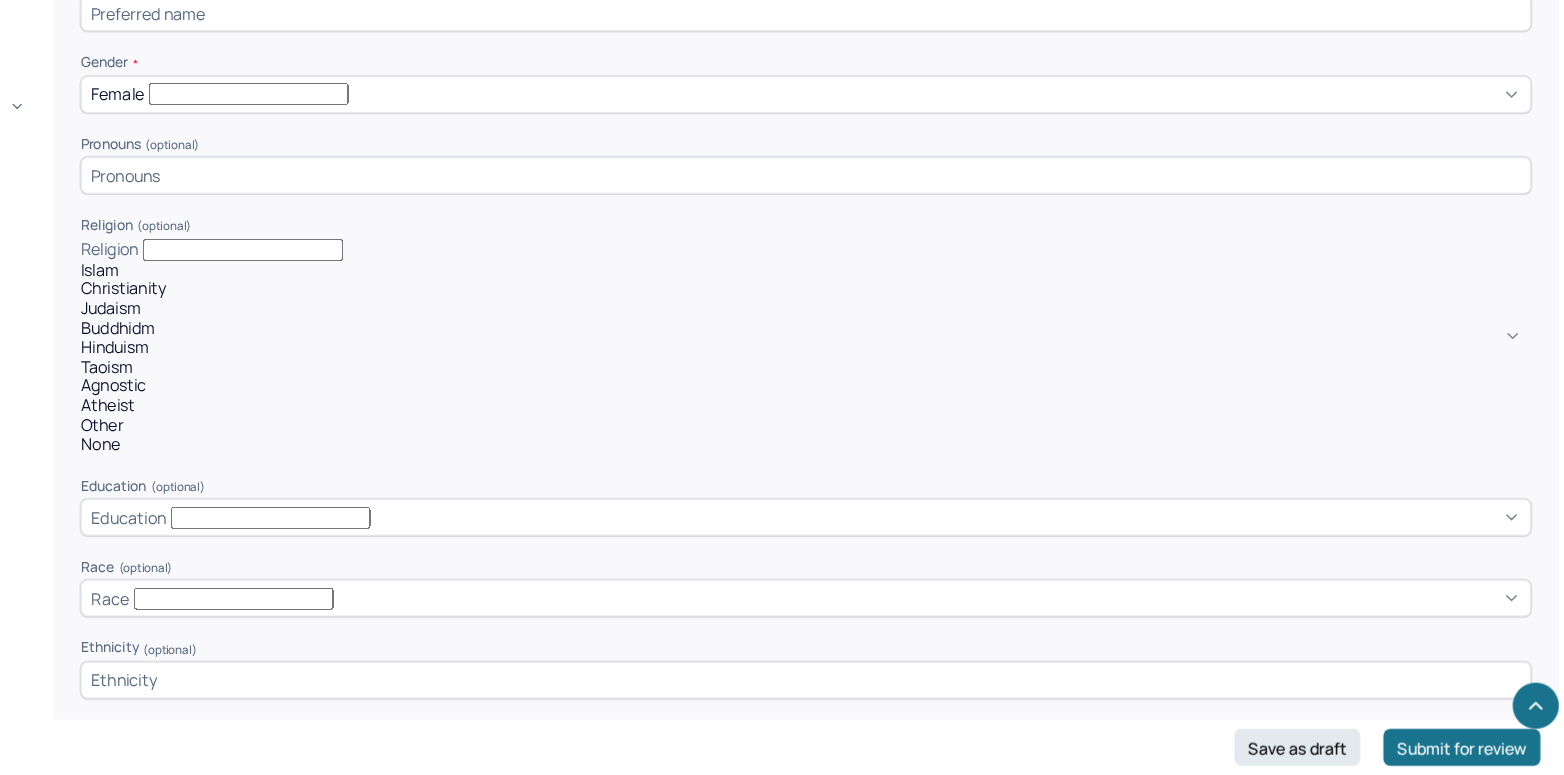 click on "Religion" at bounding box center [904, 320] 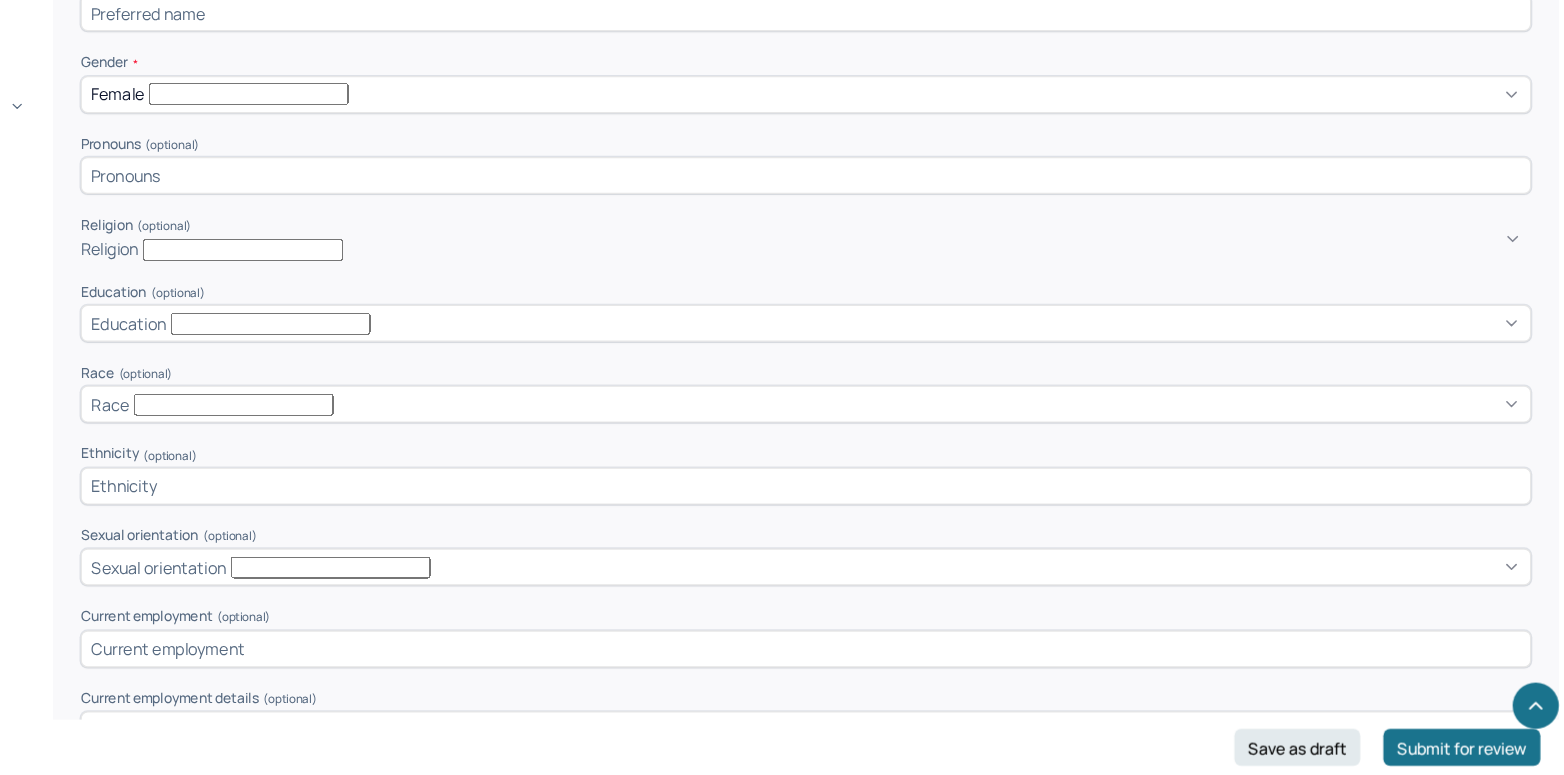 type 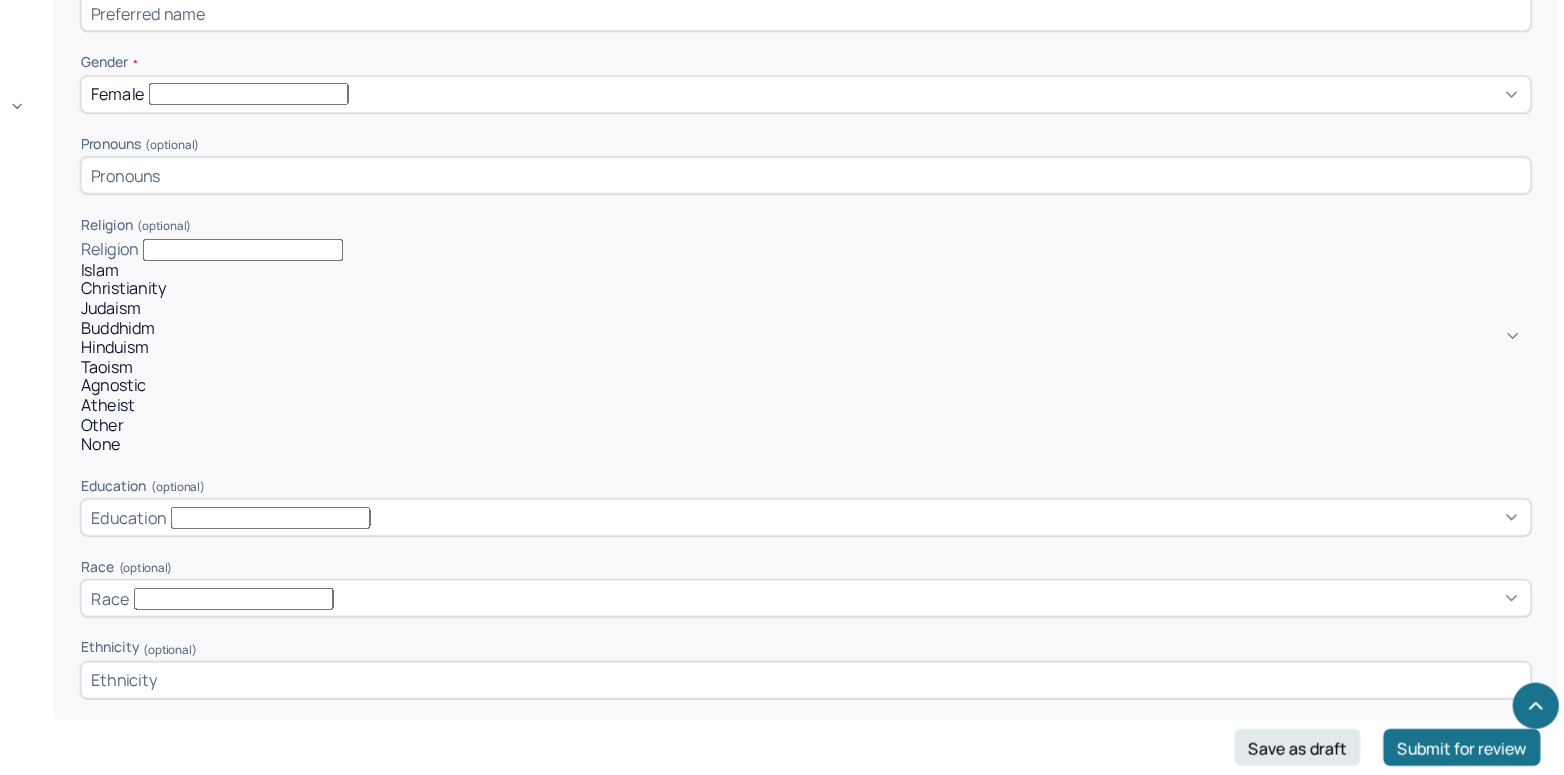 click on "Dashboard Clients Schedule Session Notes Tasks JE Jessica   Ermilio provider Logout" at bounding box center (122, 407) 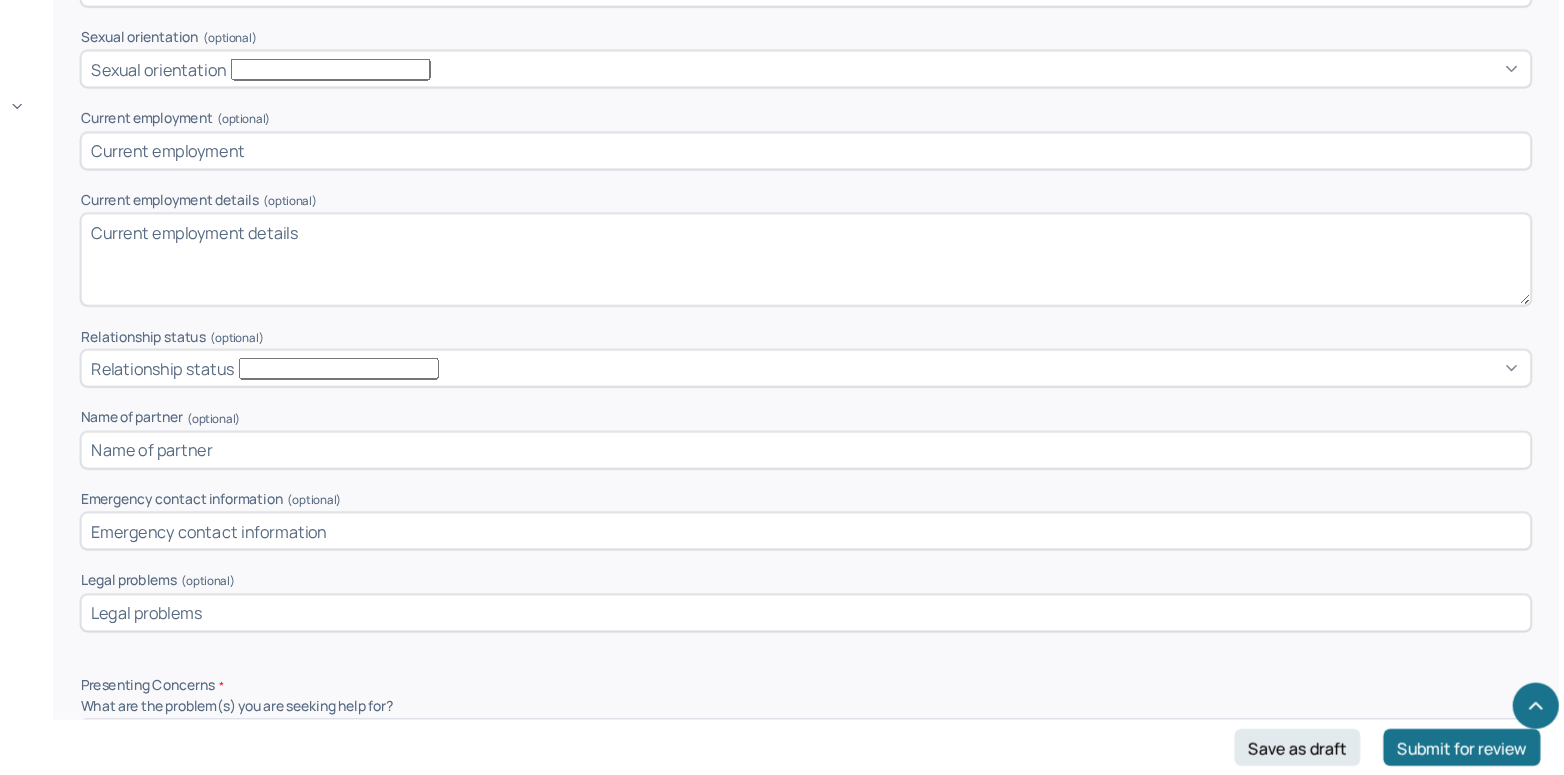 scroll, scrollTop: 1349, scrollLeft: 0, axis: vertical 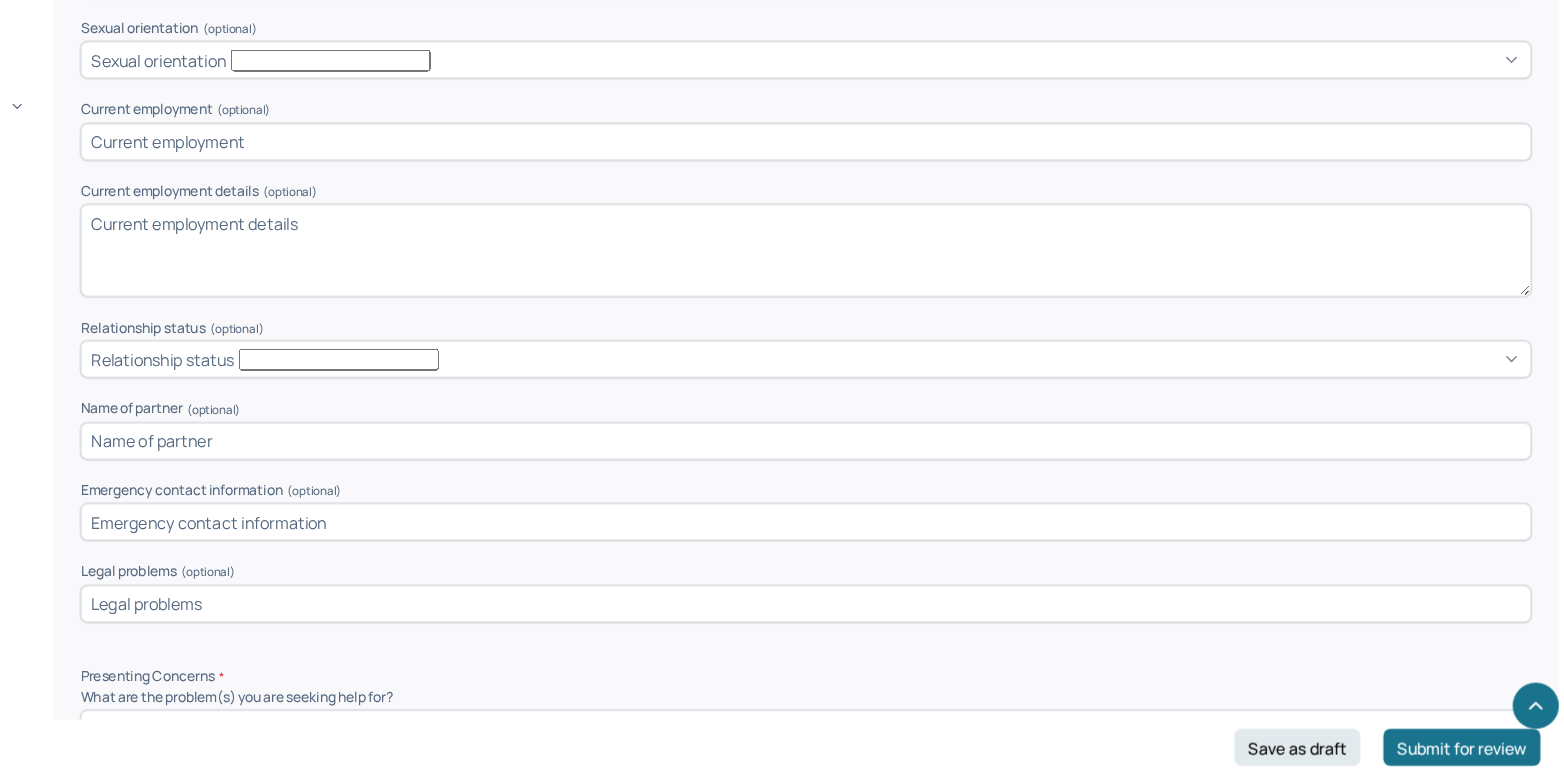 click on "Relationship status" at bounding box center [904, 415] 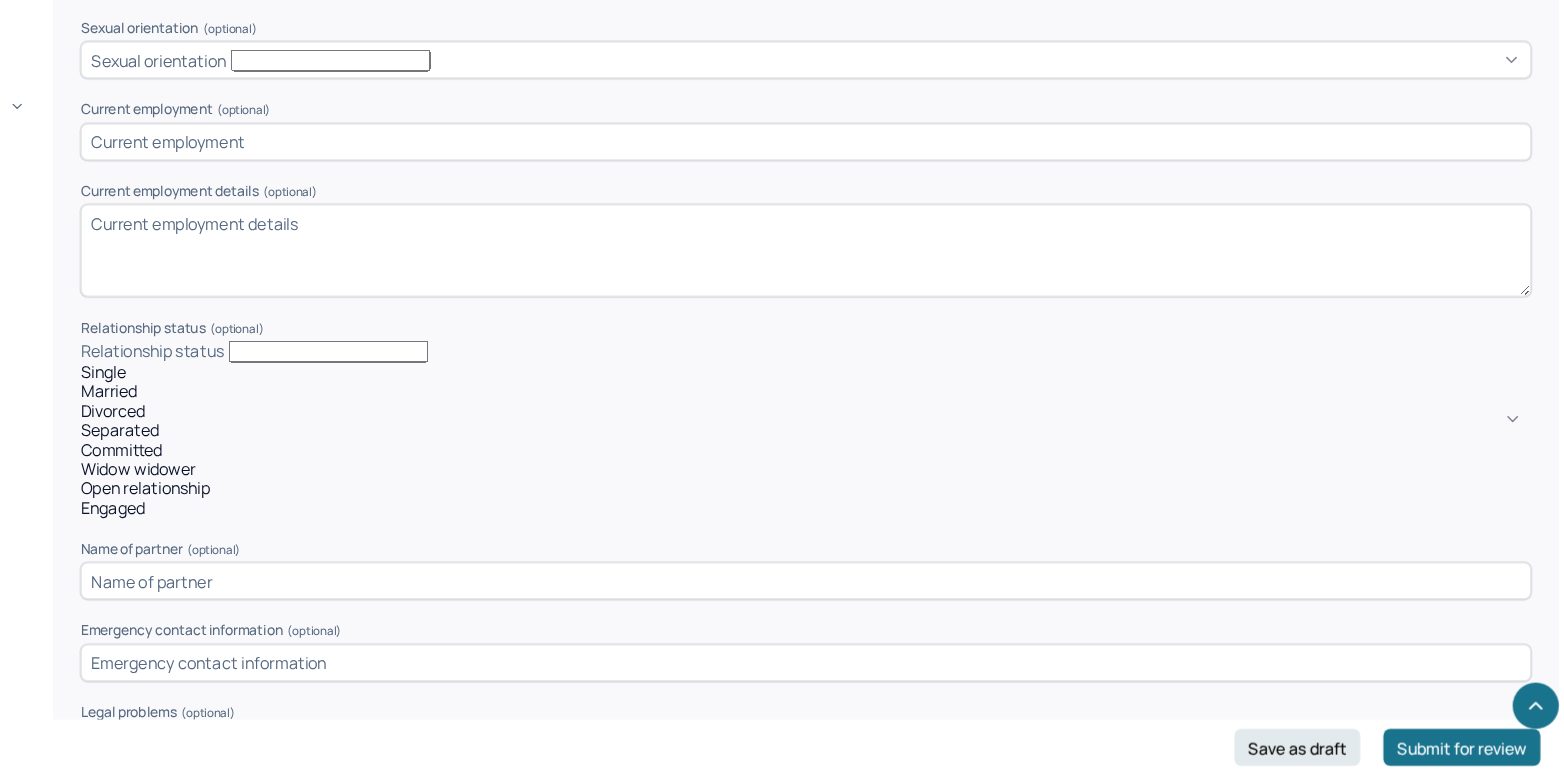 click on "Married" at bounding box center [904, 443] 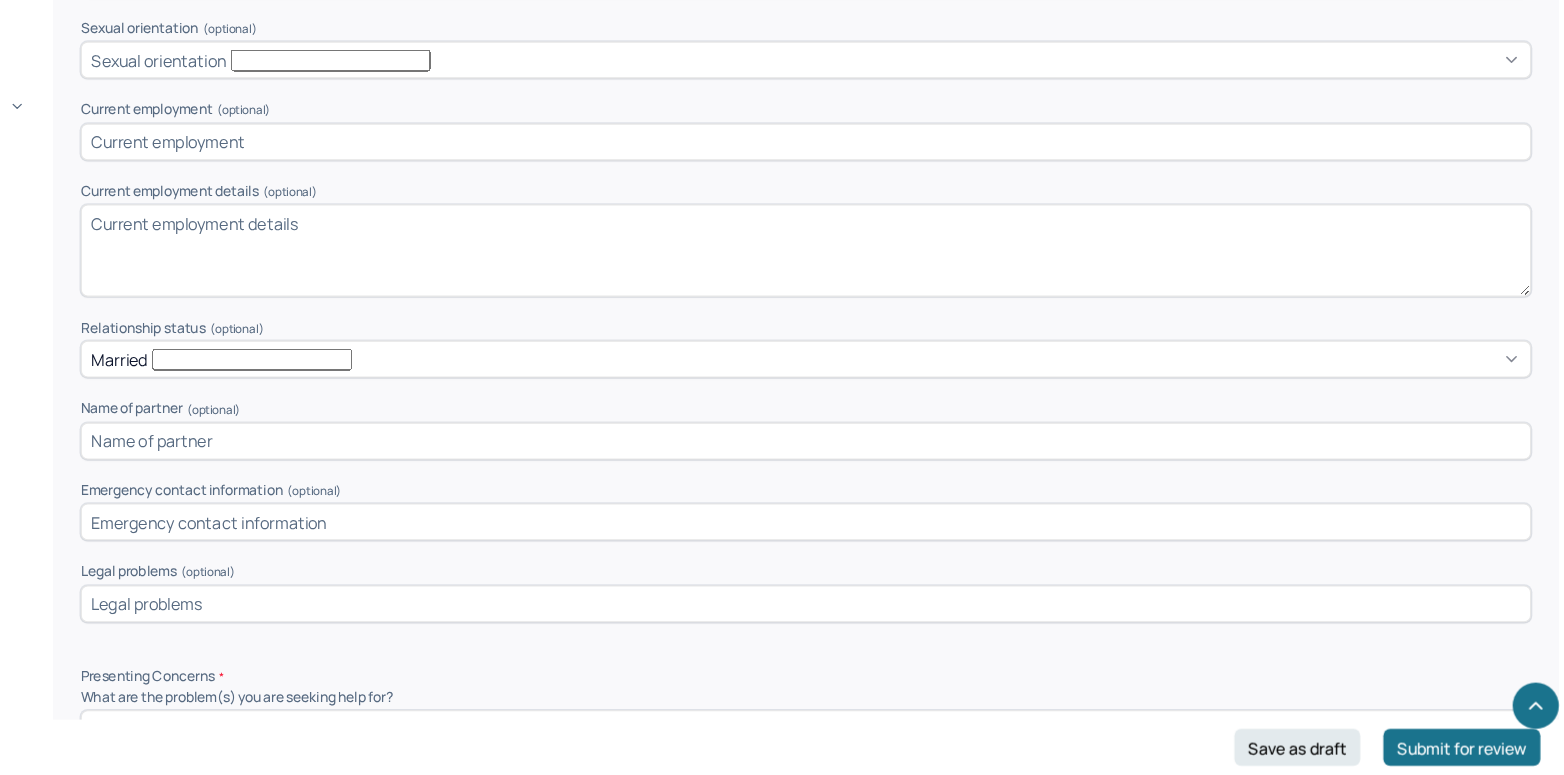 click at bounding box center (904, 486) 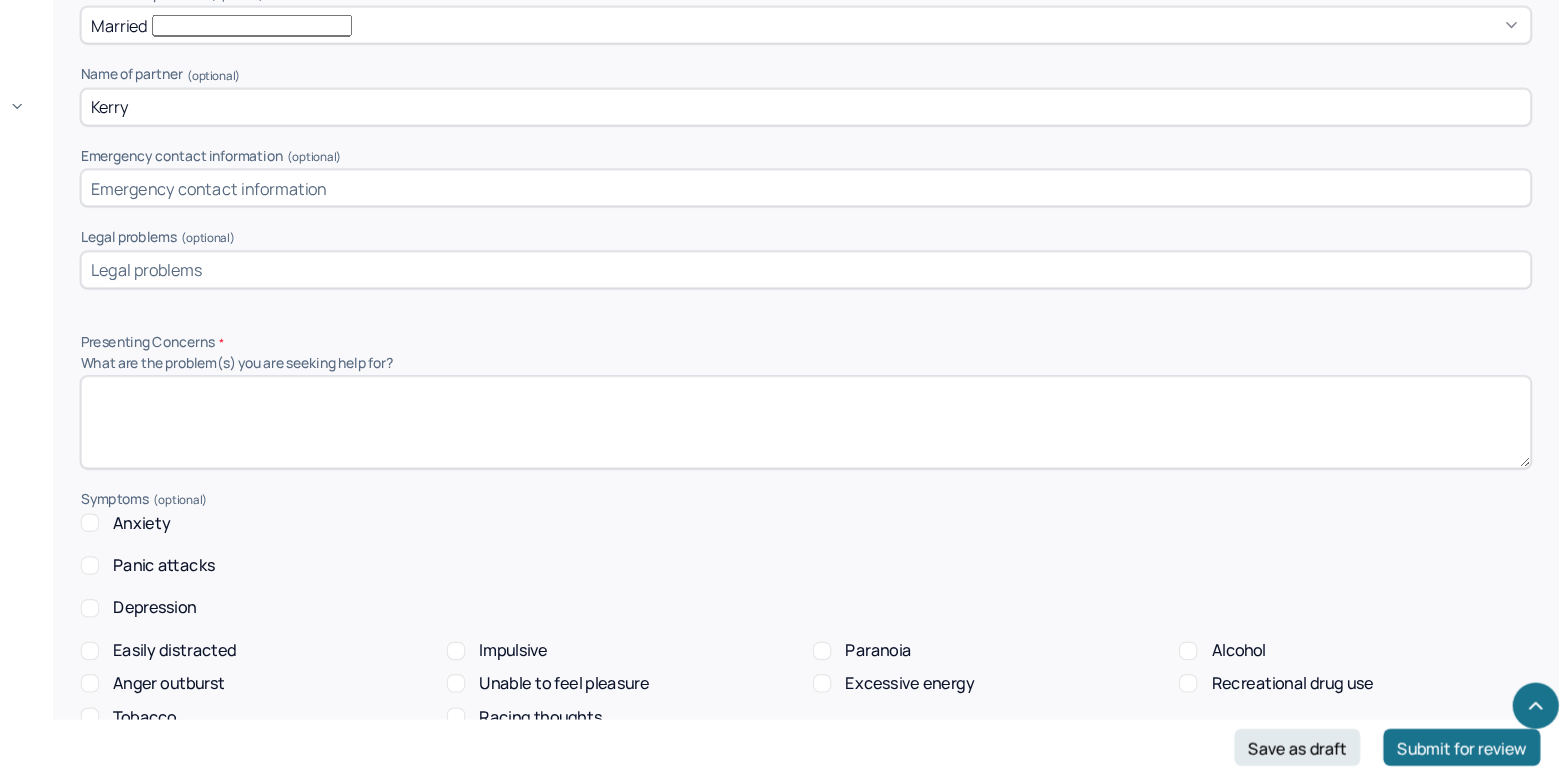 scroll, scrollTop: 1645, scrollLeft: 0, axis: vertical 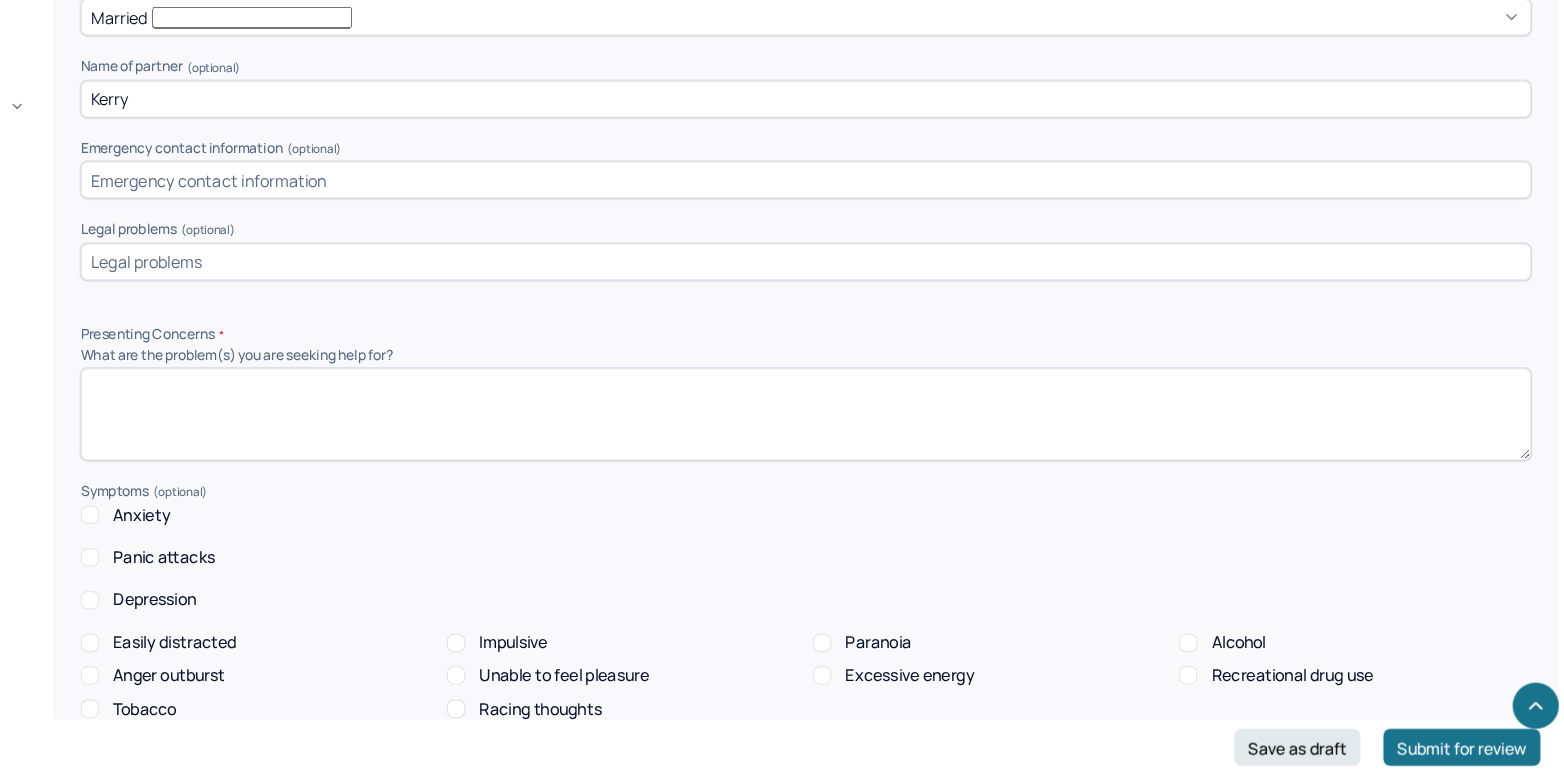 type on "Kerry" 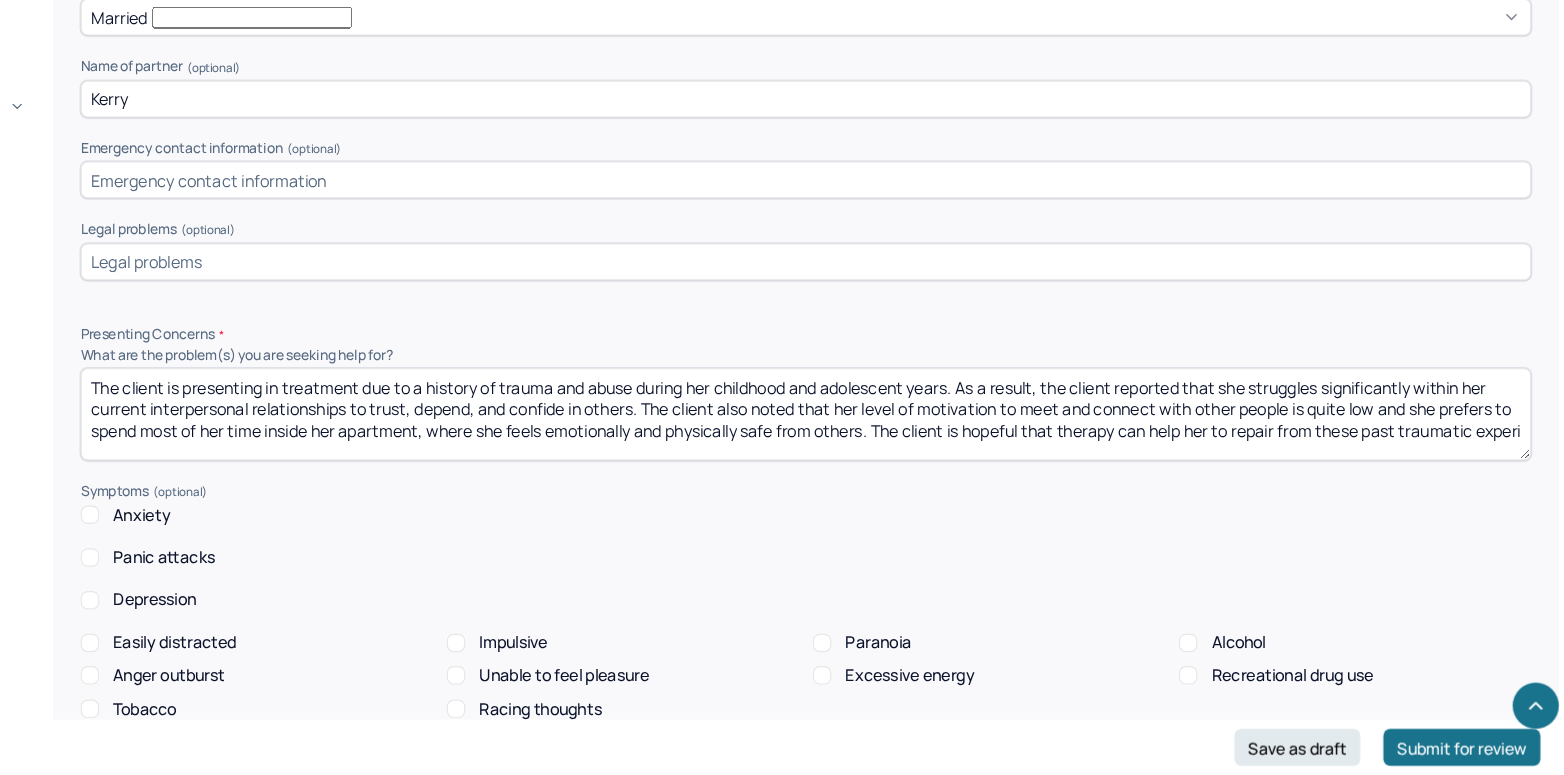 scroll, scrollTop: 5, scrollLeft: 0, axis: vertical 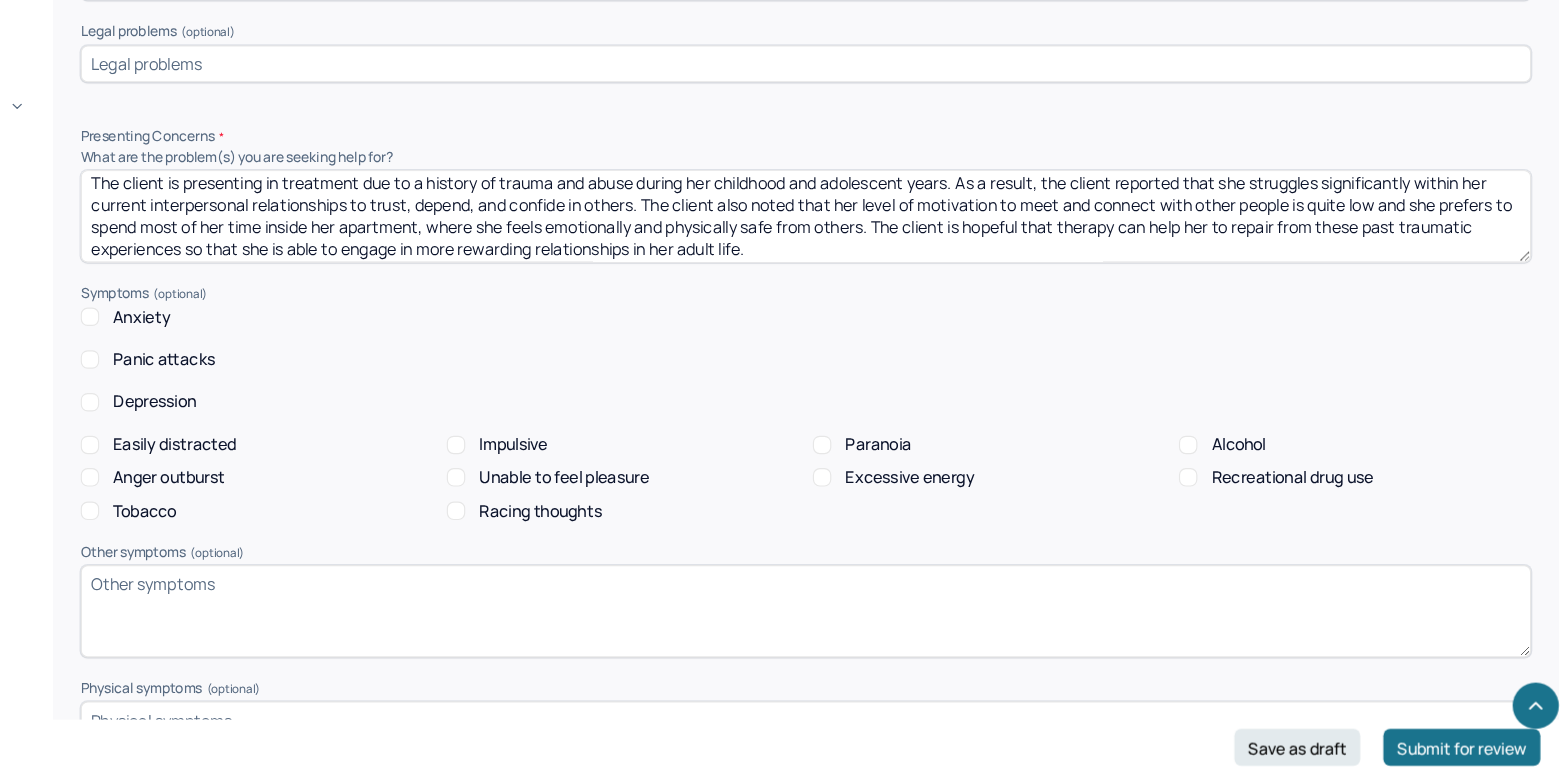 type on "The client is presenting in treatment due to a history of trauma and abuse during her childhood and adolescent years. As a result, the client reported that she struggles significantly within her current interpersonal relationships to trust, depend, and confide in others. The client also noted that her level of motivation to meet and connect with other people is quite low and she prefers to spend most of her time inside her apartment, where she feels emotionally and physically safe from others. The client is hopeful that therapy can help her to repair from these past traumatic experiences so that she is able to engage in more rewarding relationships in her adult life." 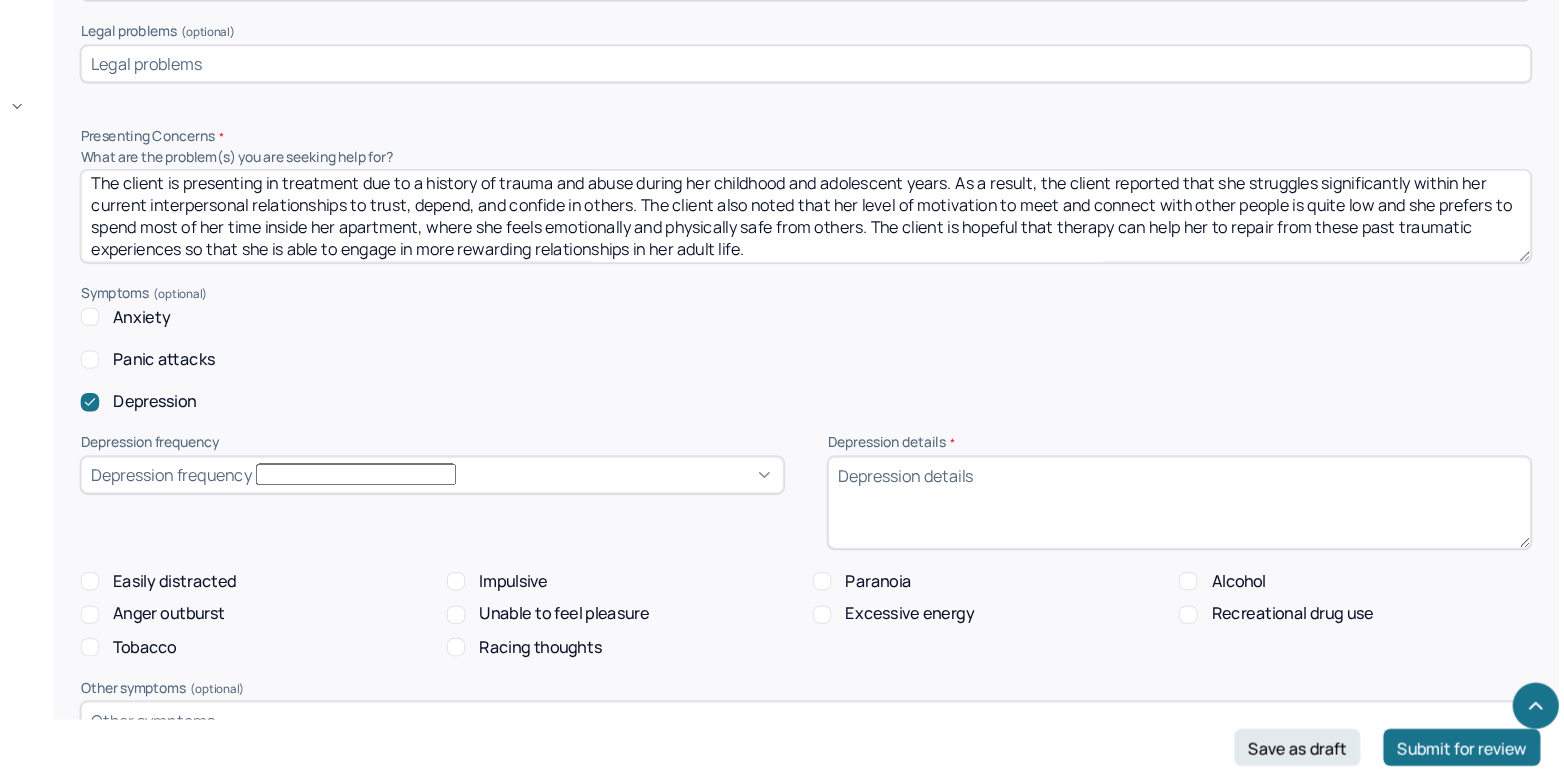 click on "Depression frequency" at bounding box center [354, 514] 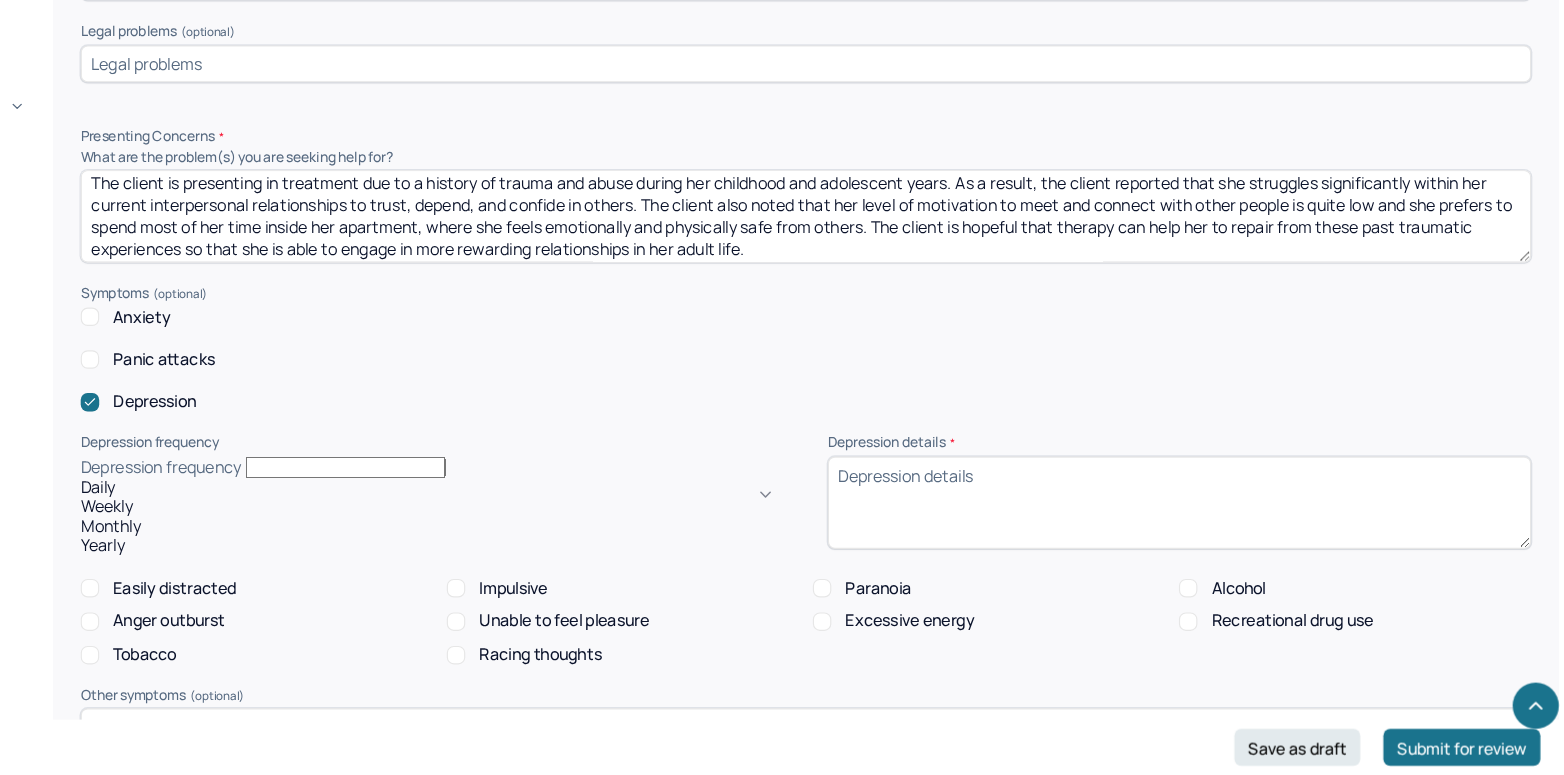 click on "Monthly" at bounding box center [580, 559] 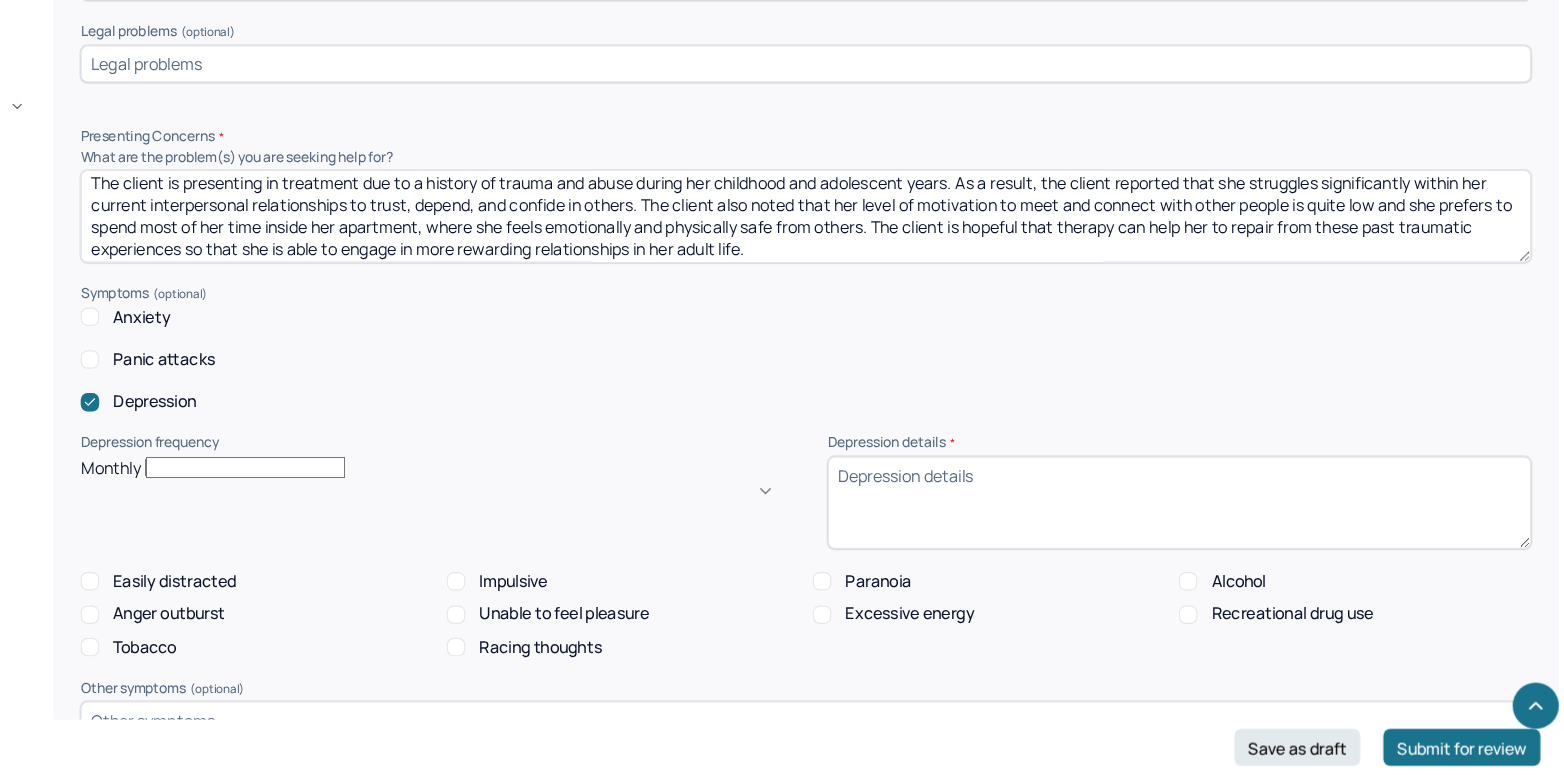 click on "Depression details *" at bounding box center (1227, 539) 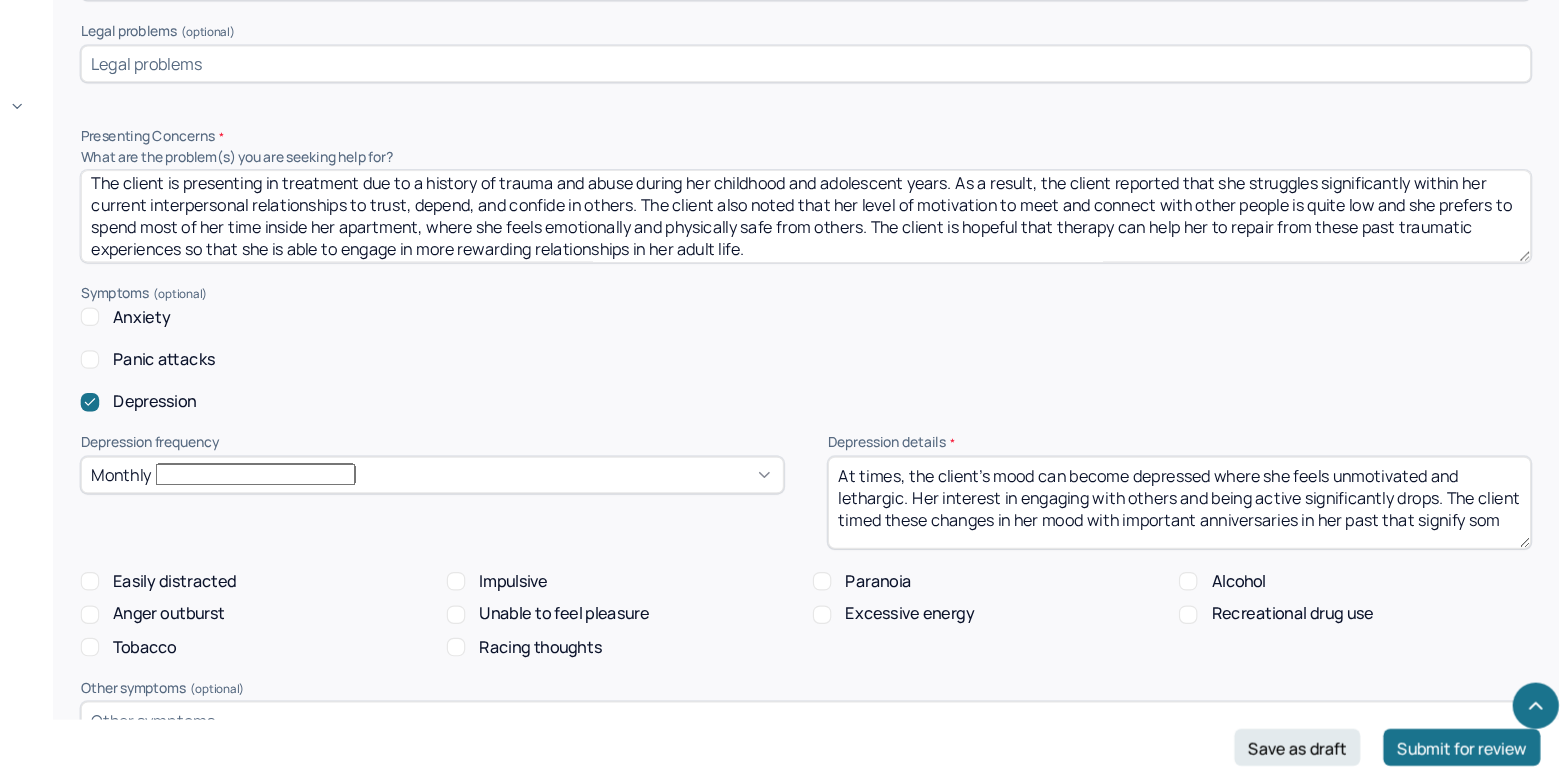scroll, scrollTop: 5, scrollLeft: 0, axis: vertical 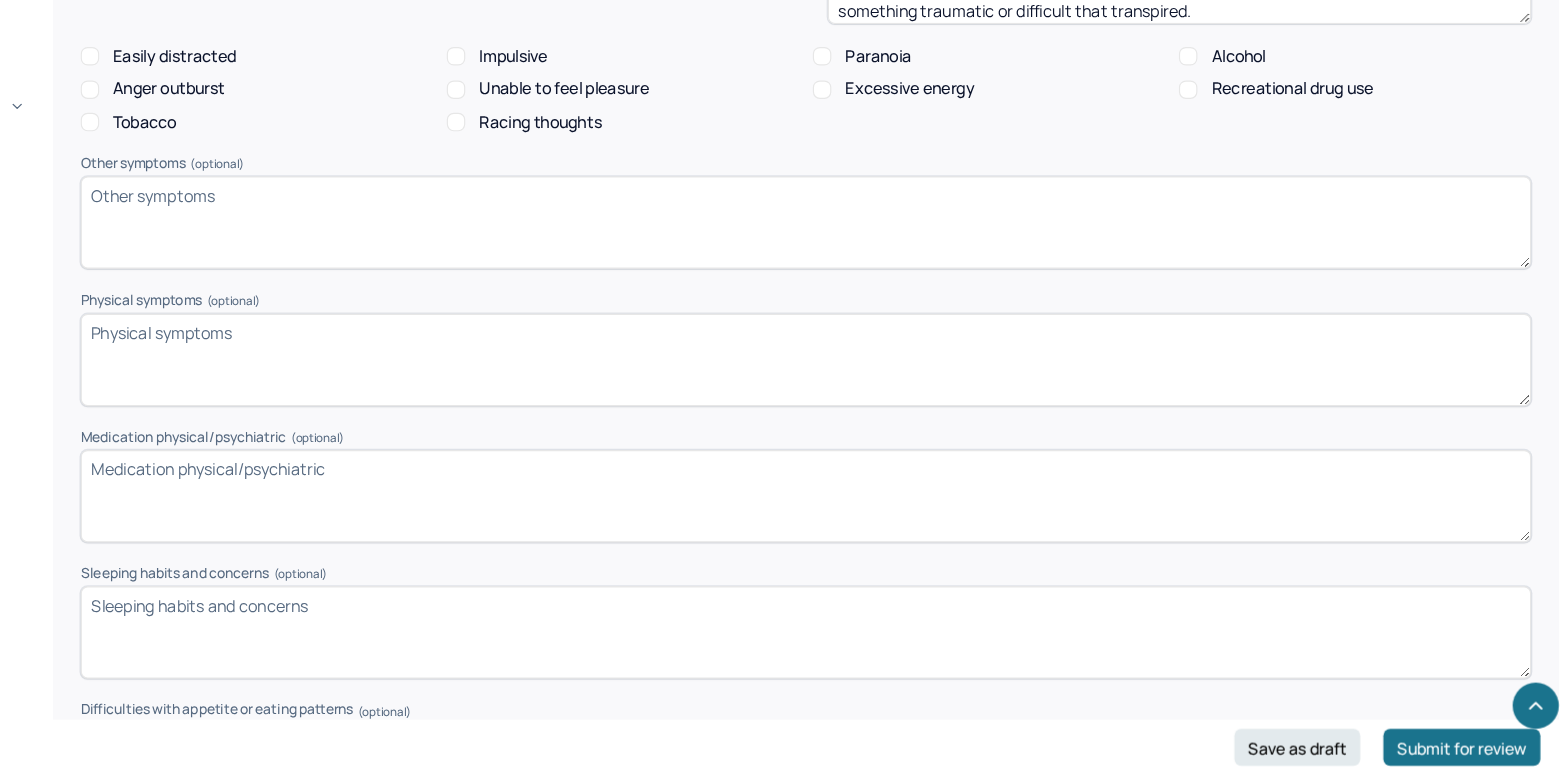 type on "At times, the client's mood can become depressed where she feels unmotivated and lethargic. Her interest in engaging with others and being active significantly drops. The client timed these changes in her mood with important anniversaries in her past that signify something traumatic or difficult that transpired." 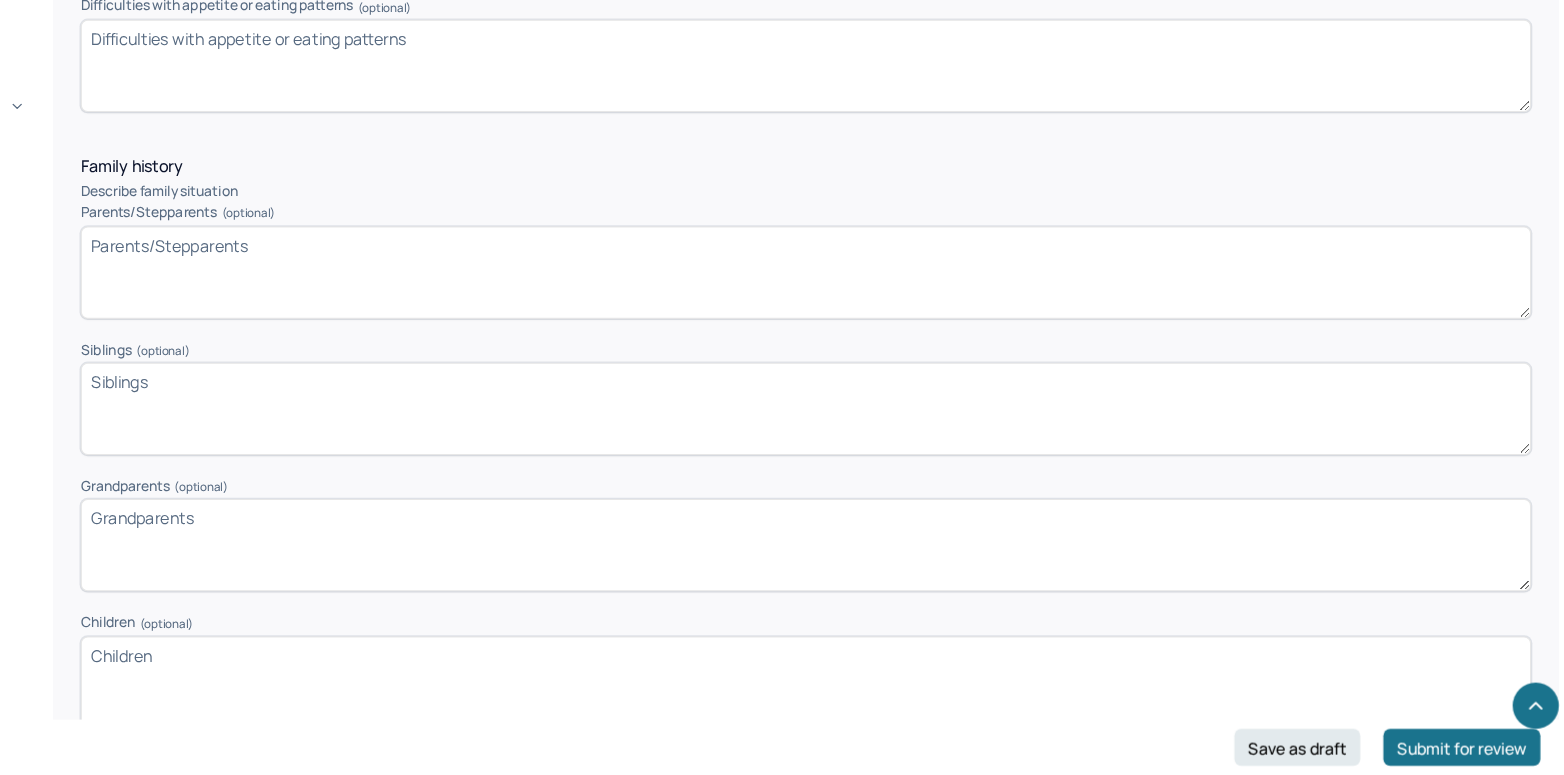 scroll, scrollTop: 2882, scrollLeft: 0, axis: vertical 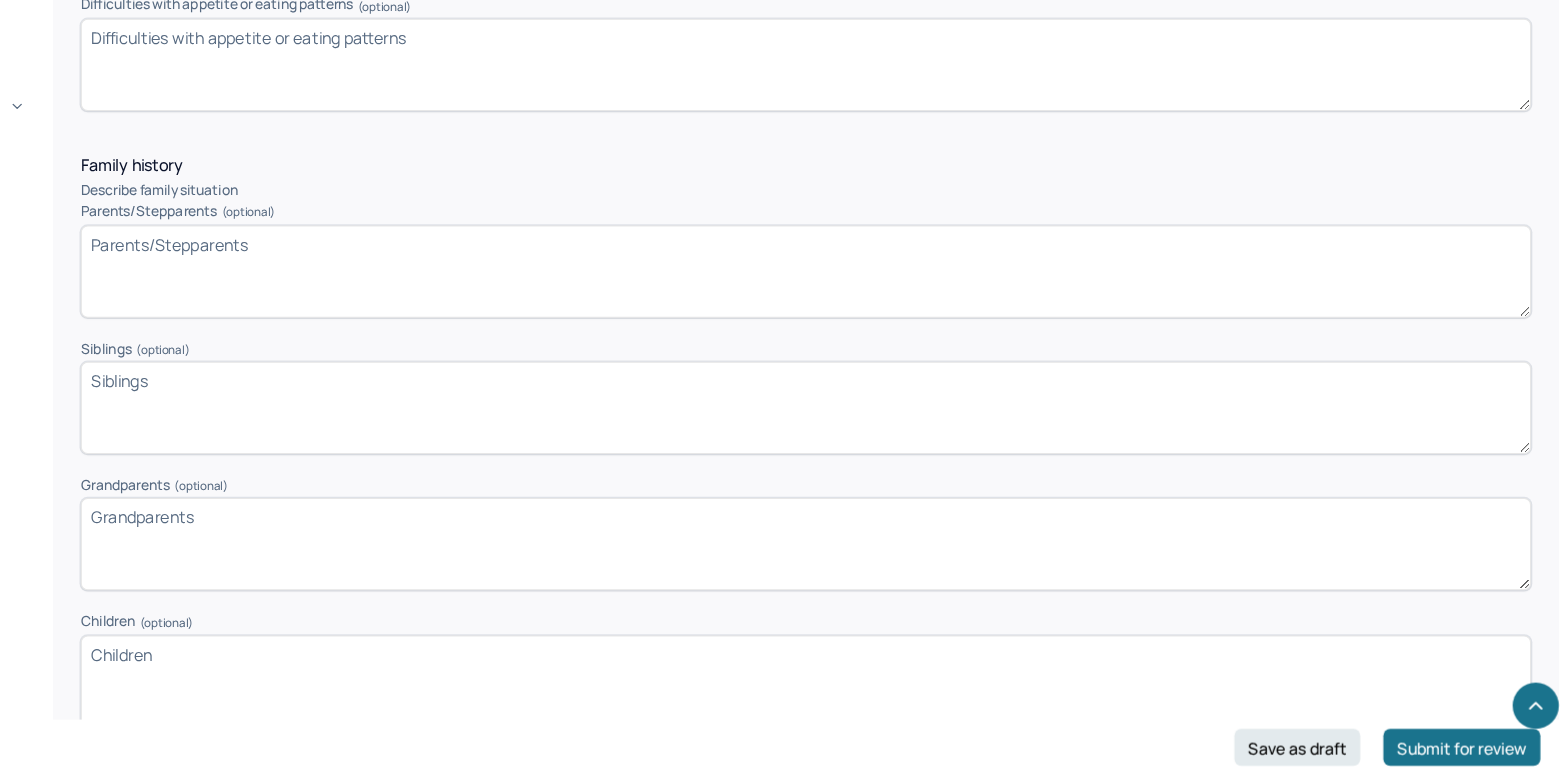 type on "The client is prescribed Kepra in order to manage epilepsy" 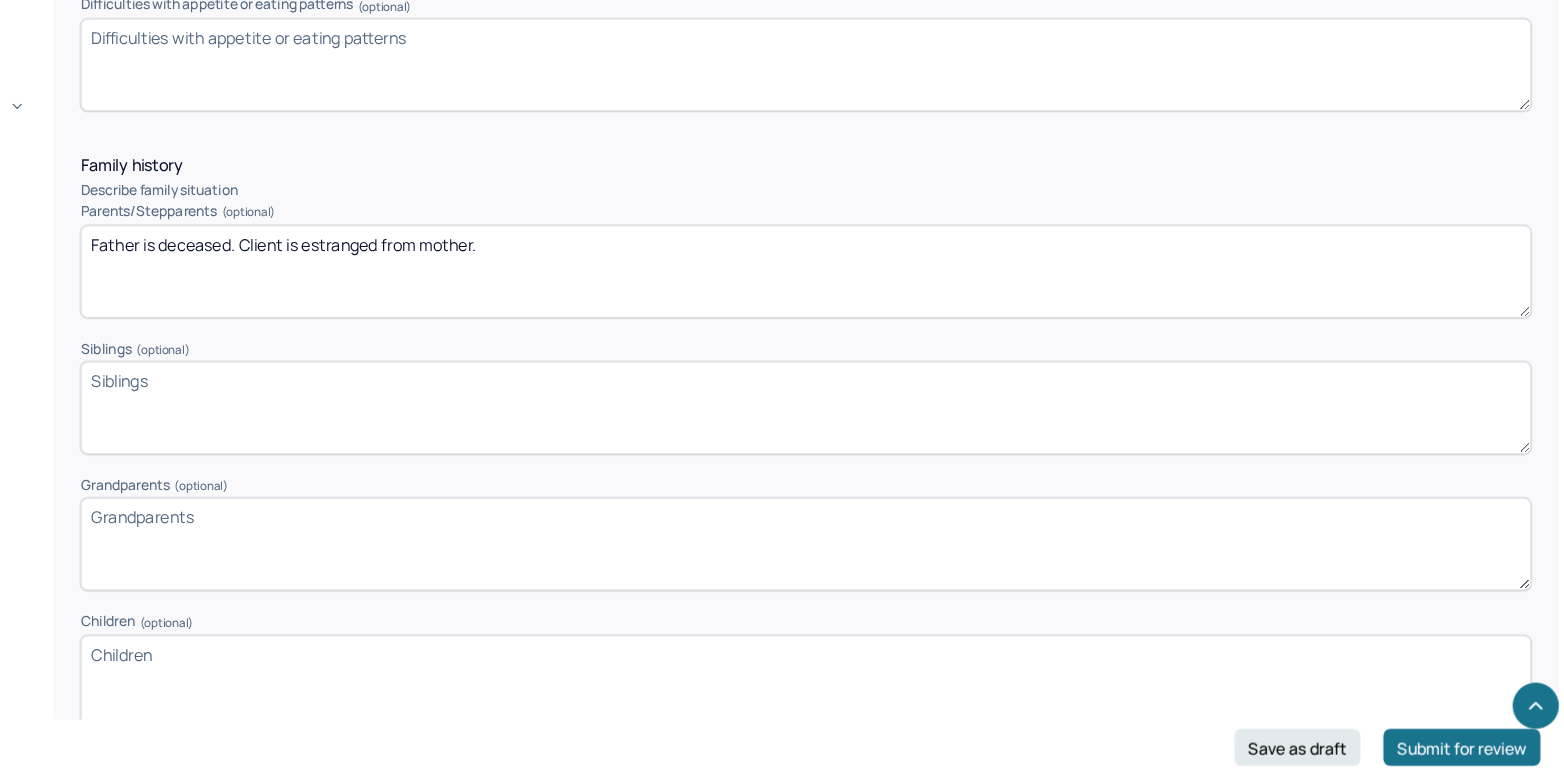 type on "Father is deceased. Client is estranged from mother." 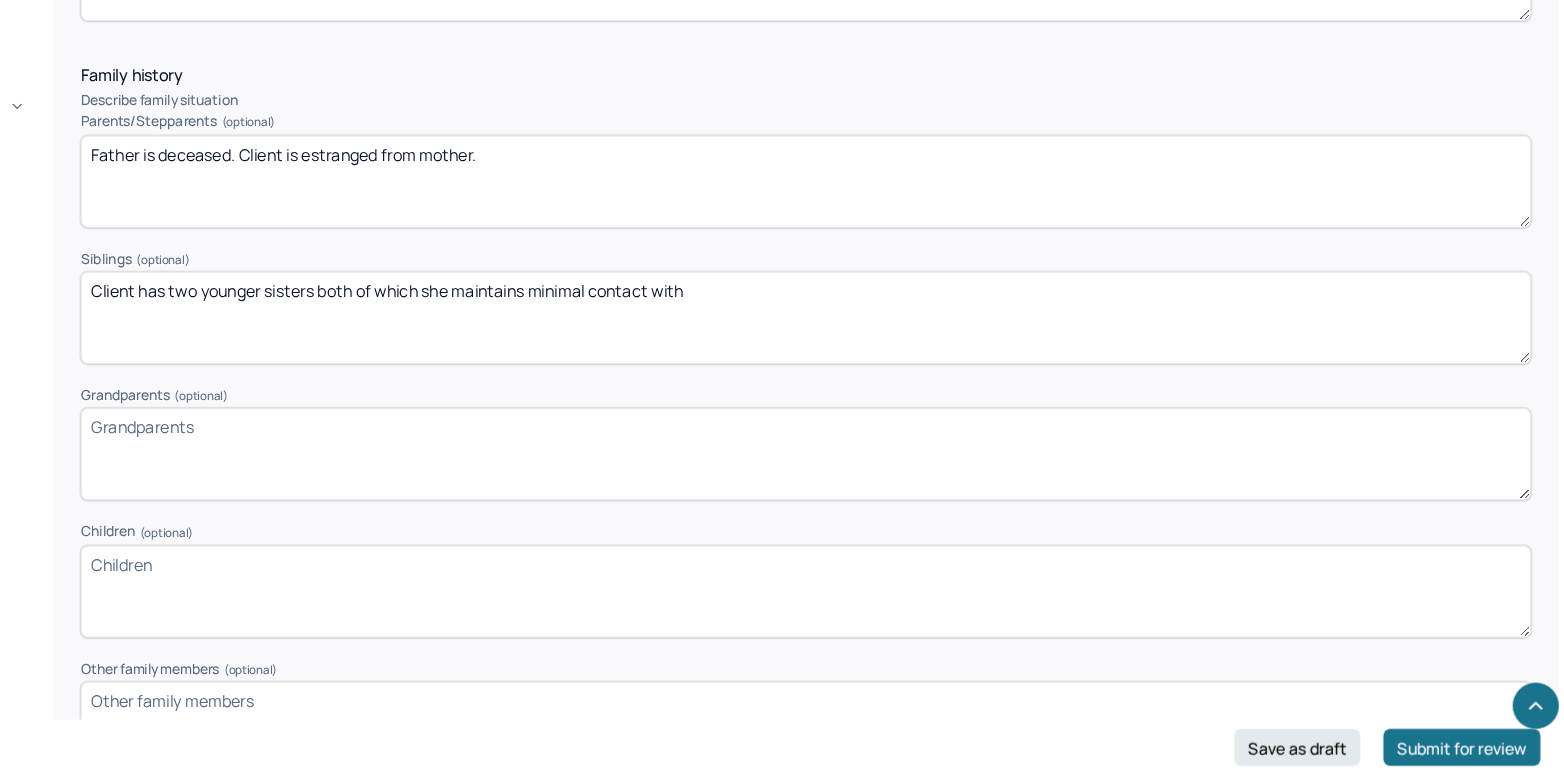 scroll, scrollTop: 2961, scrollLeft: 0, axis: vertical 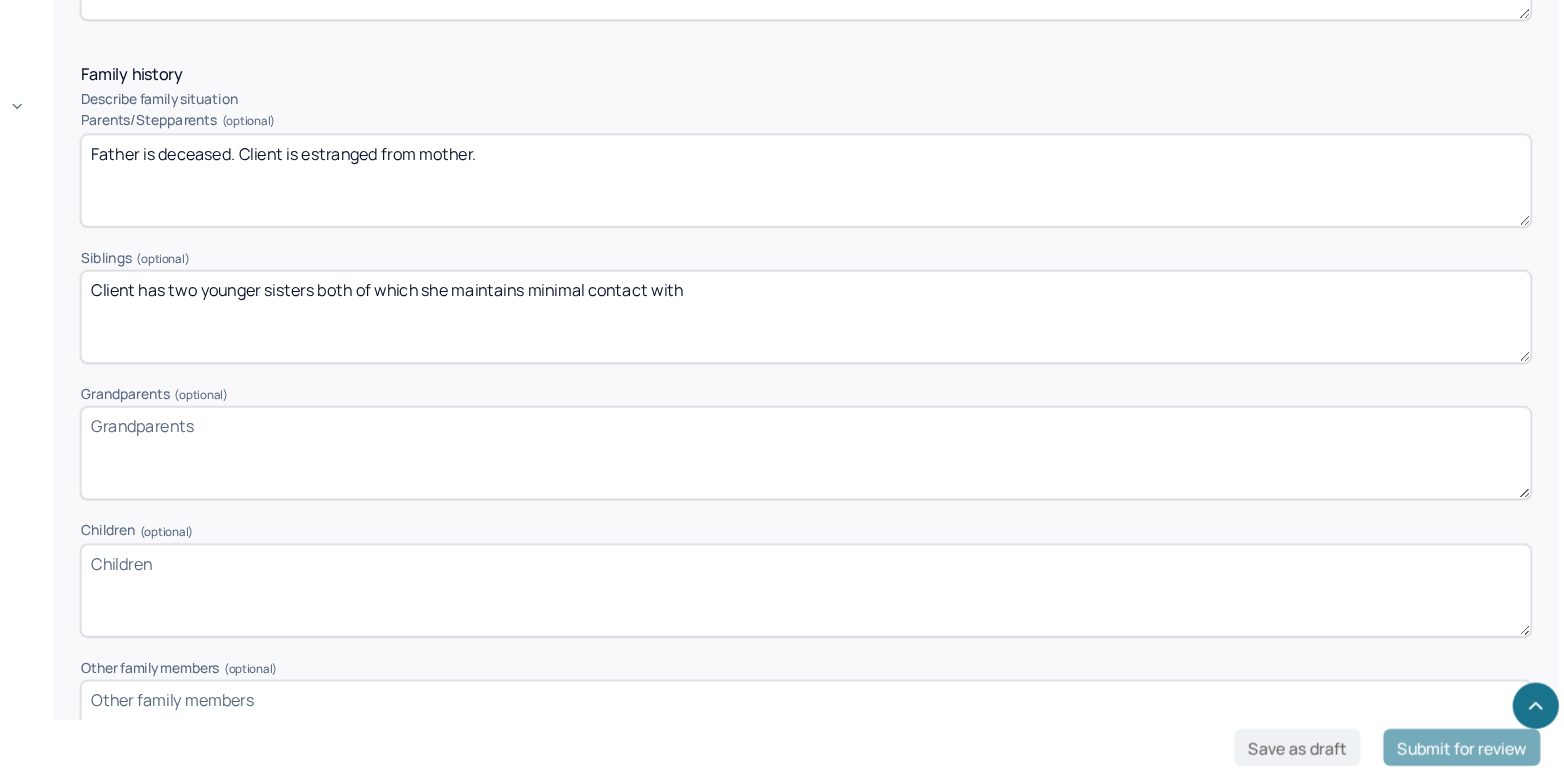 type on "Client has two younger sisters both of which she maintains minimal contact with" 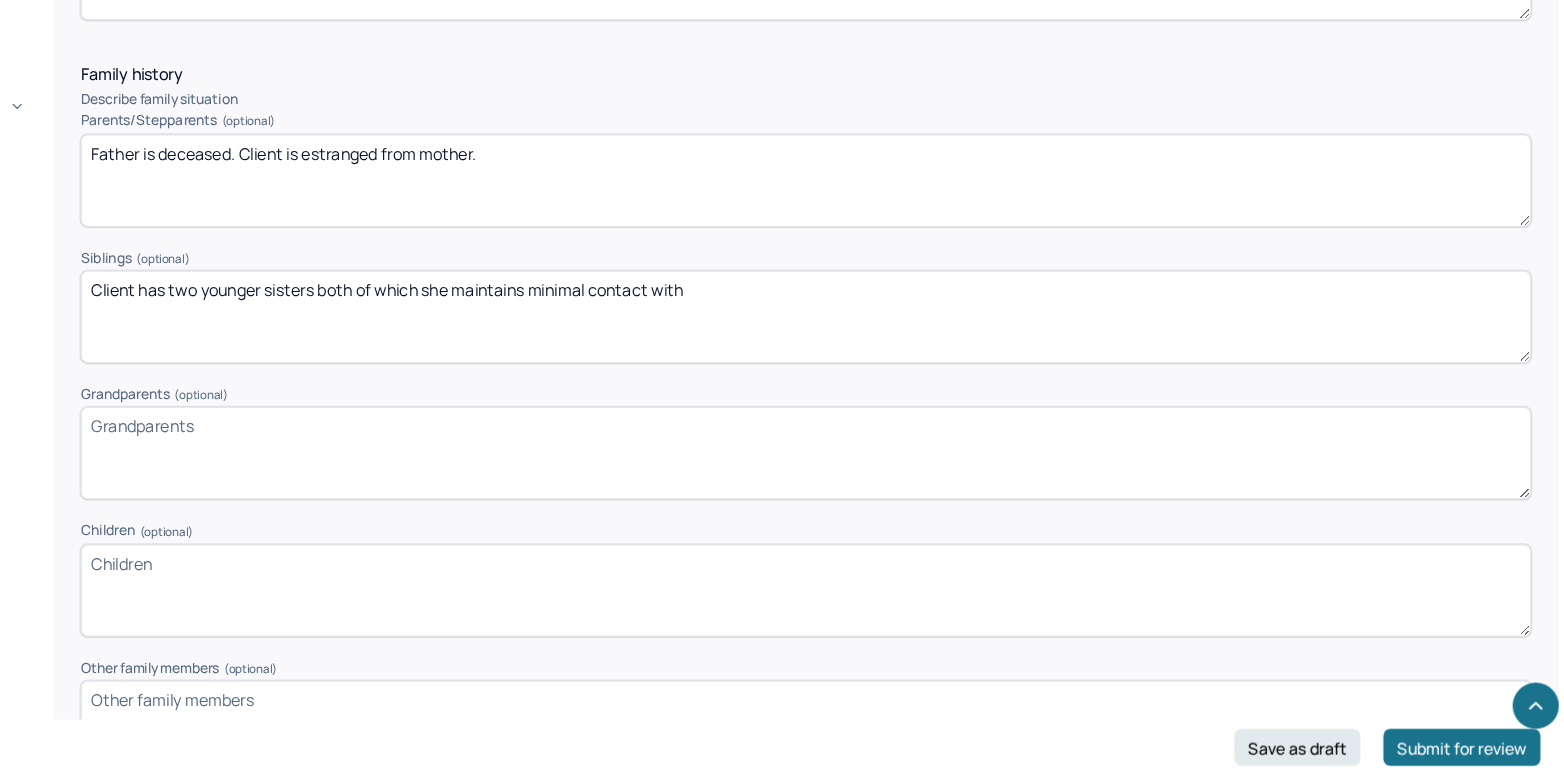type on "T" 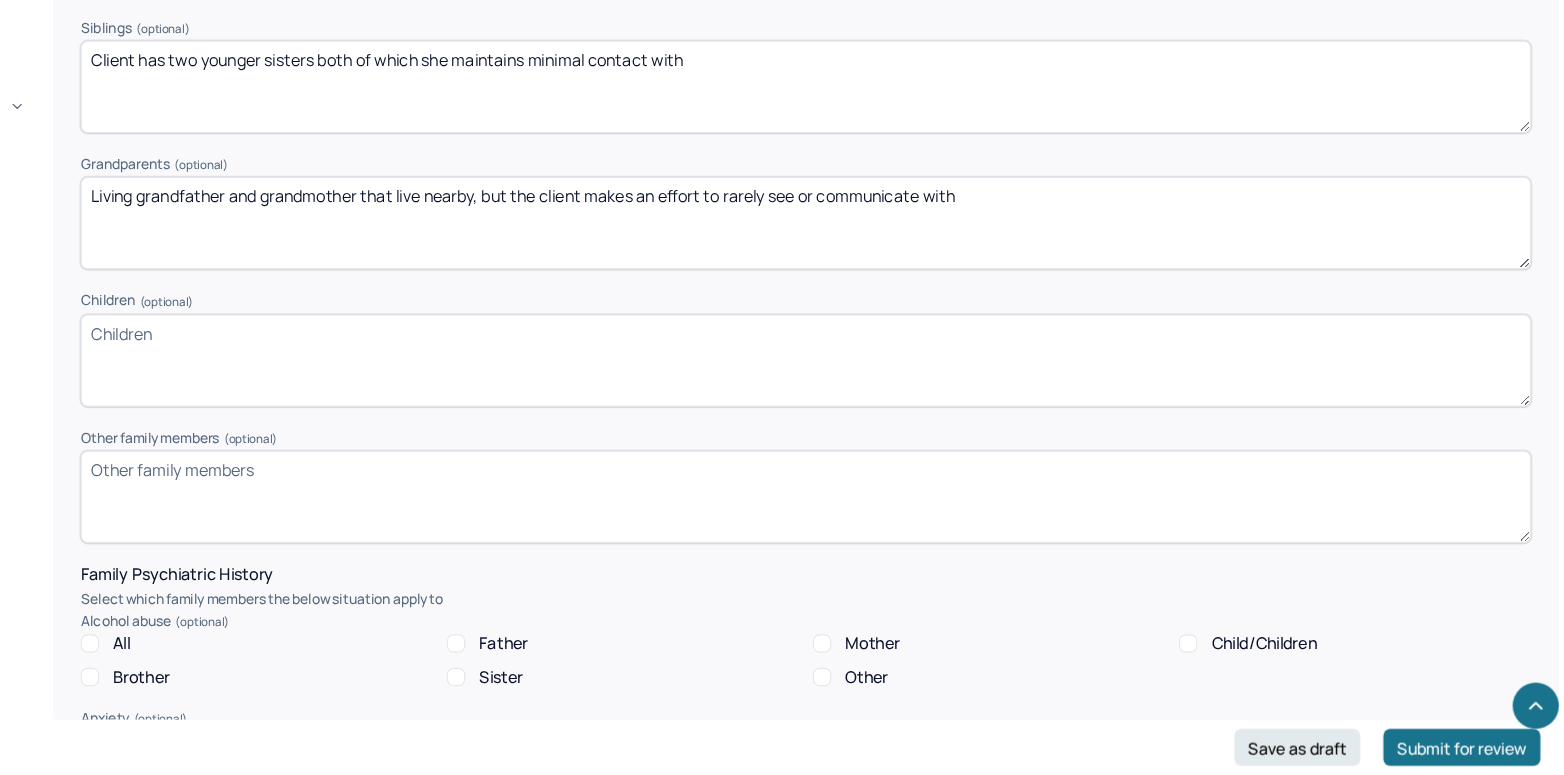 scroll, scrollTop: 3161, scrollLeft: 0, axis: vertical 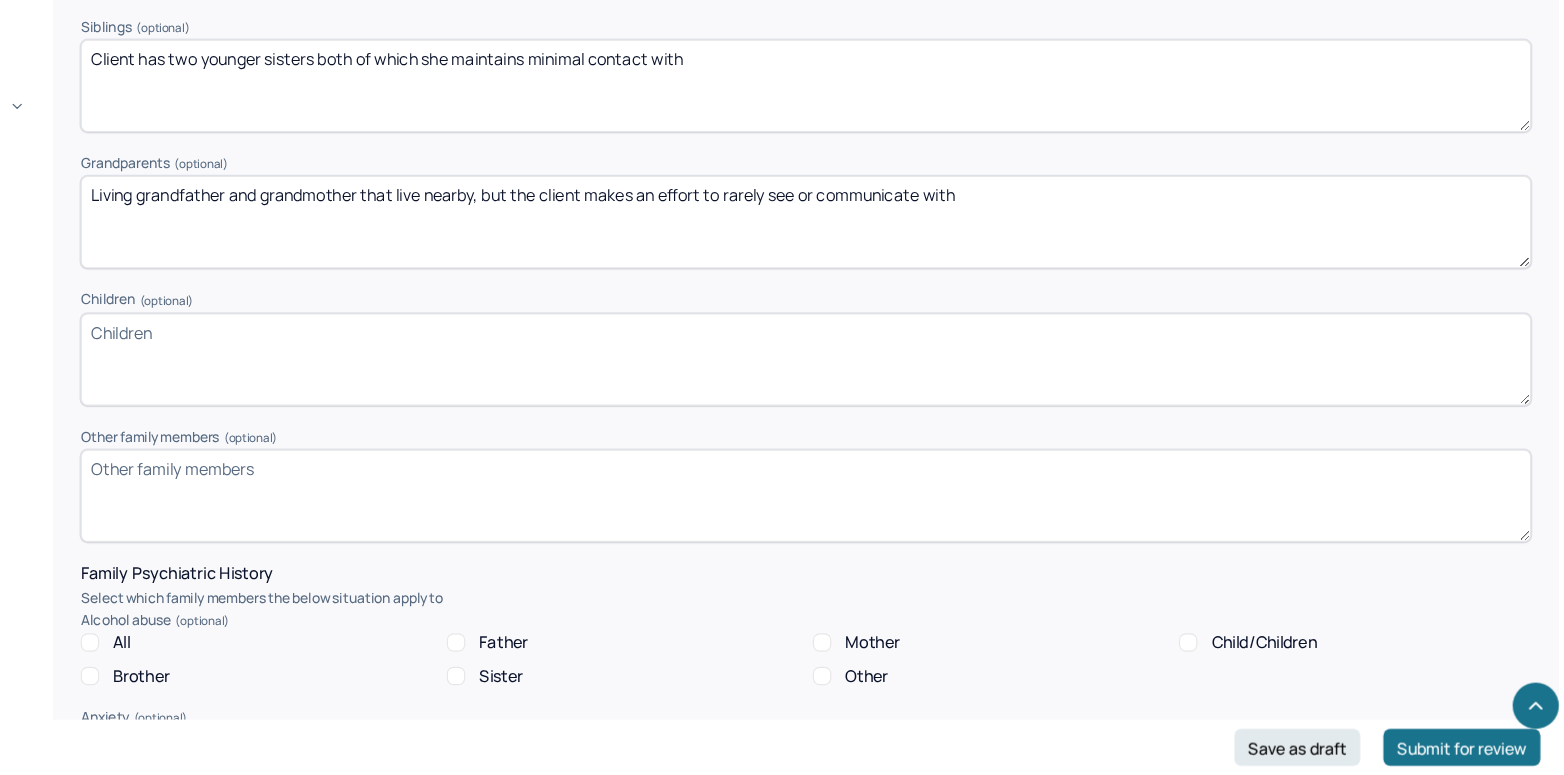 type on "Living grandfather and grandmother that live nearby, but the client makes an effort to rarely see or communicate with" 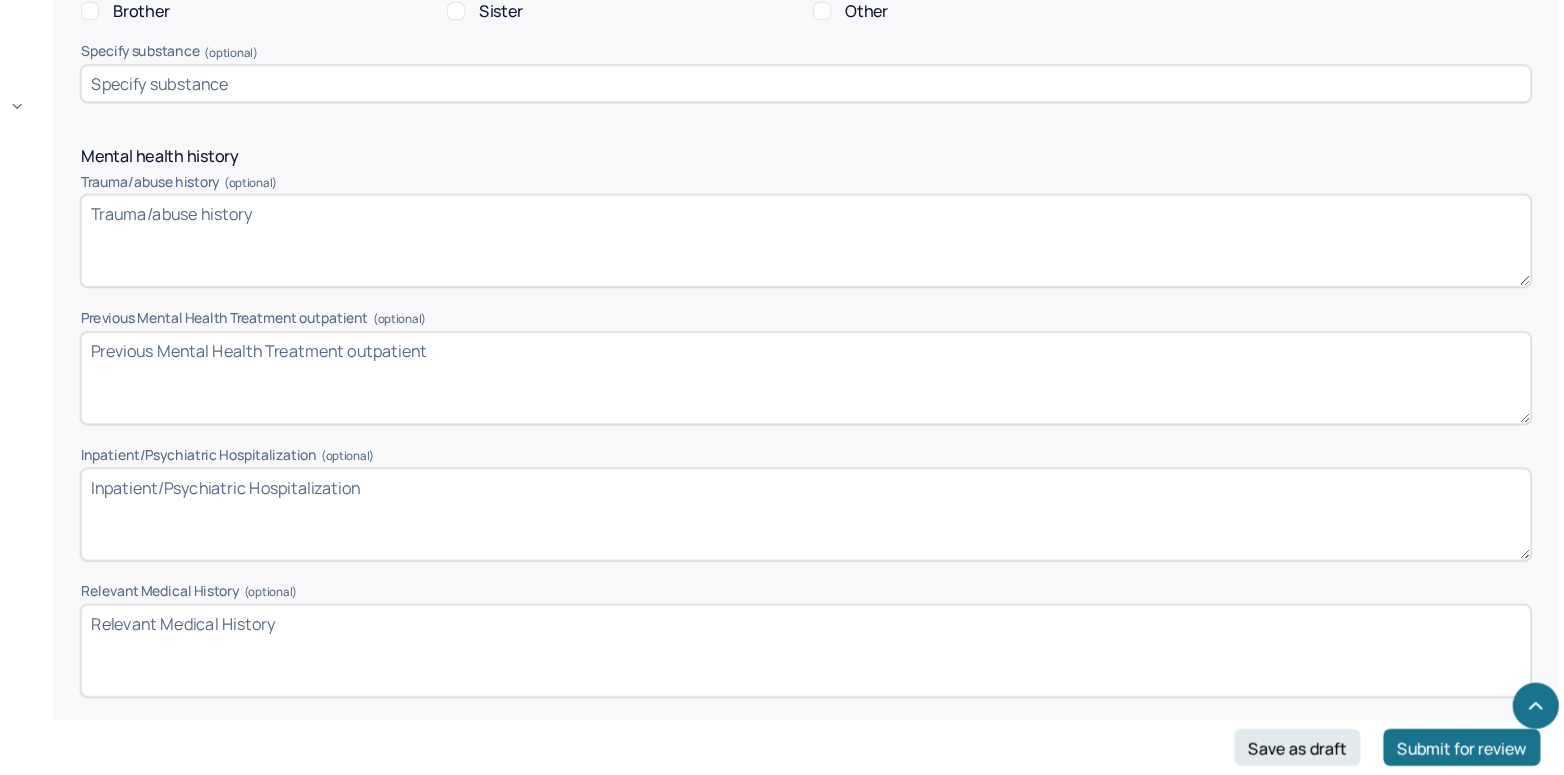 scroll, scrollTop: 4245, scrollLeft: 0, axis: vertical 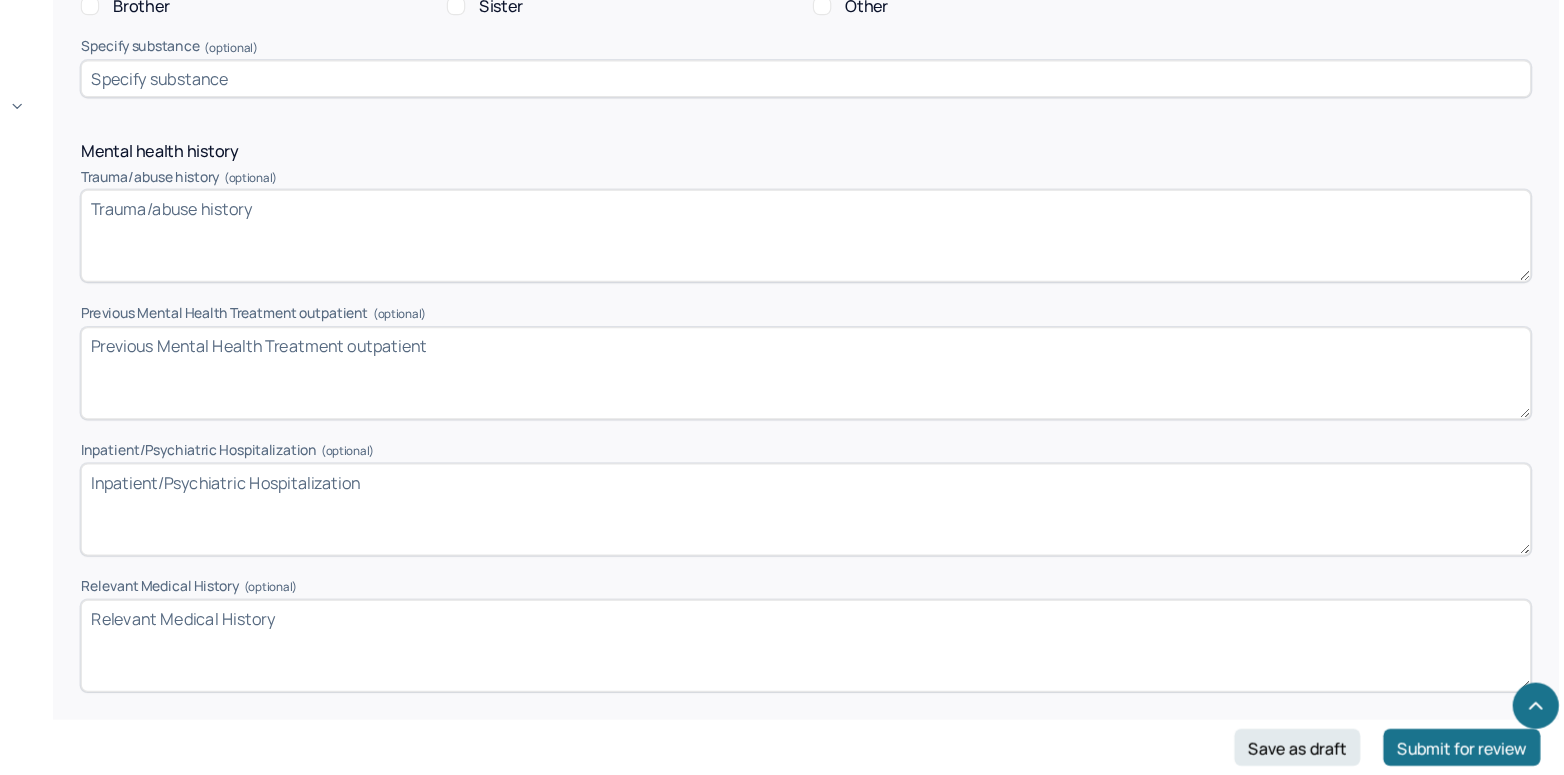 type on "None" 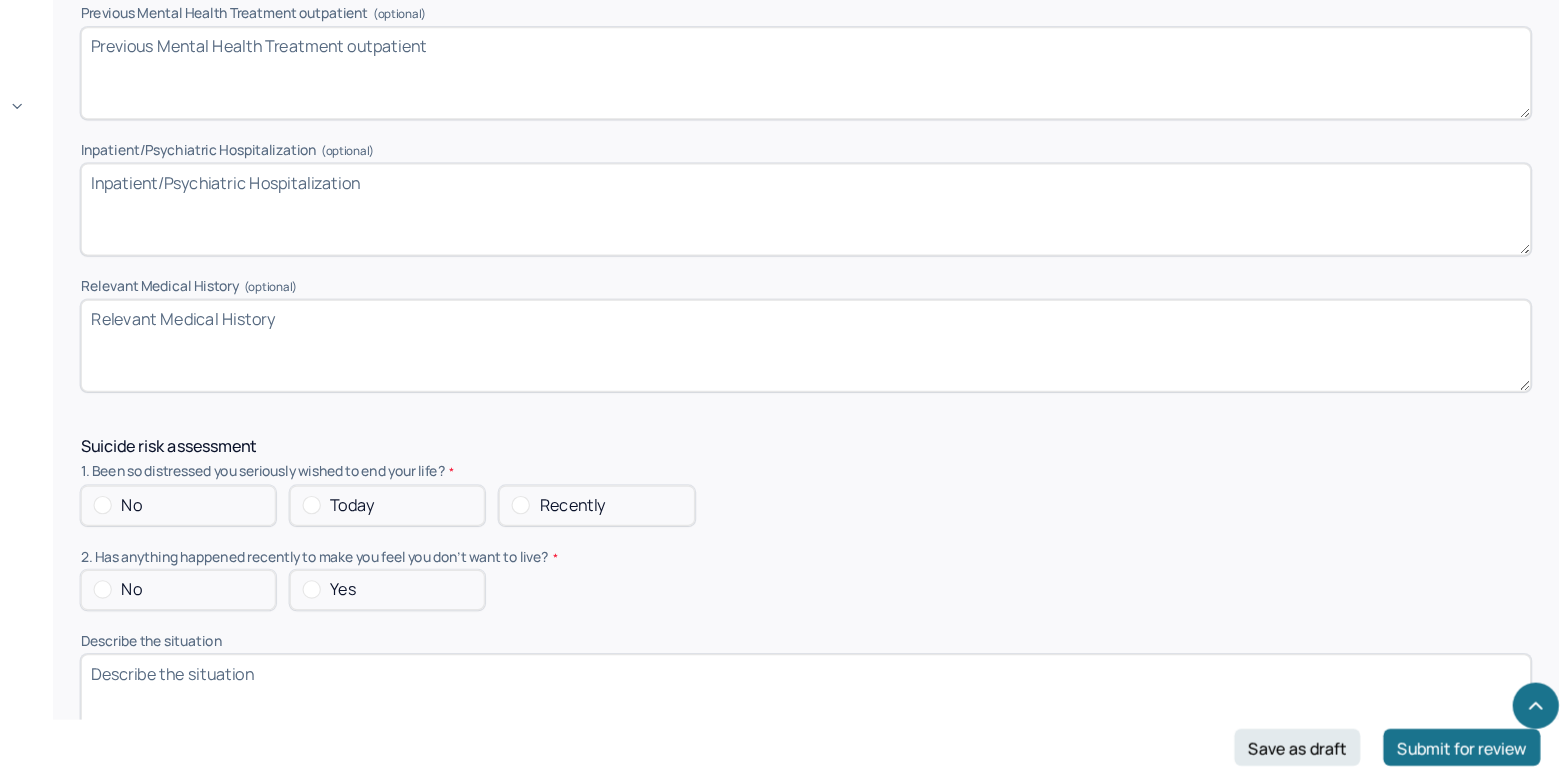 scroll, scrollTop: 4506, scrollLeft: 0, axis: vertical 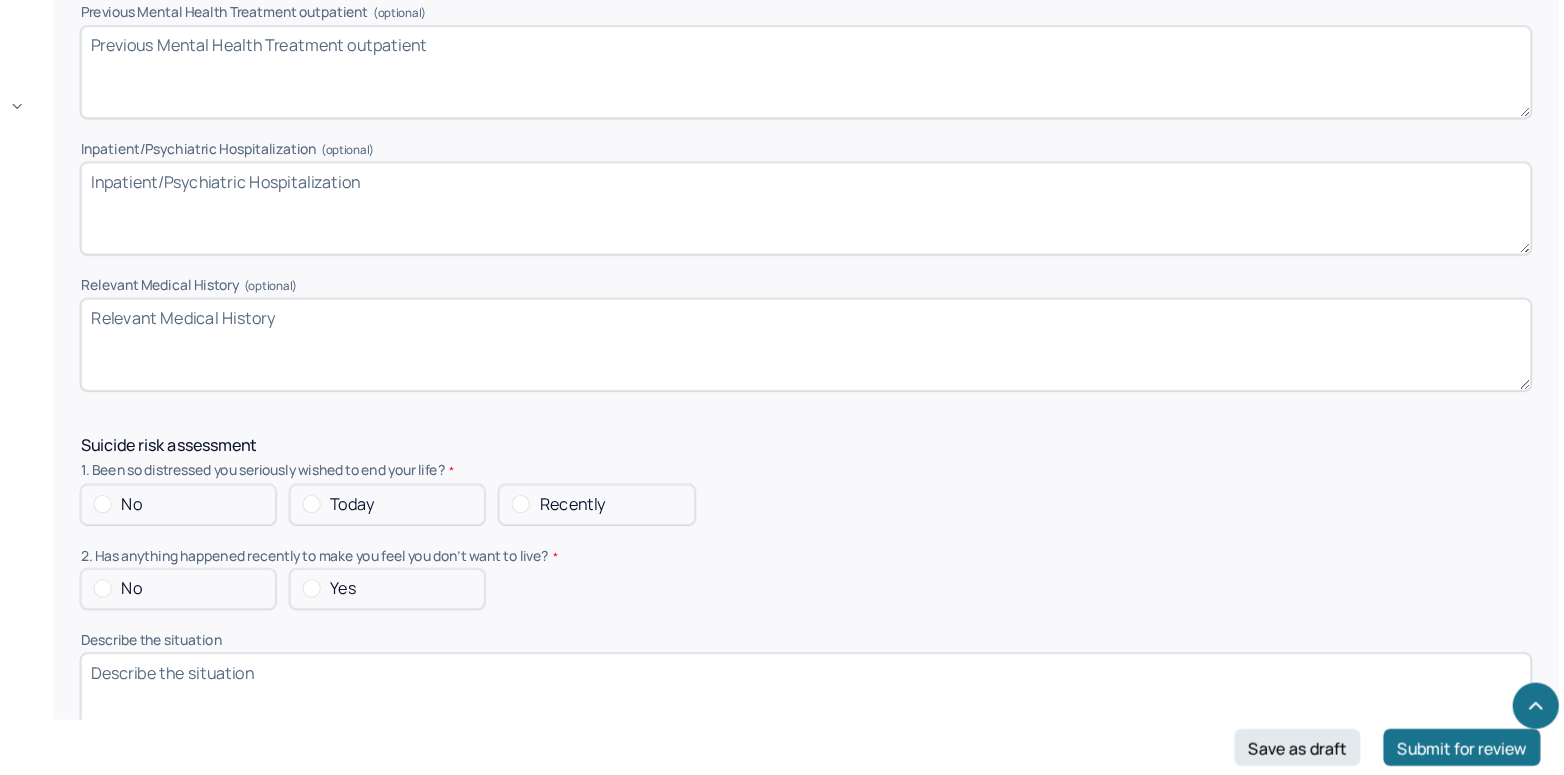 type on "The client reported traumatic experiences during her childhood and adolescent years that involved family members and caregivers. This then leads the client to be deeply skeptical and weary of most people in her life and questions whether others can be trusted." 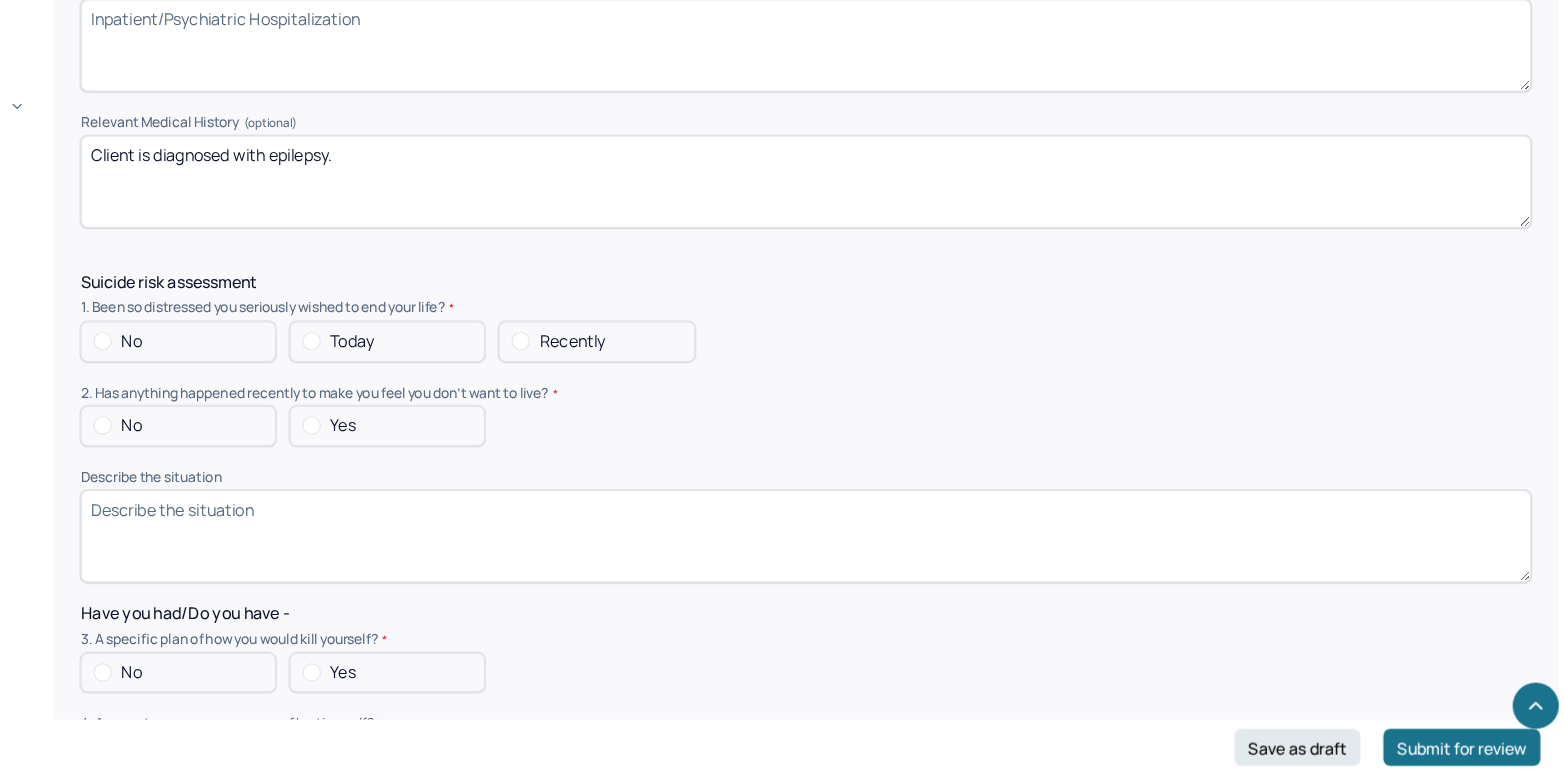 scroll, scrollTop: 4656, scrollLeft: 0, axis: vertical 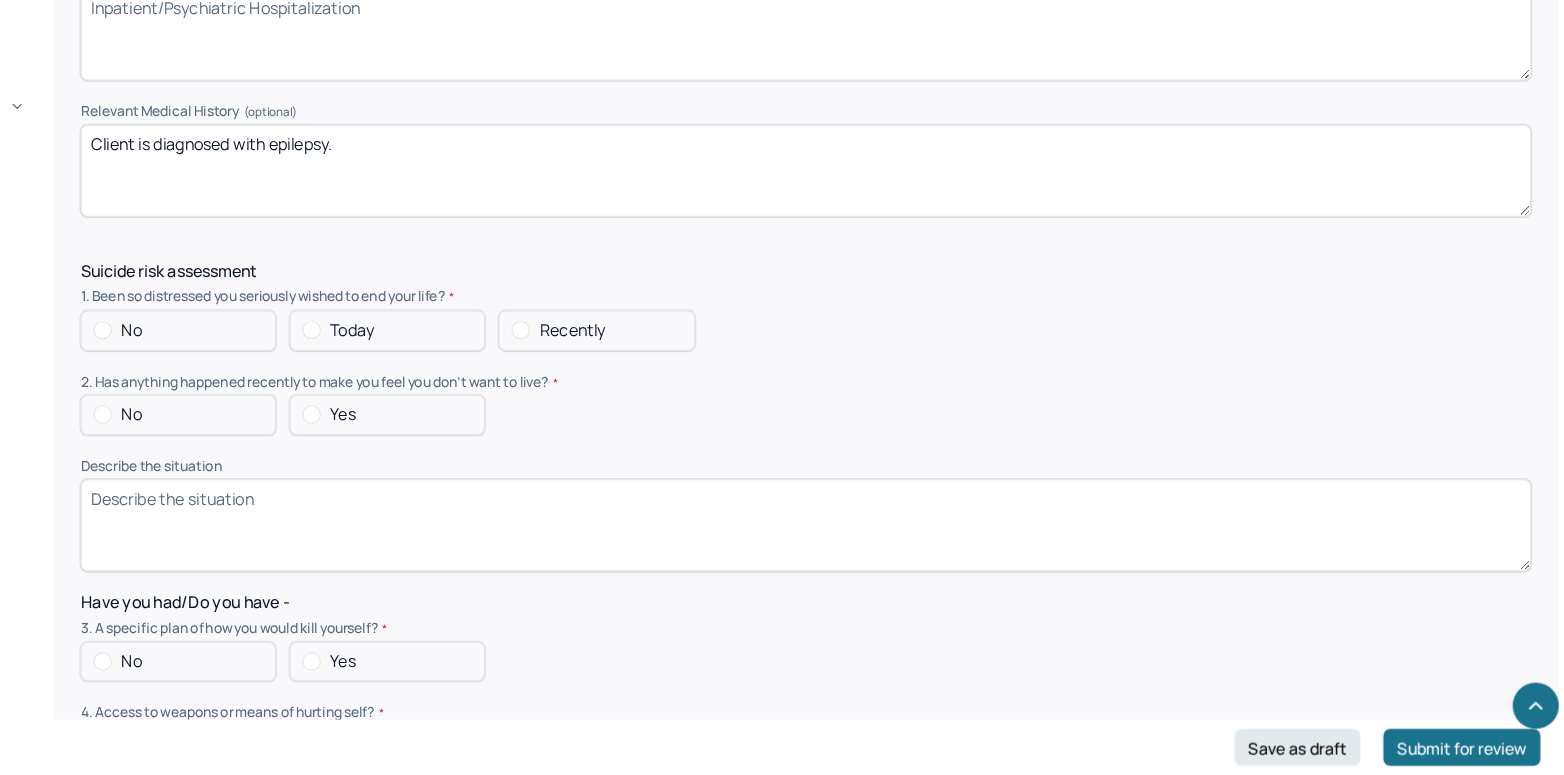 type on "Client is diagnosed with epilepsy." 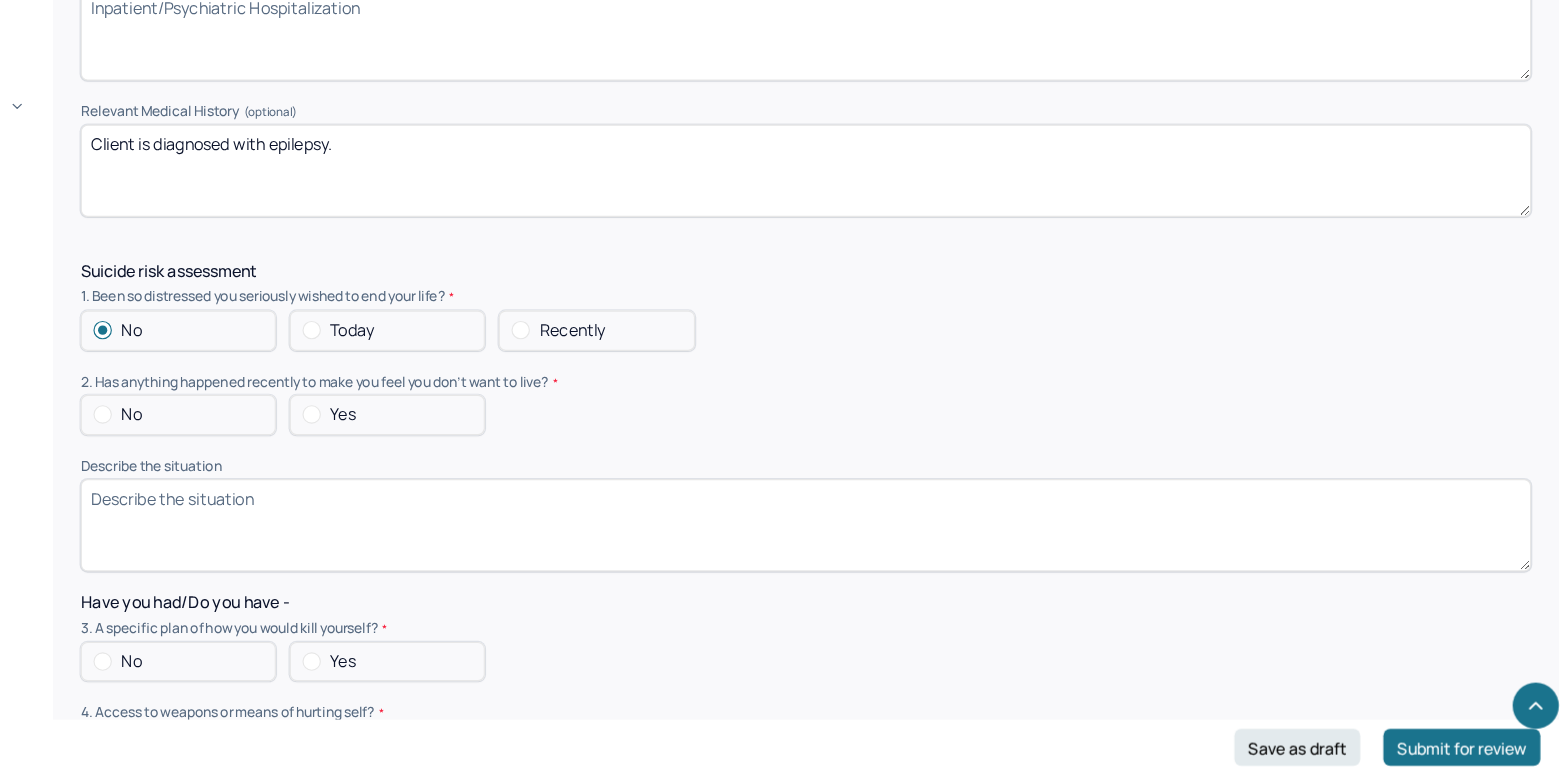 click at bounding box center [295, 463] 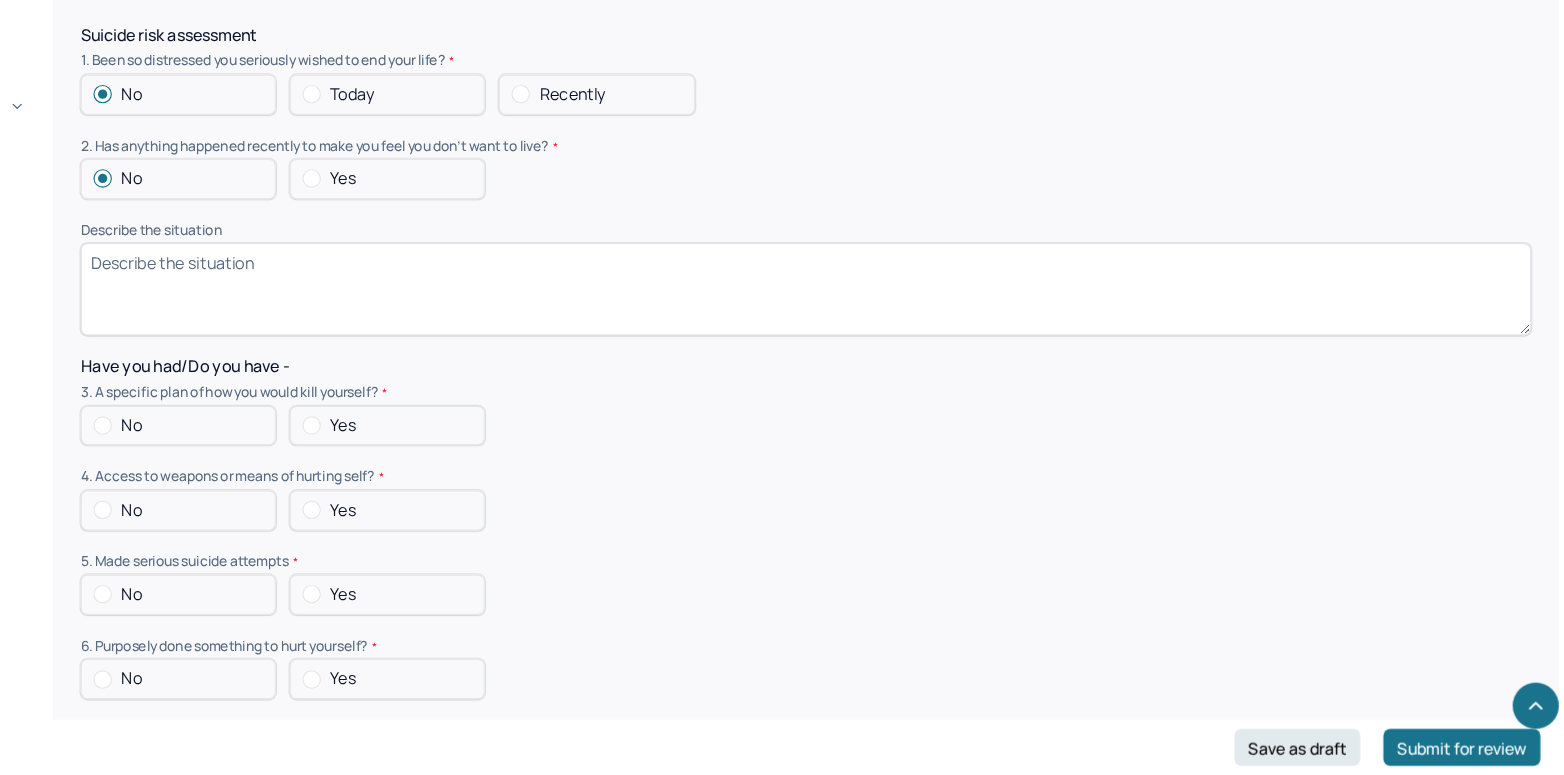 scroll, scrollTop: 4862, scrollLeft: 0, axis: vertical 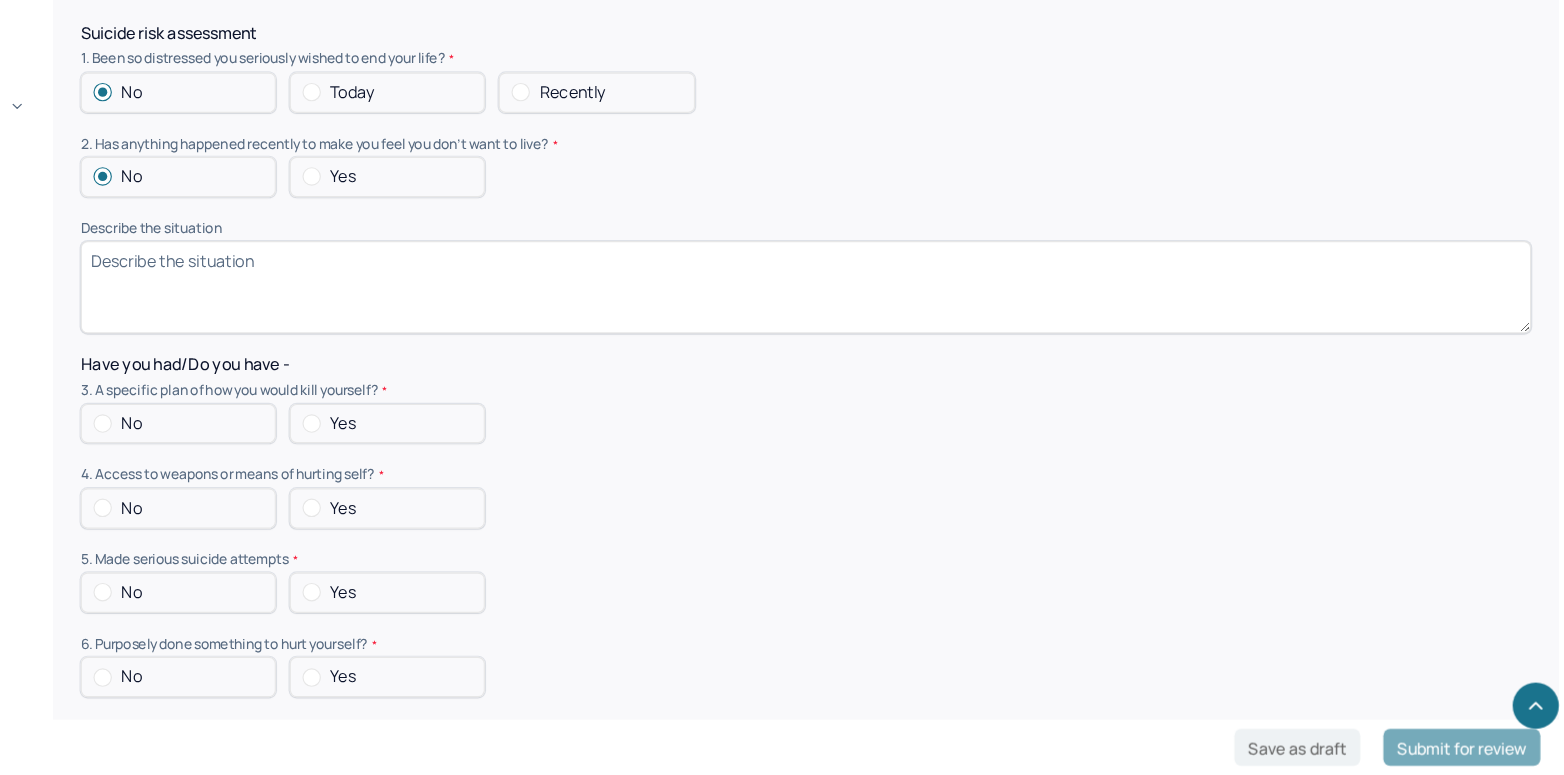 click at bounding box center [295, 471] 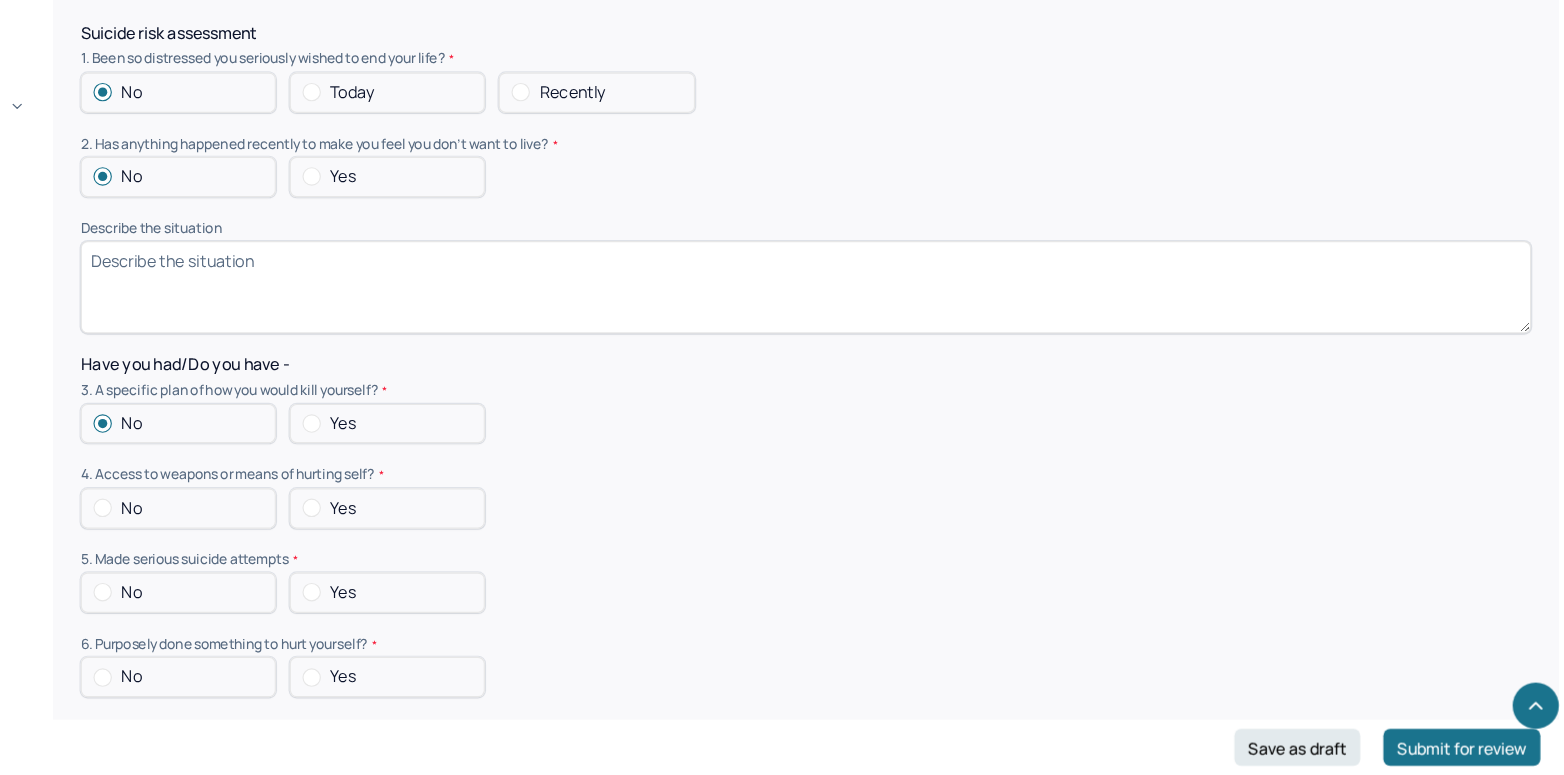 click on "No" at bounding box center [360, 544] 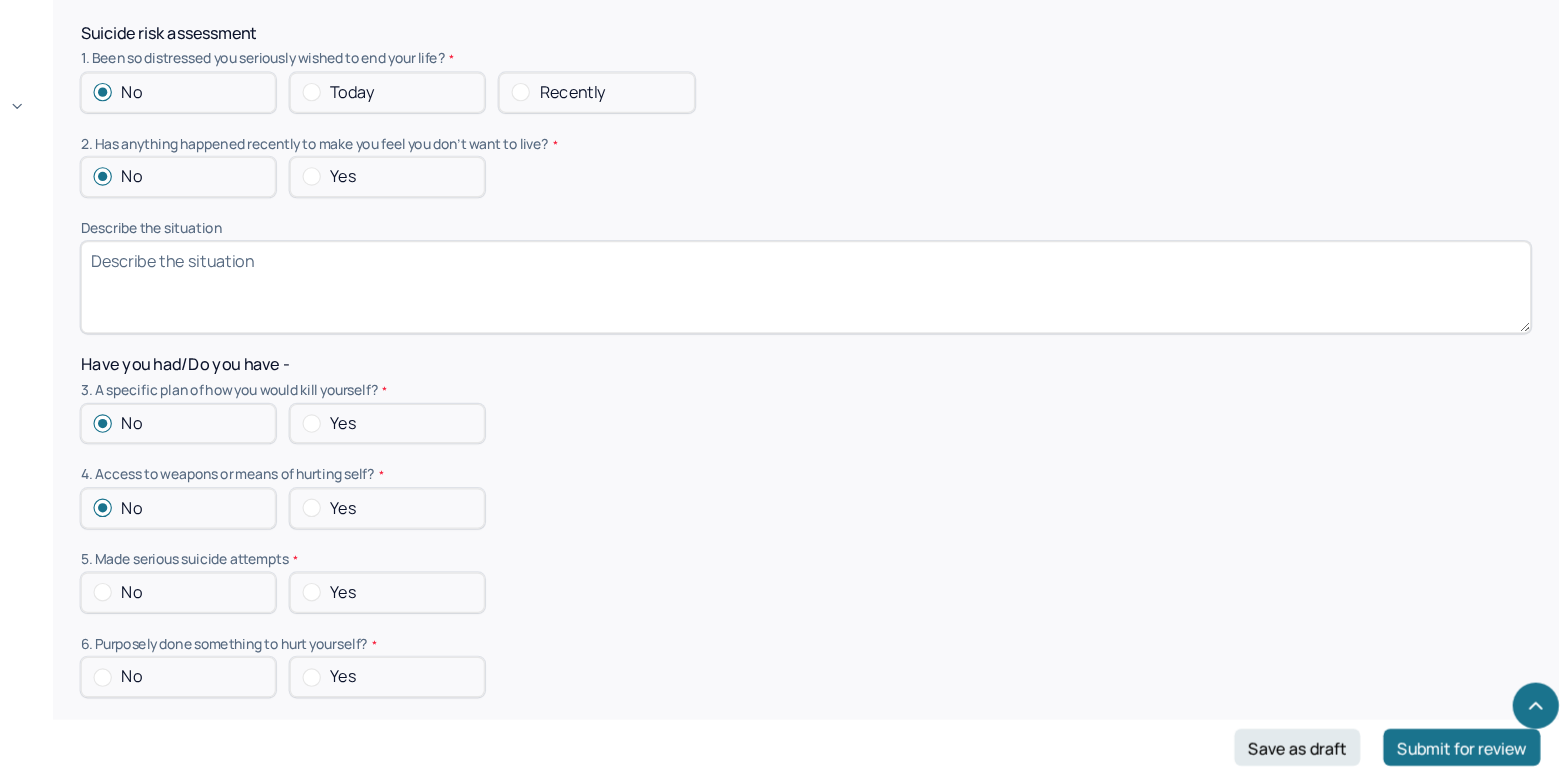 click at bounding box center (295, 617) 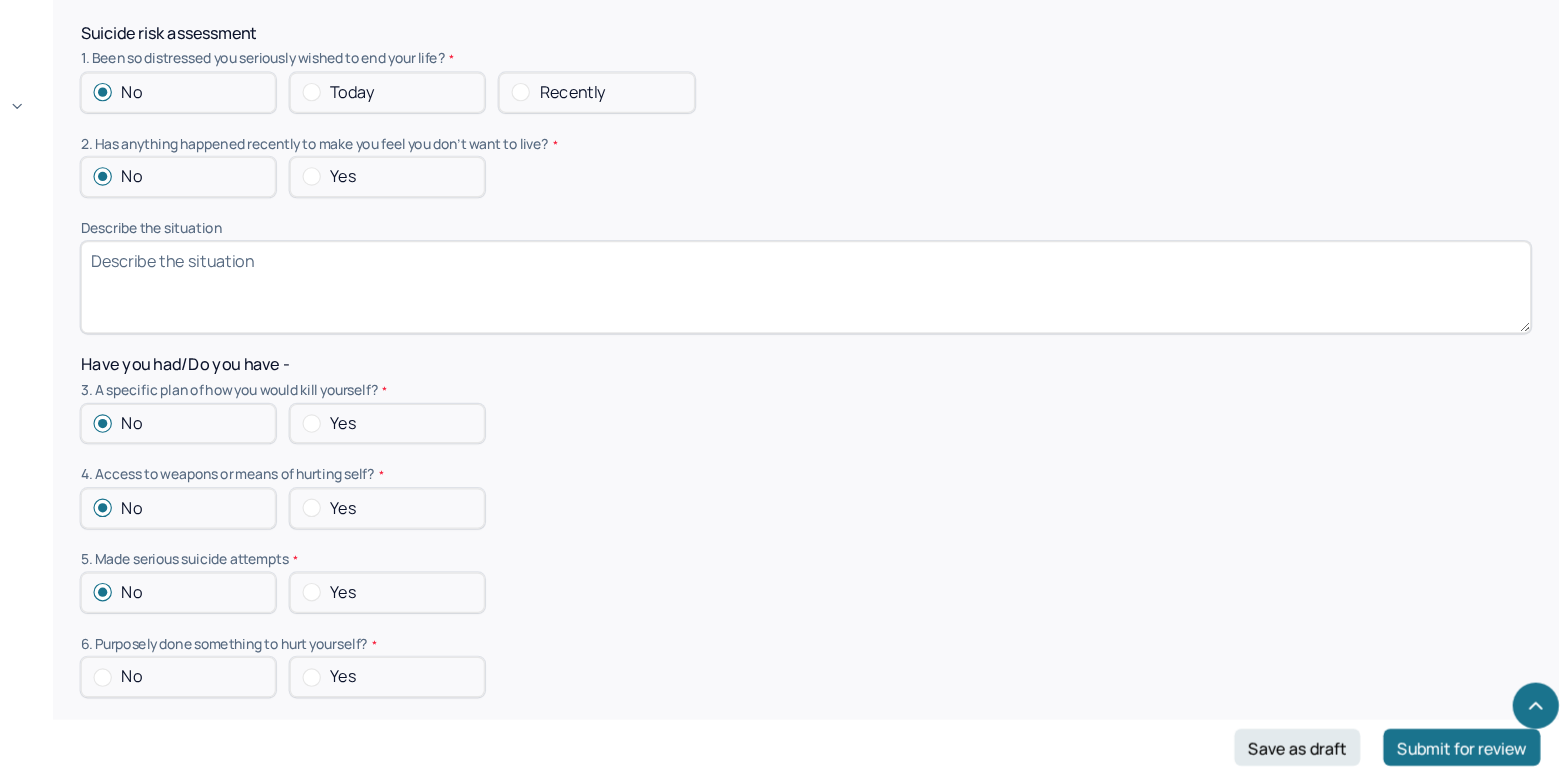 click at bounding box center [295, 691] 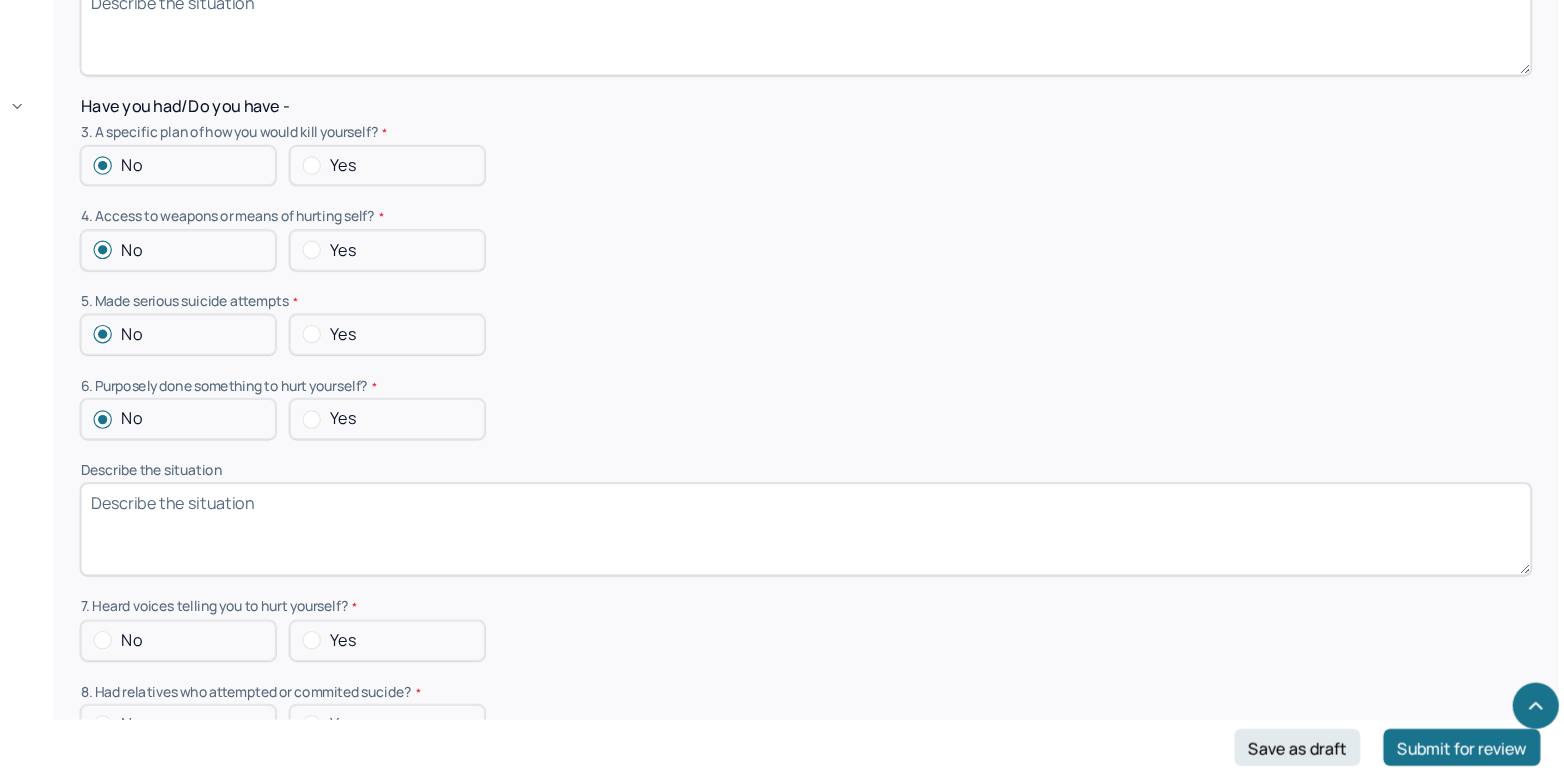 scroll, scrollTop: 5191, scrollLeft: 0, axis: vertical 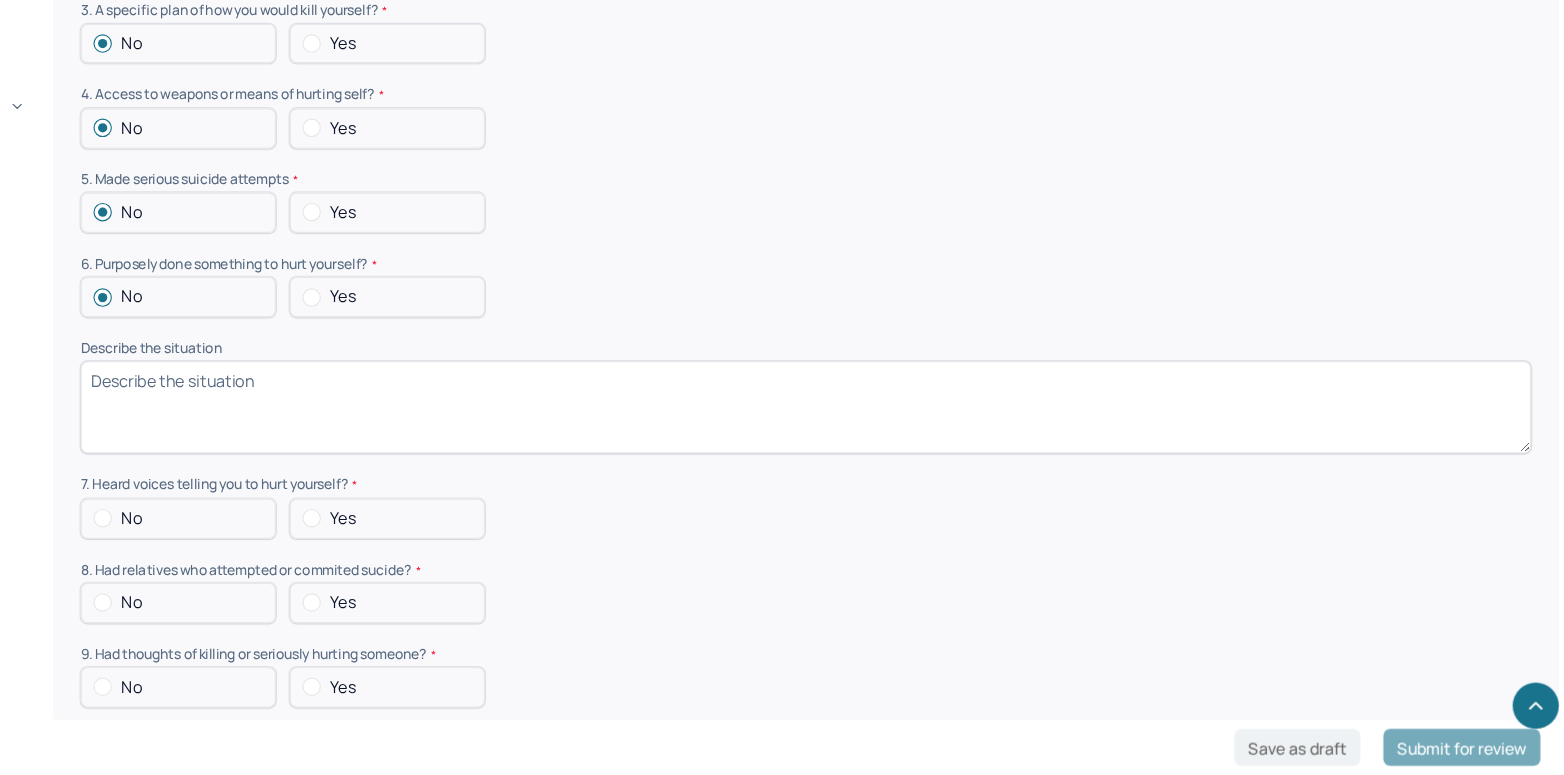 click at bounding box center [295, 553] 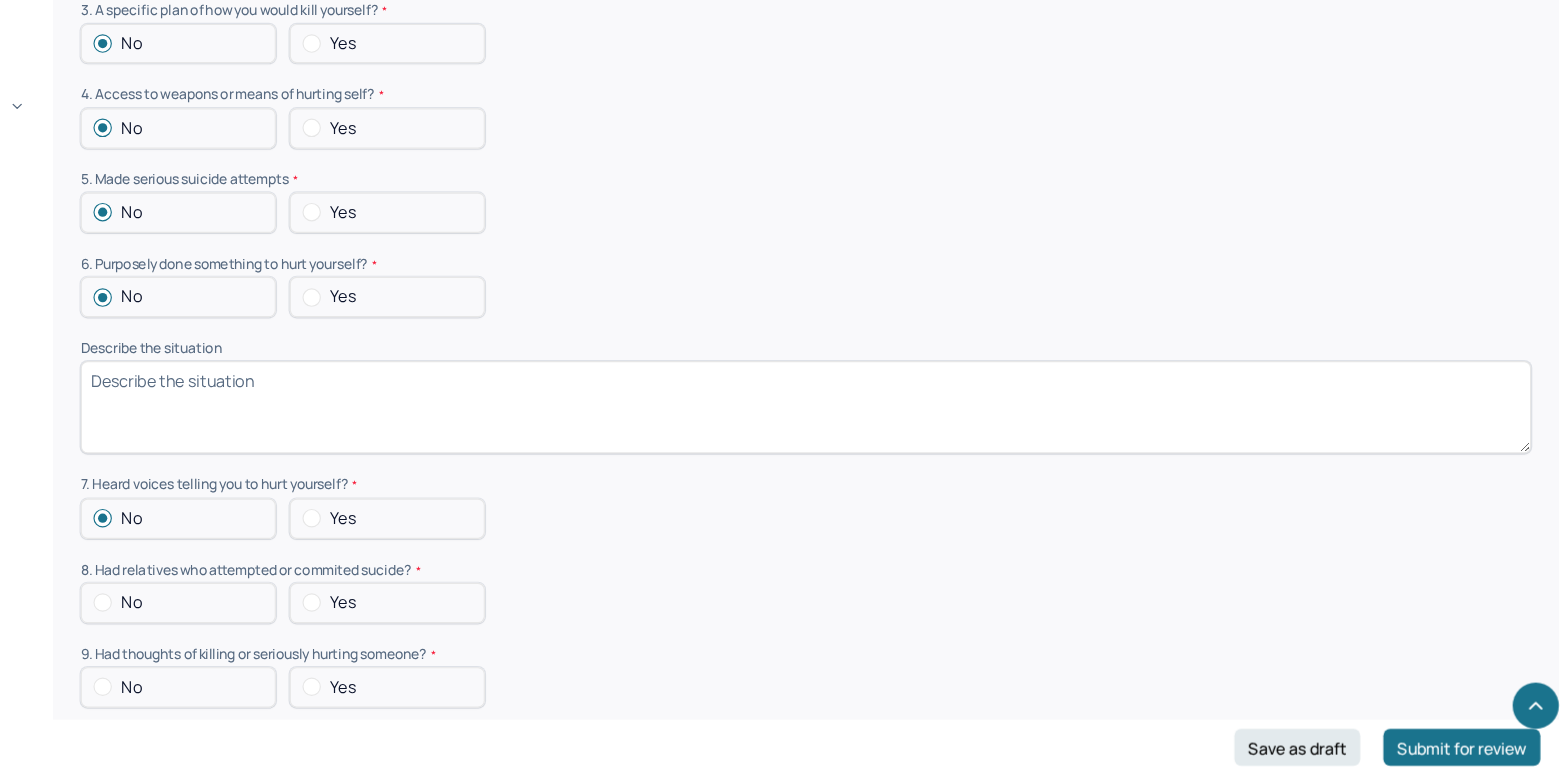 click at bounding box center [295, 626] 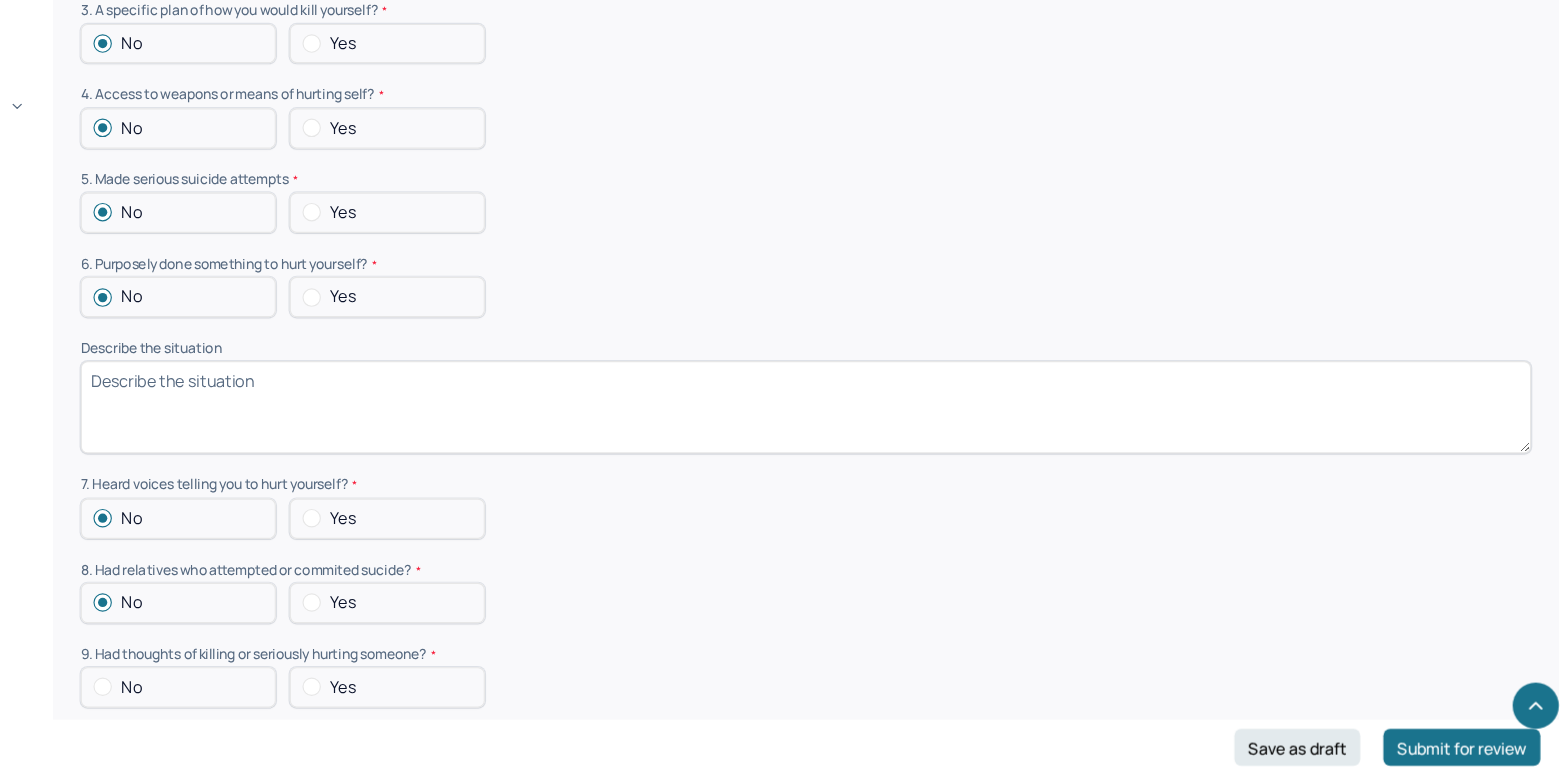 click at bounding box center (295, 699) 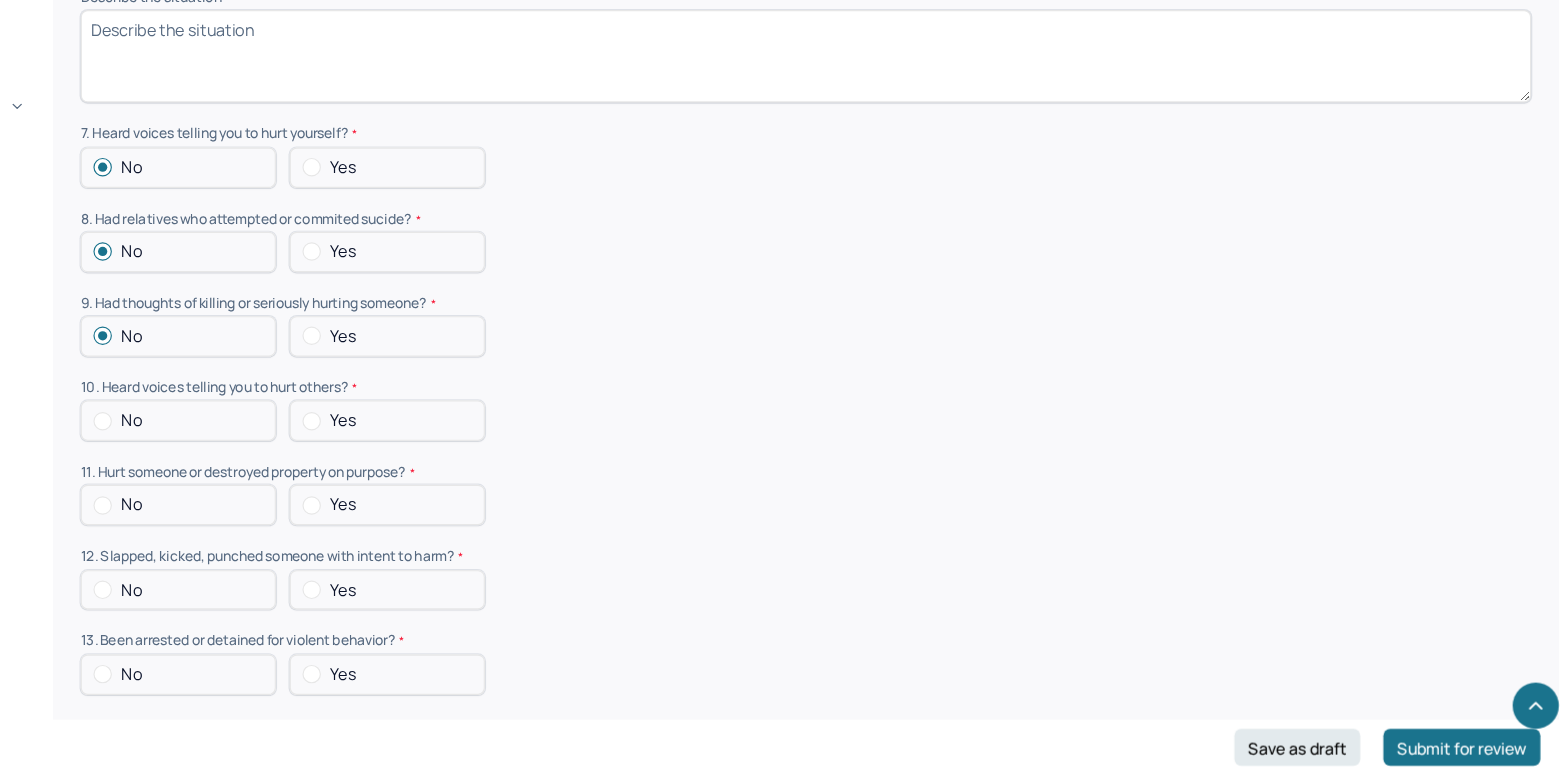 scroll, scrollTop: 5499, scrollLeft: 0, axis: vertical 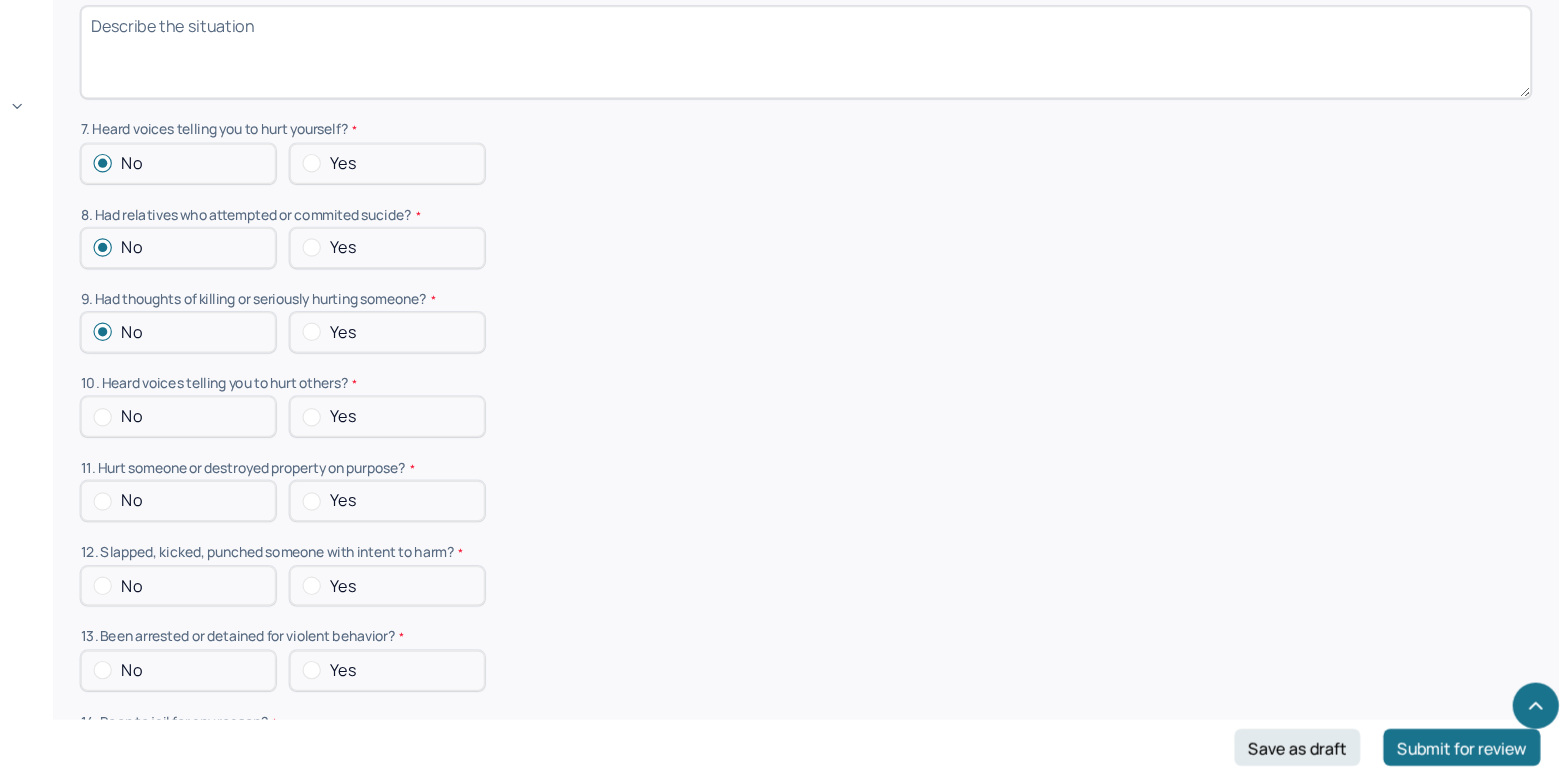 click at bounding box center (295, 465) 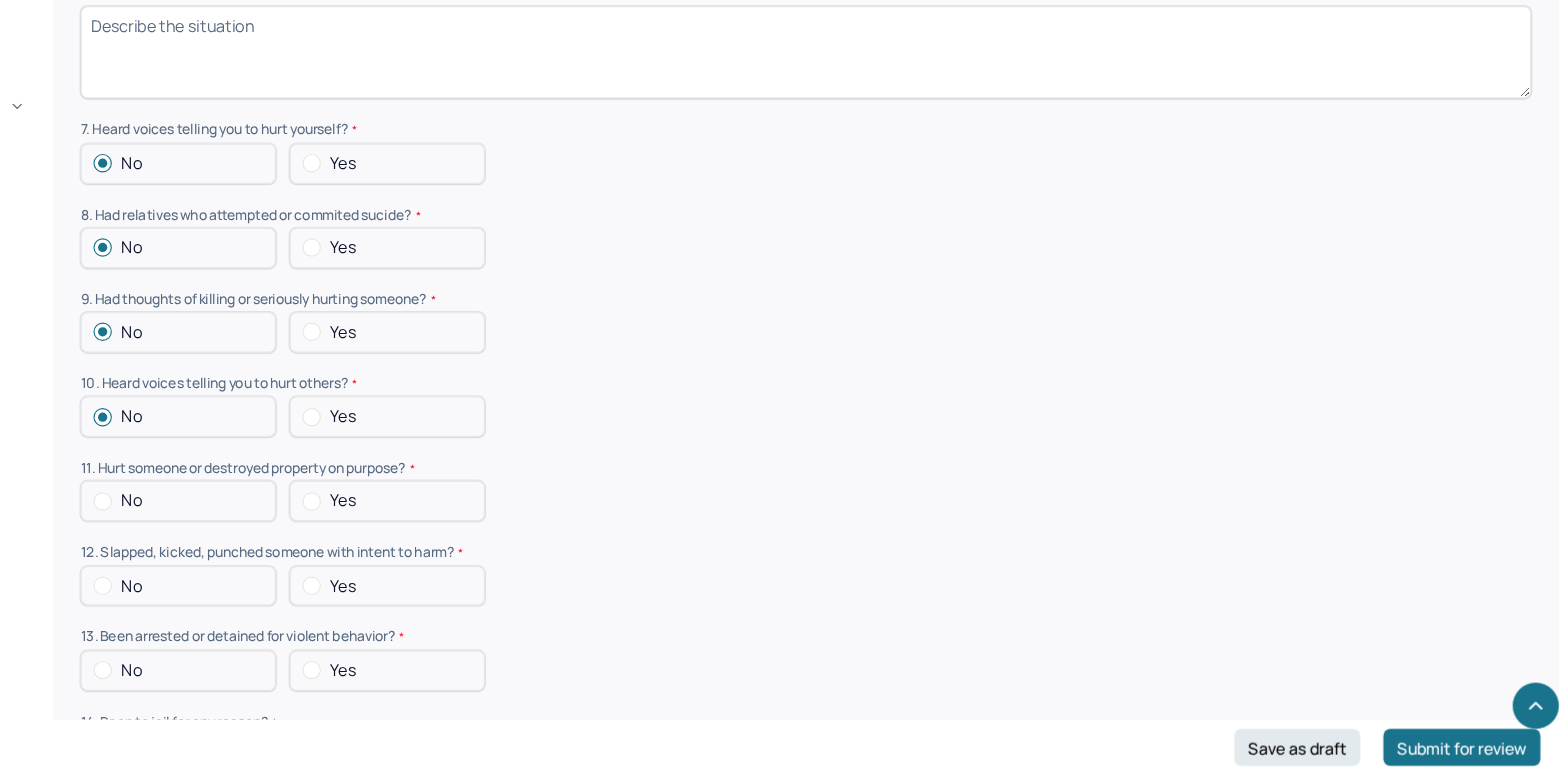 click at bounding box center [295, 538] 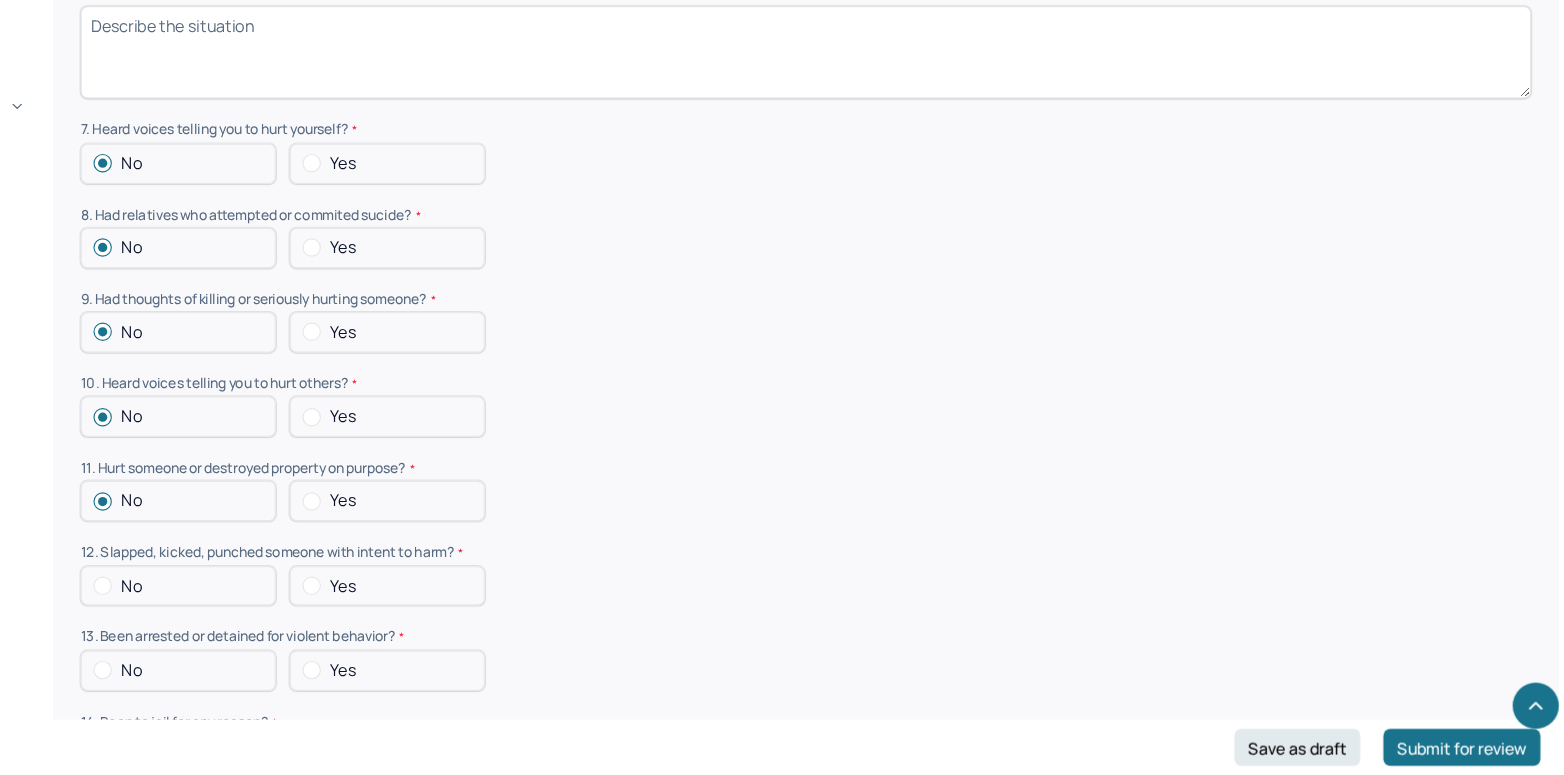 click at bounding box center (295, 611) 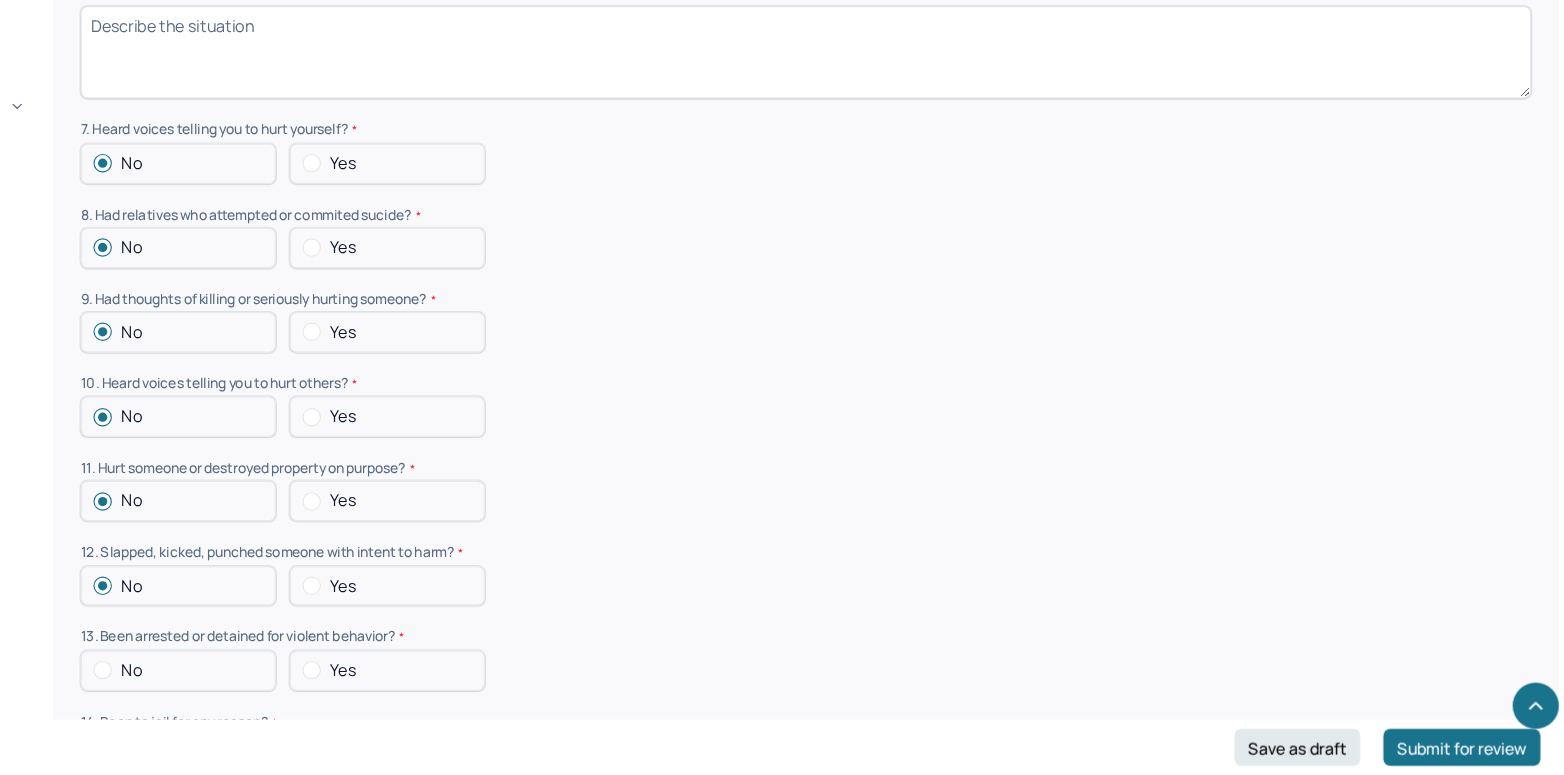 click at bounding box center [295, 684] 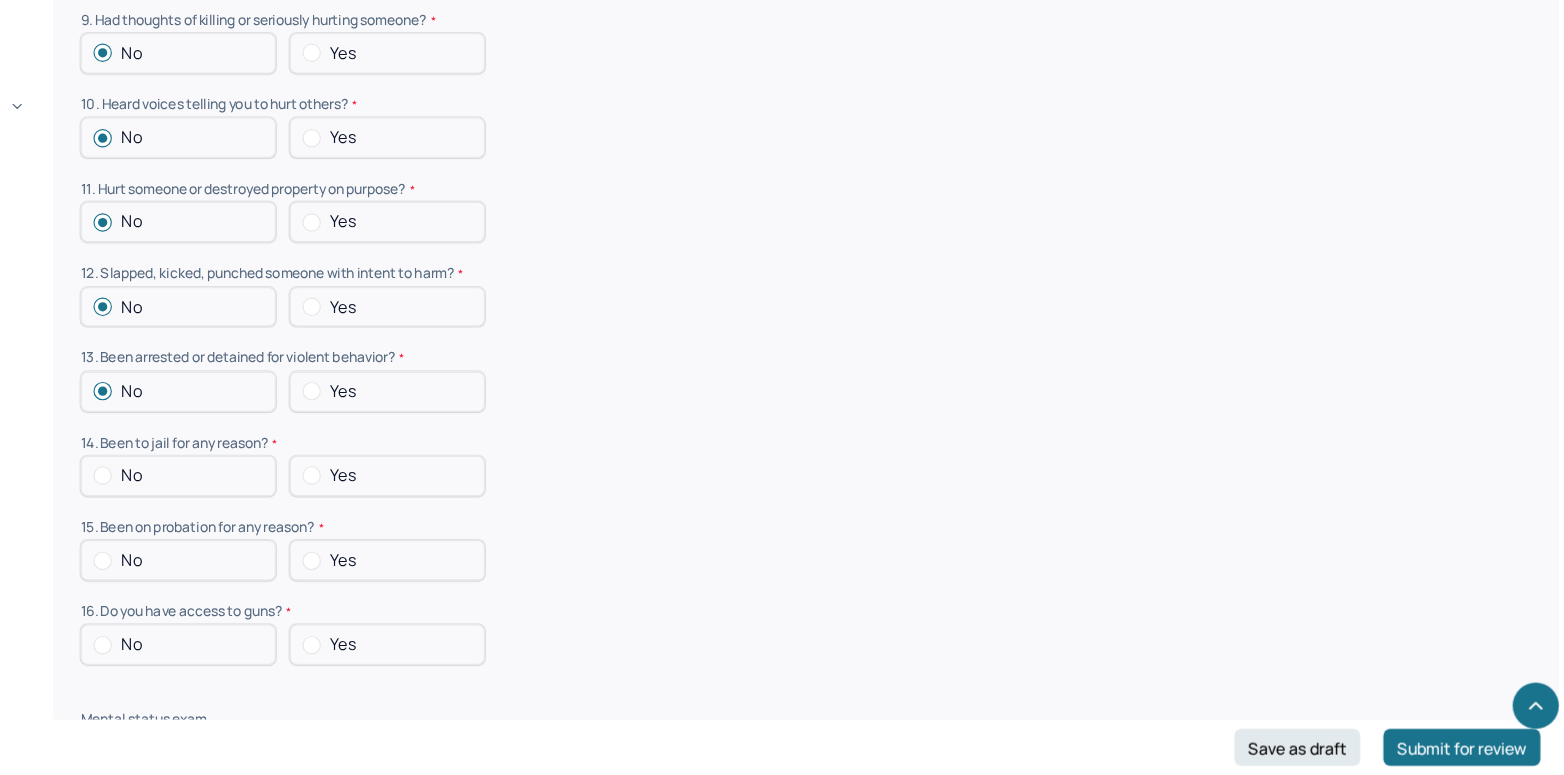 scroll, scrollTop: 5781, scrollLeft: 0, axis: vertical 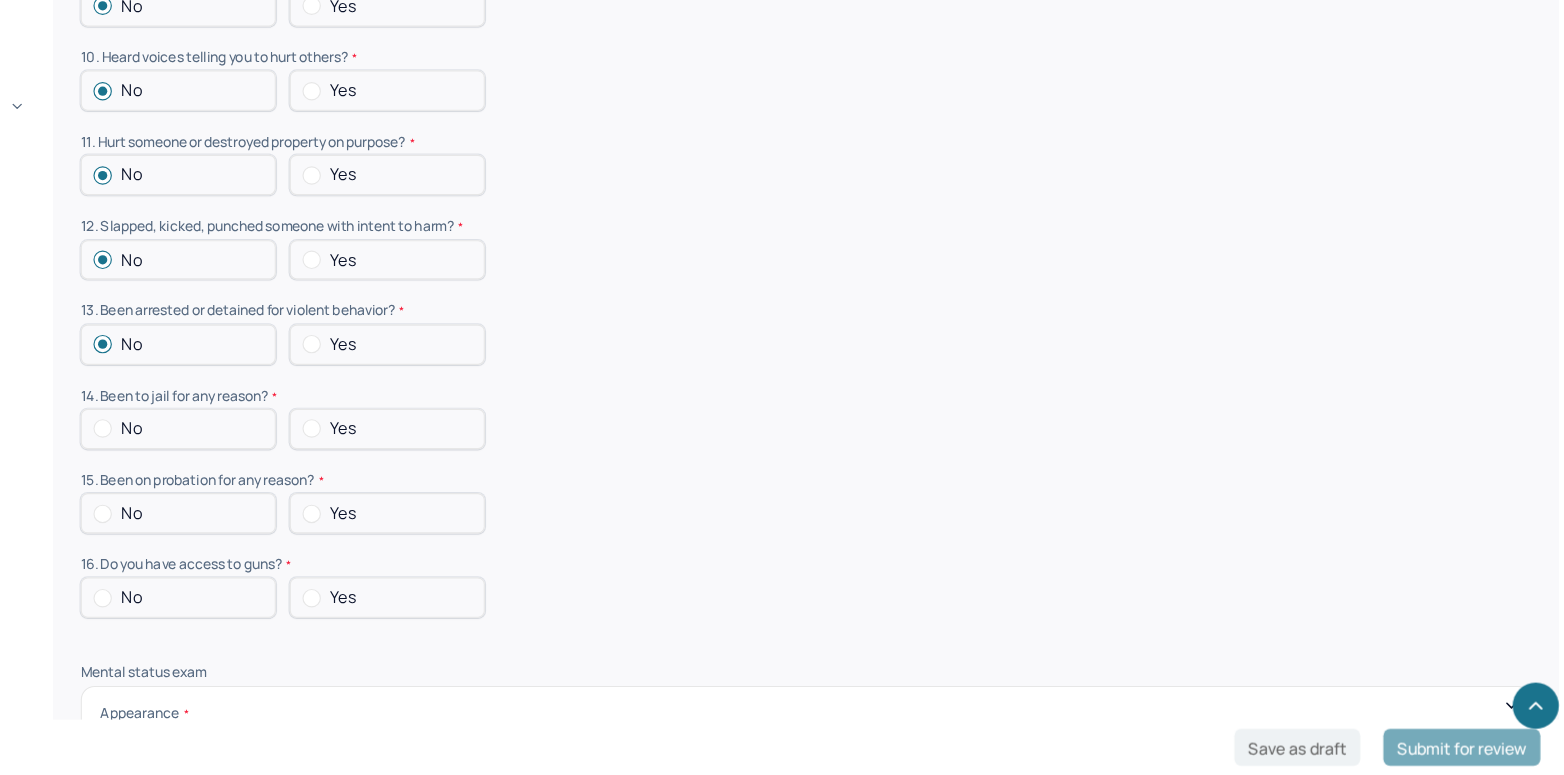 click at bounding box center (295, 475) 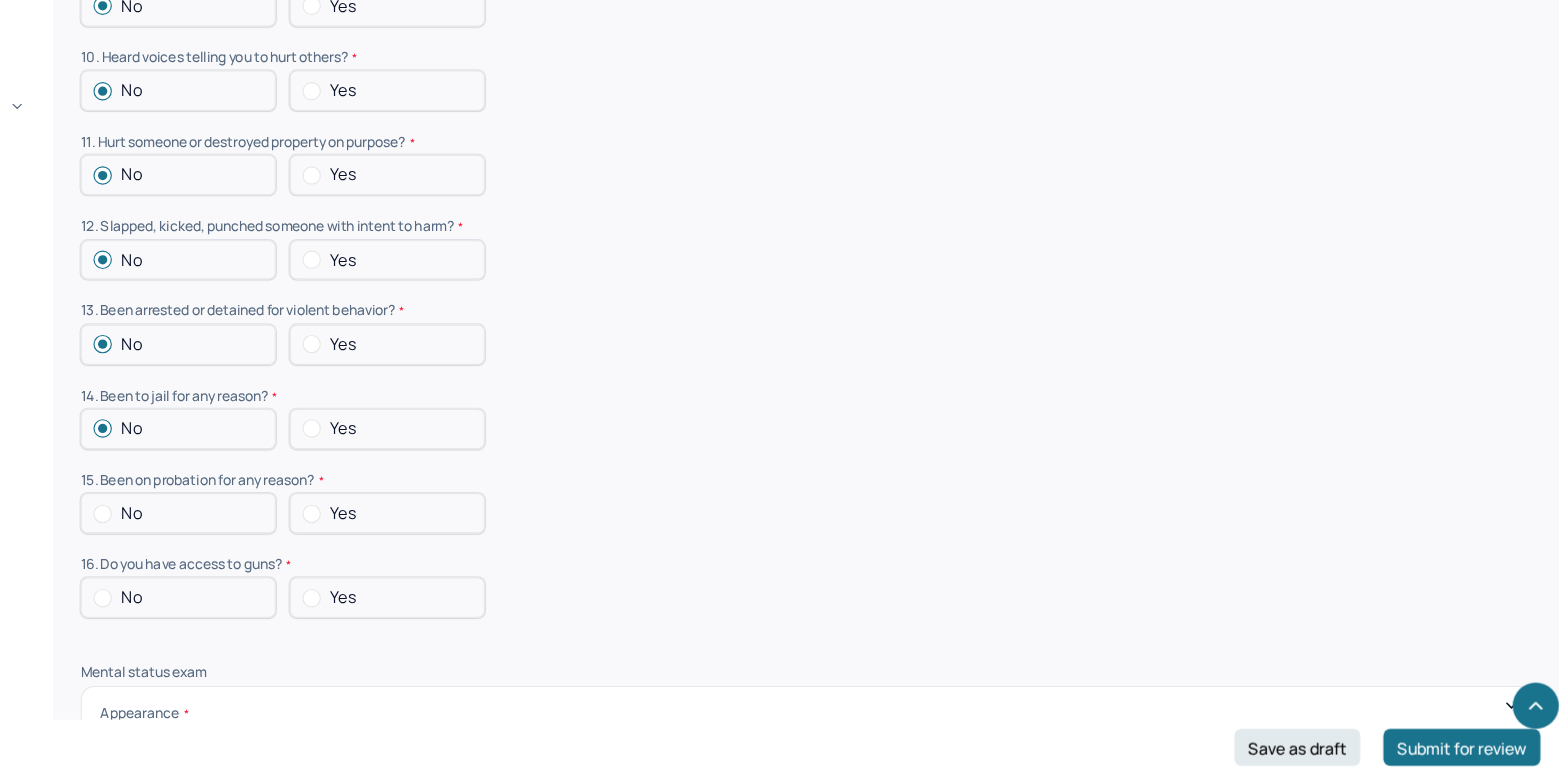 click at bounding box center [295, 549] 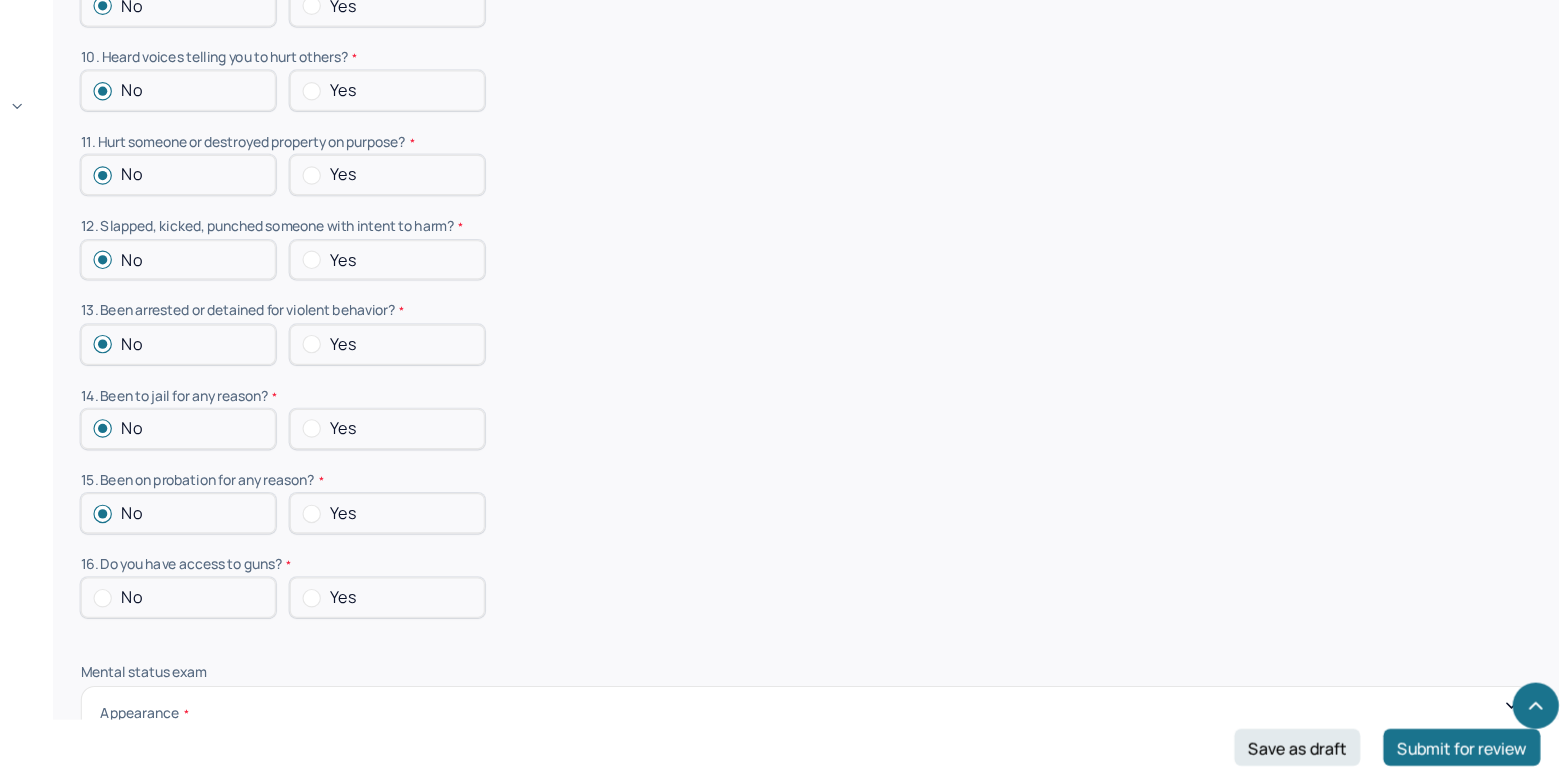 click on "No" at bounding box center [360, 621] 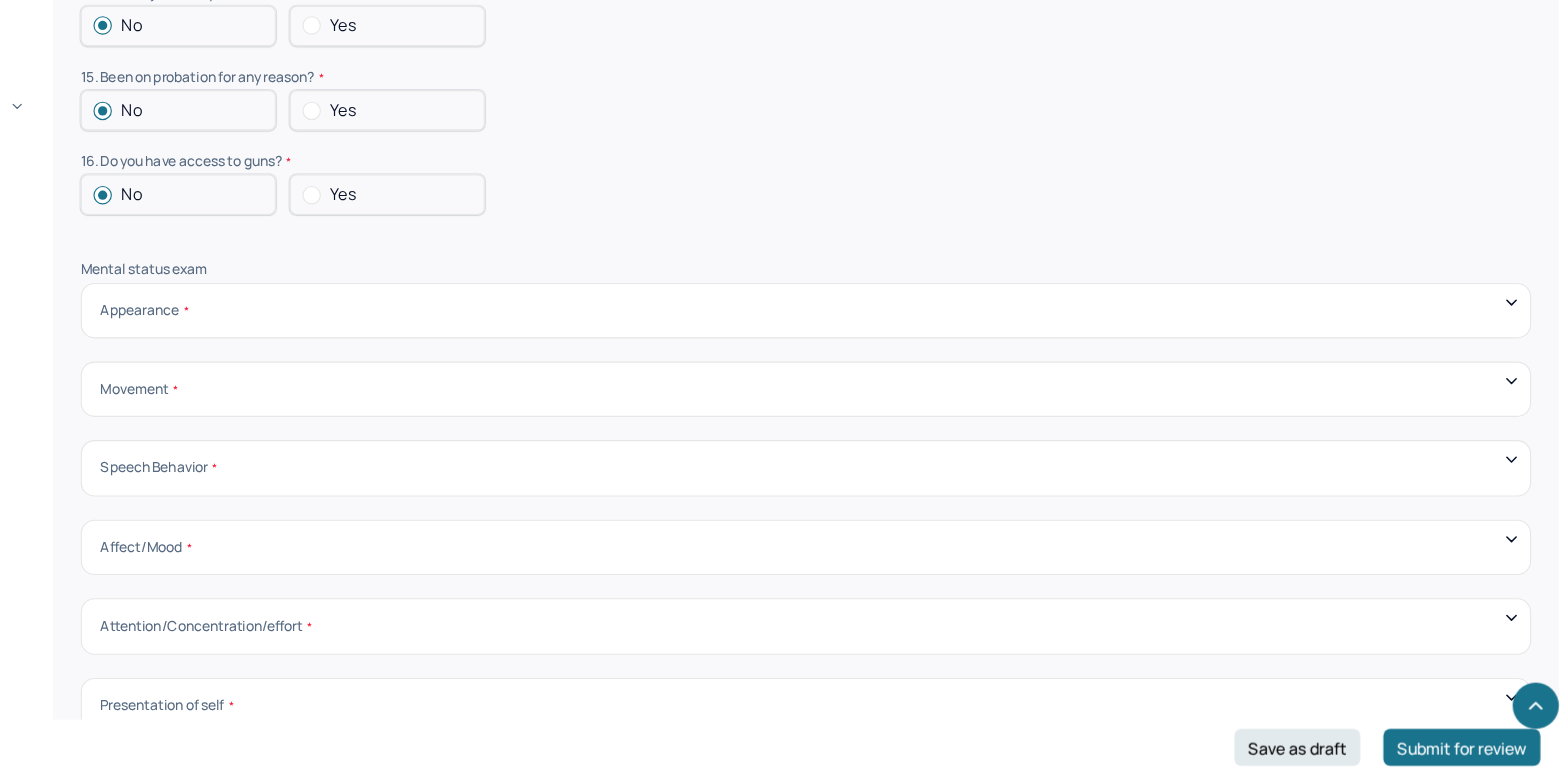 scroll, scrollTop: 6138, scrollLeft: 0, axis: vertical 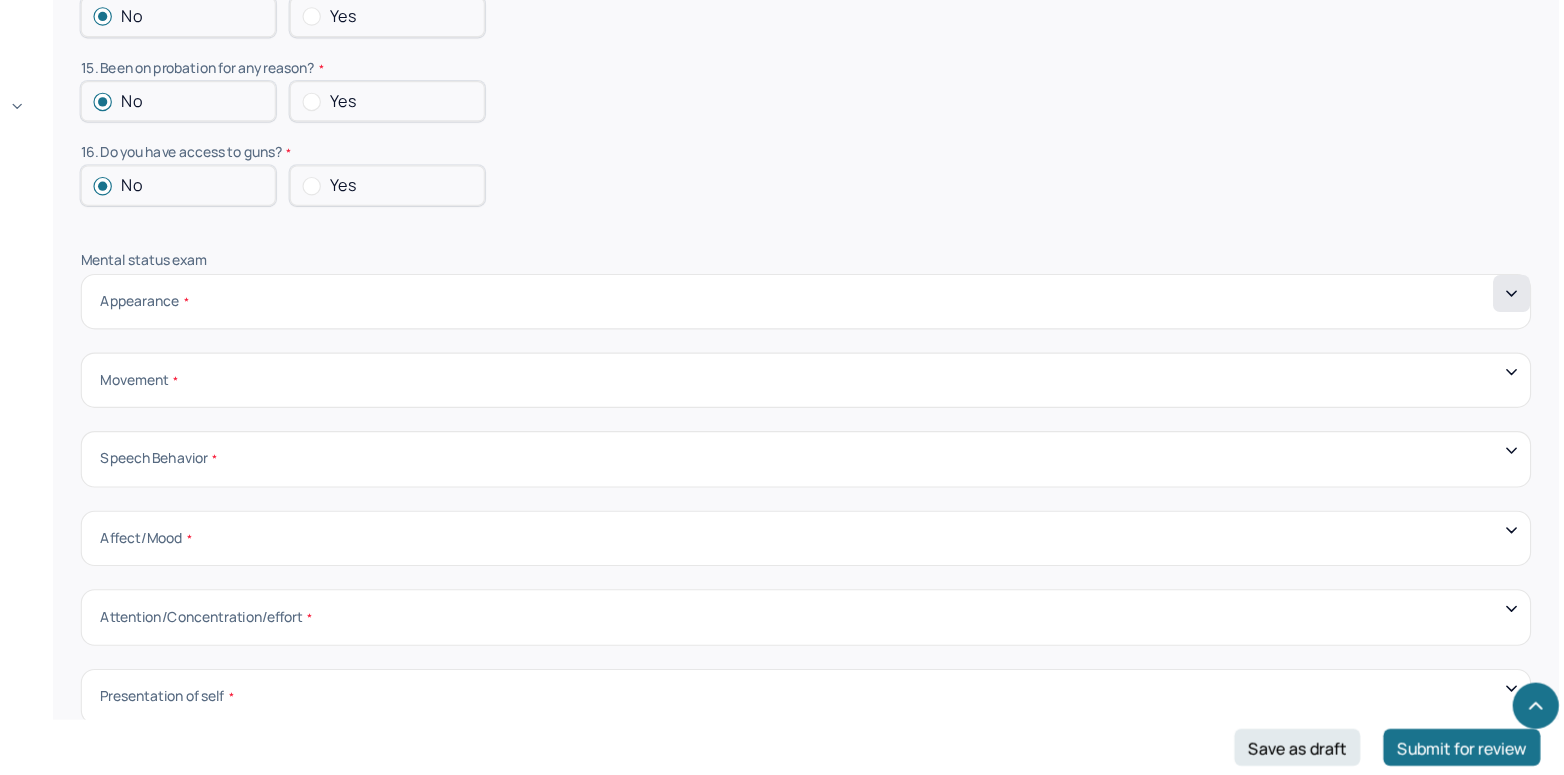 click 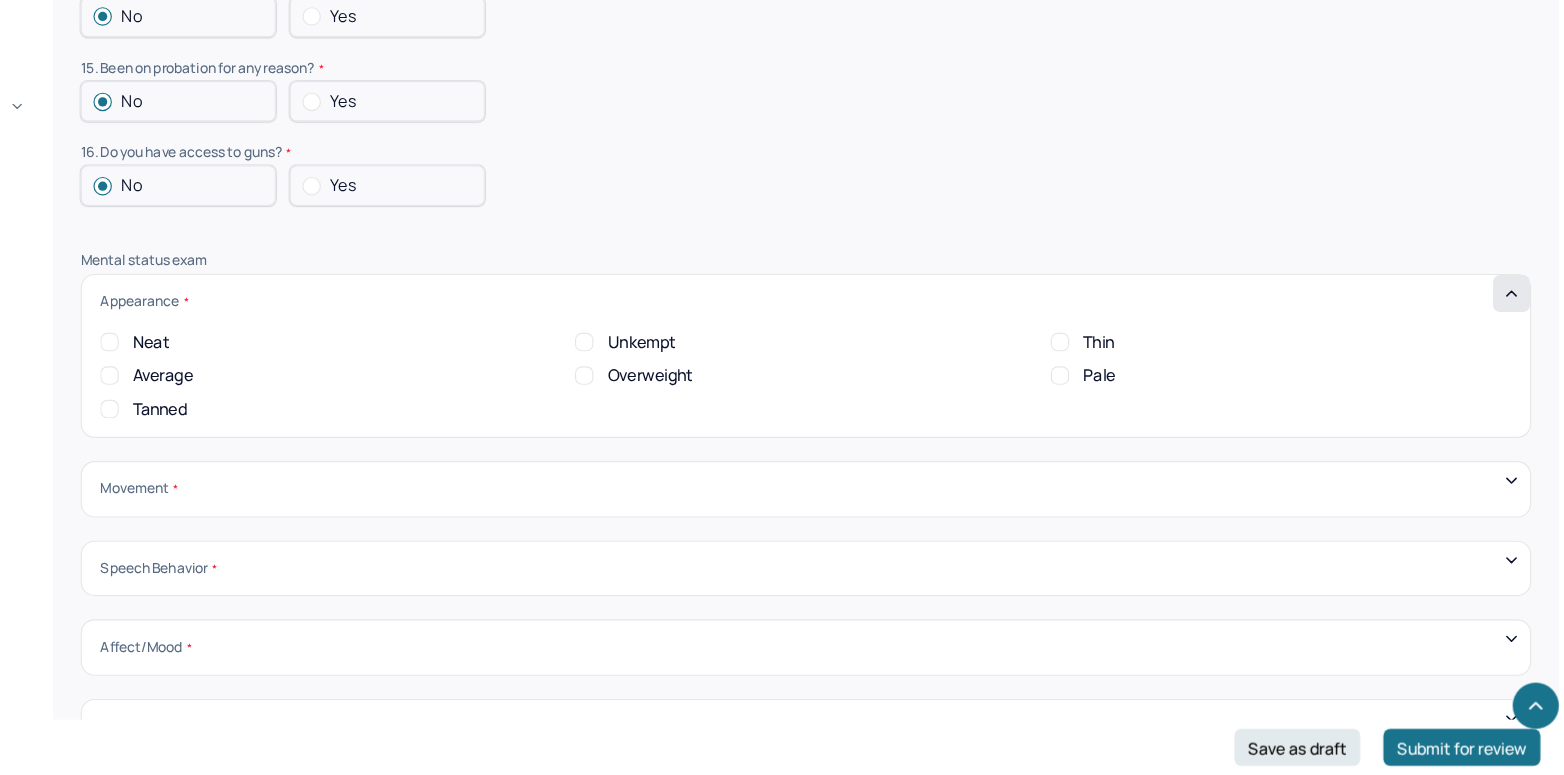 click on "Neat" at bounding box center [301, 400] 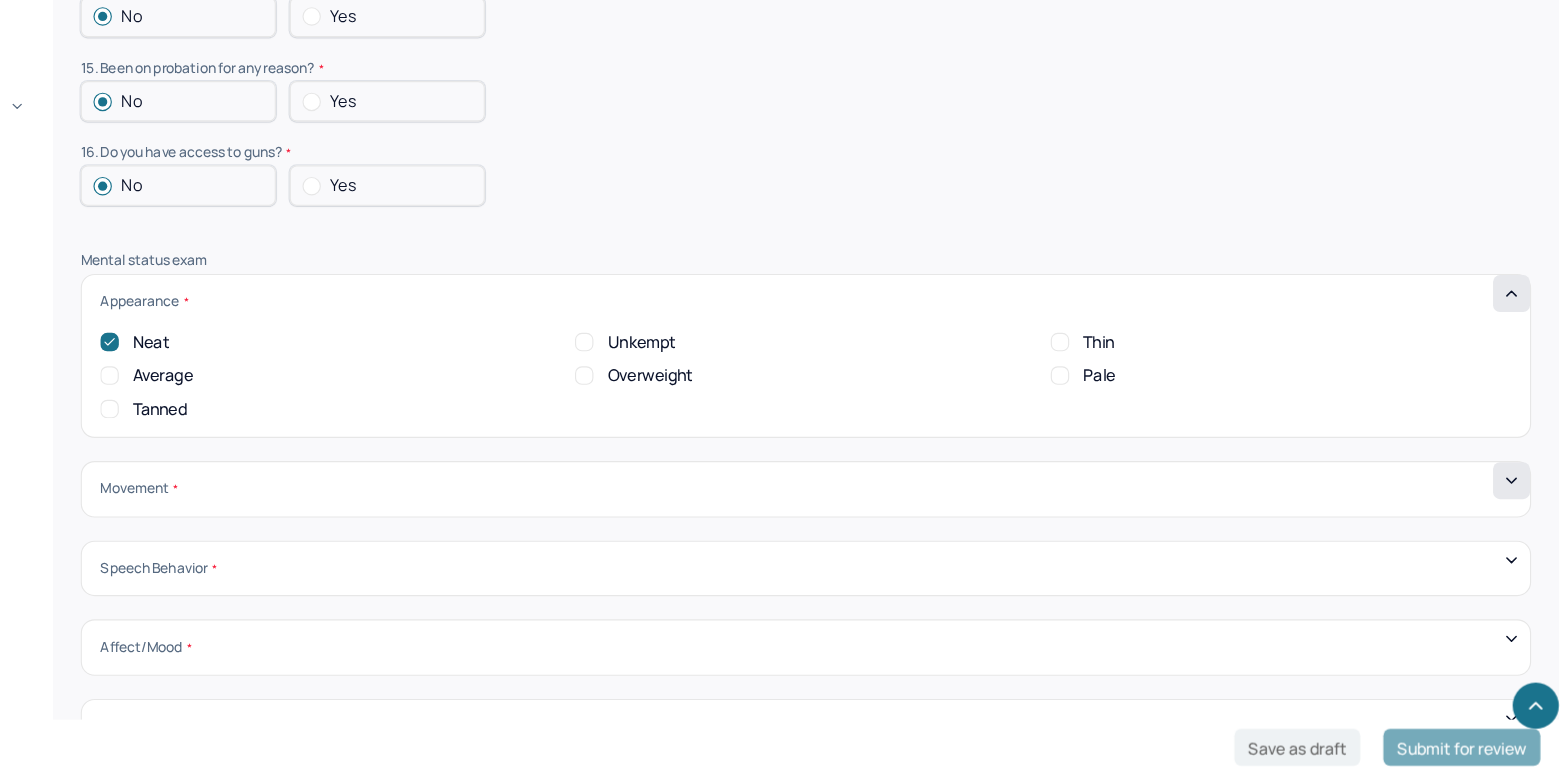 click 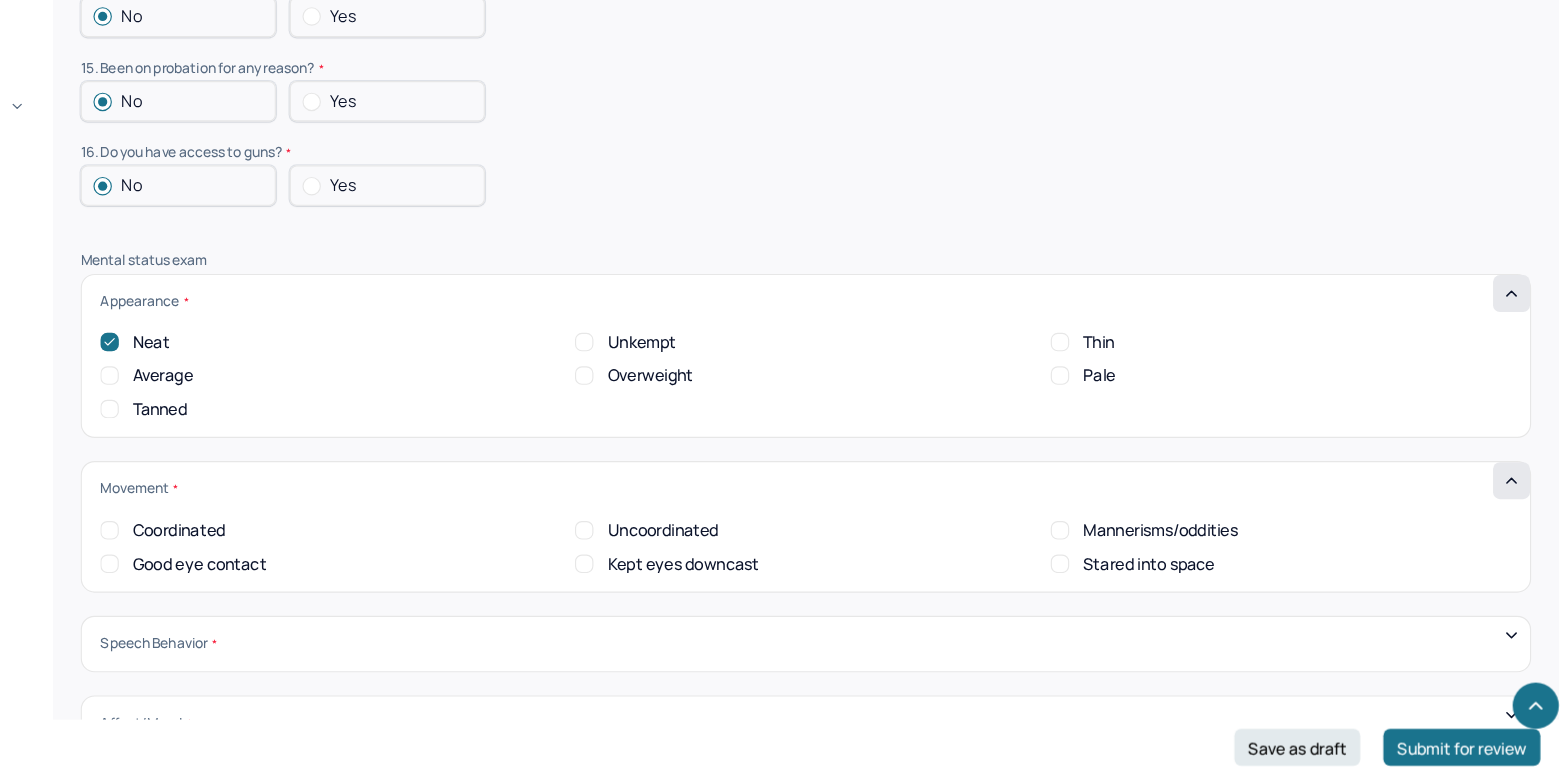 click on "Good eye contact" at bounding box center (301, 592) 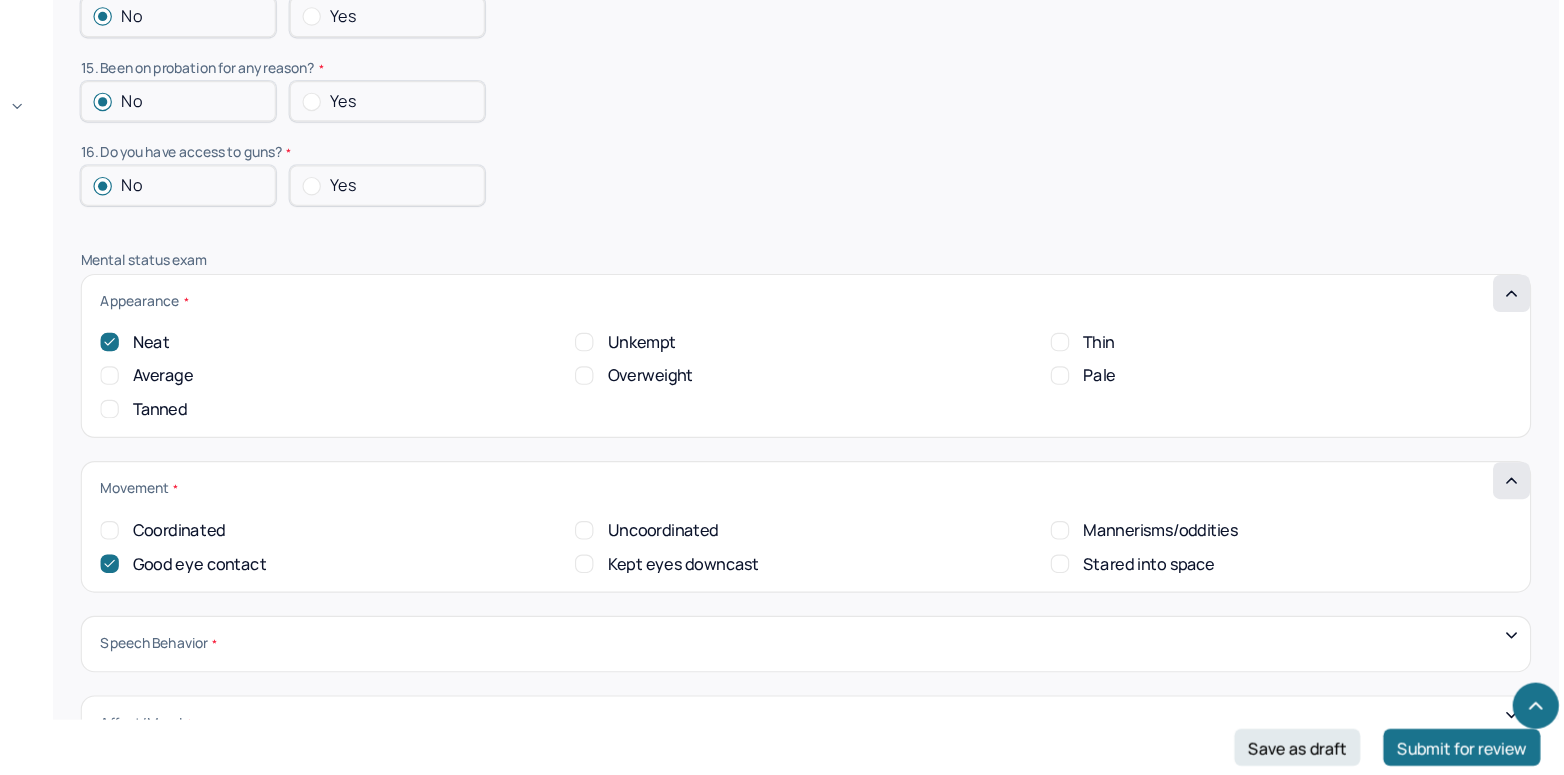 click on "Coordinated" at bounding box center (301, 563) 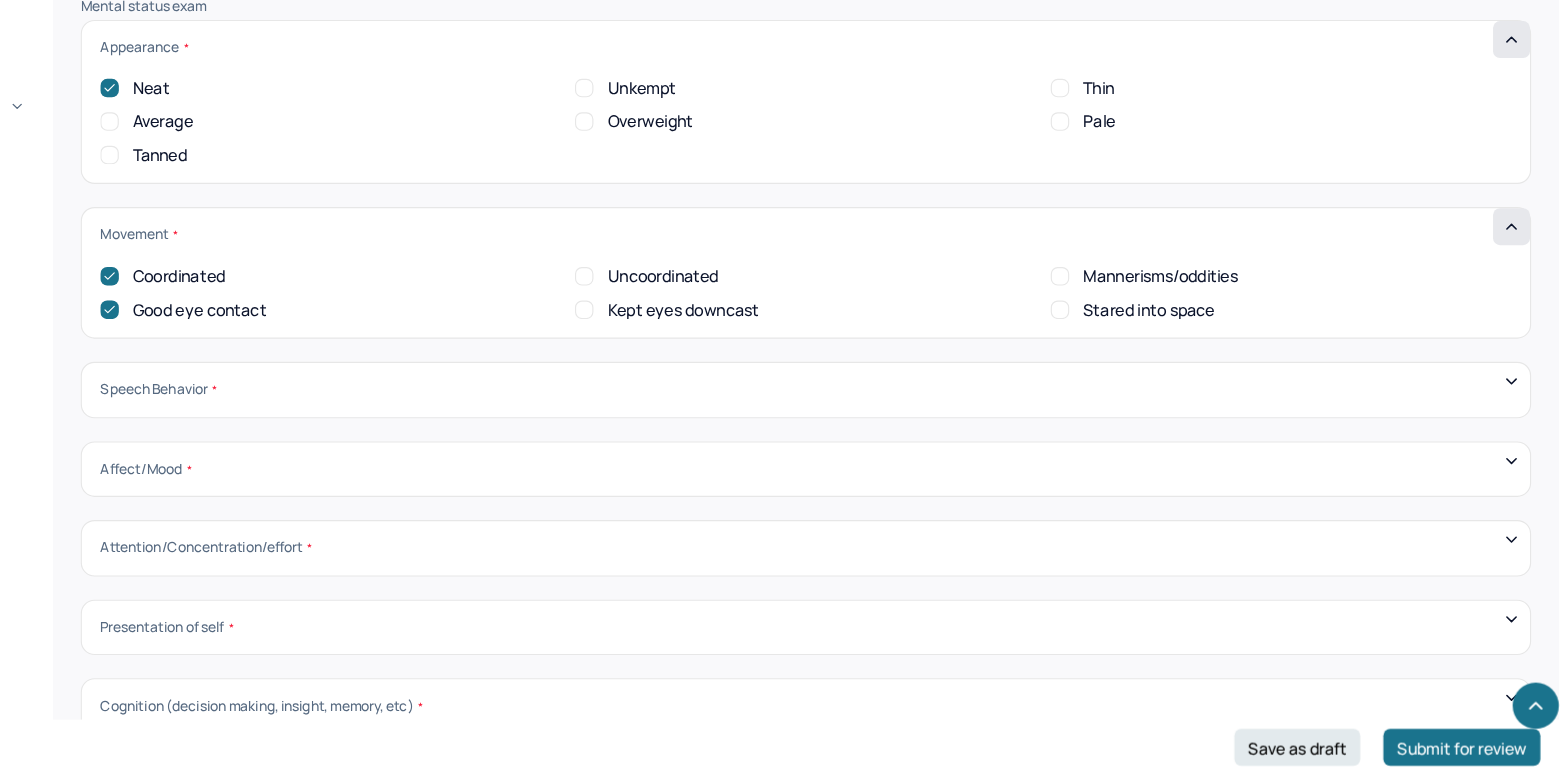 scroll, scrollTop: 6443, scrollLeft: 0, axis: vertical 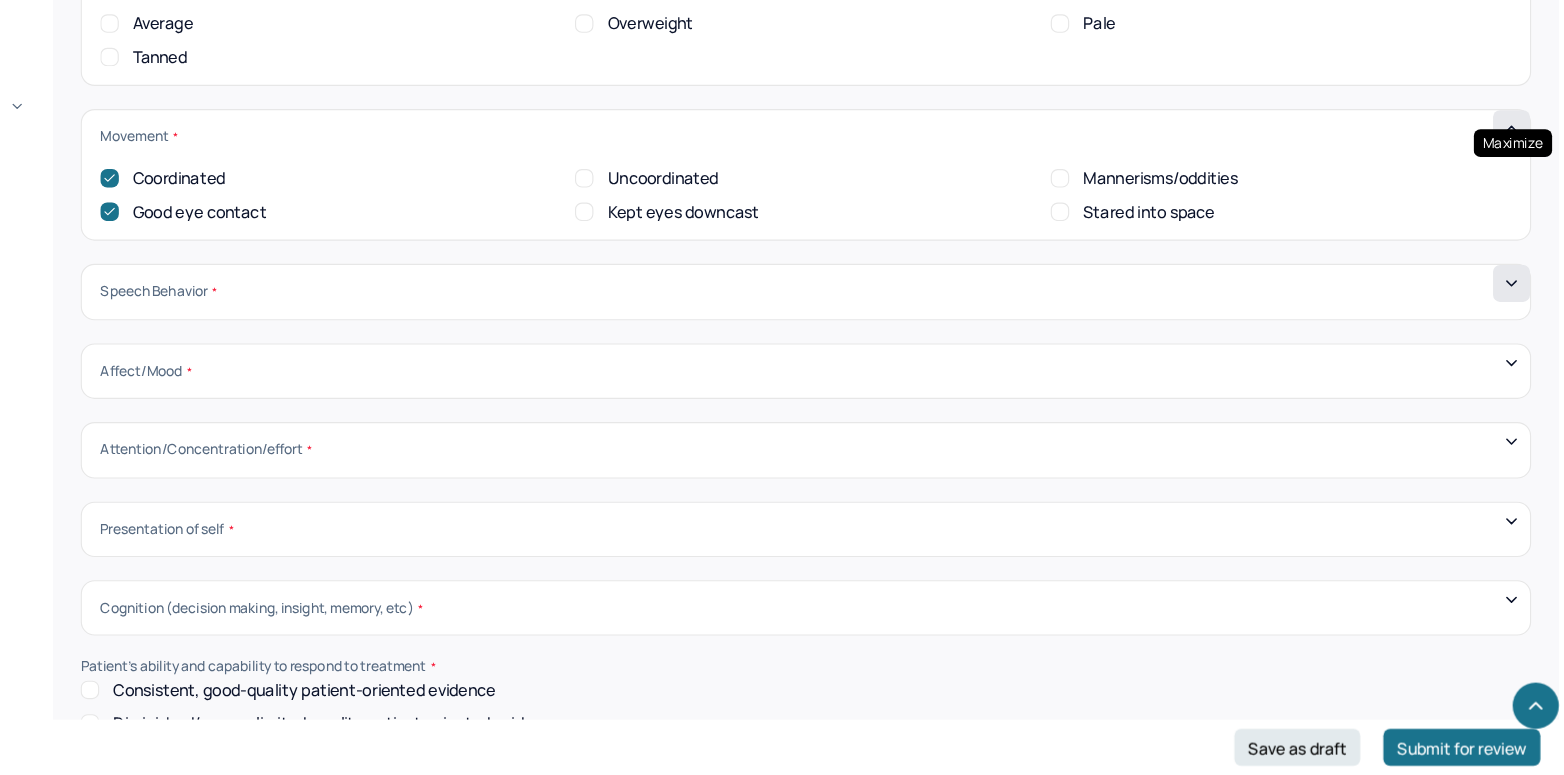 click 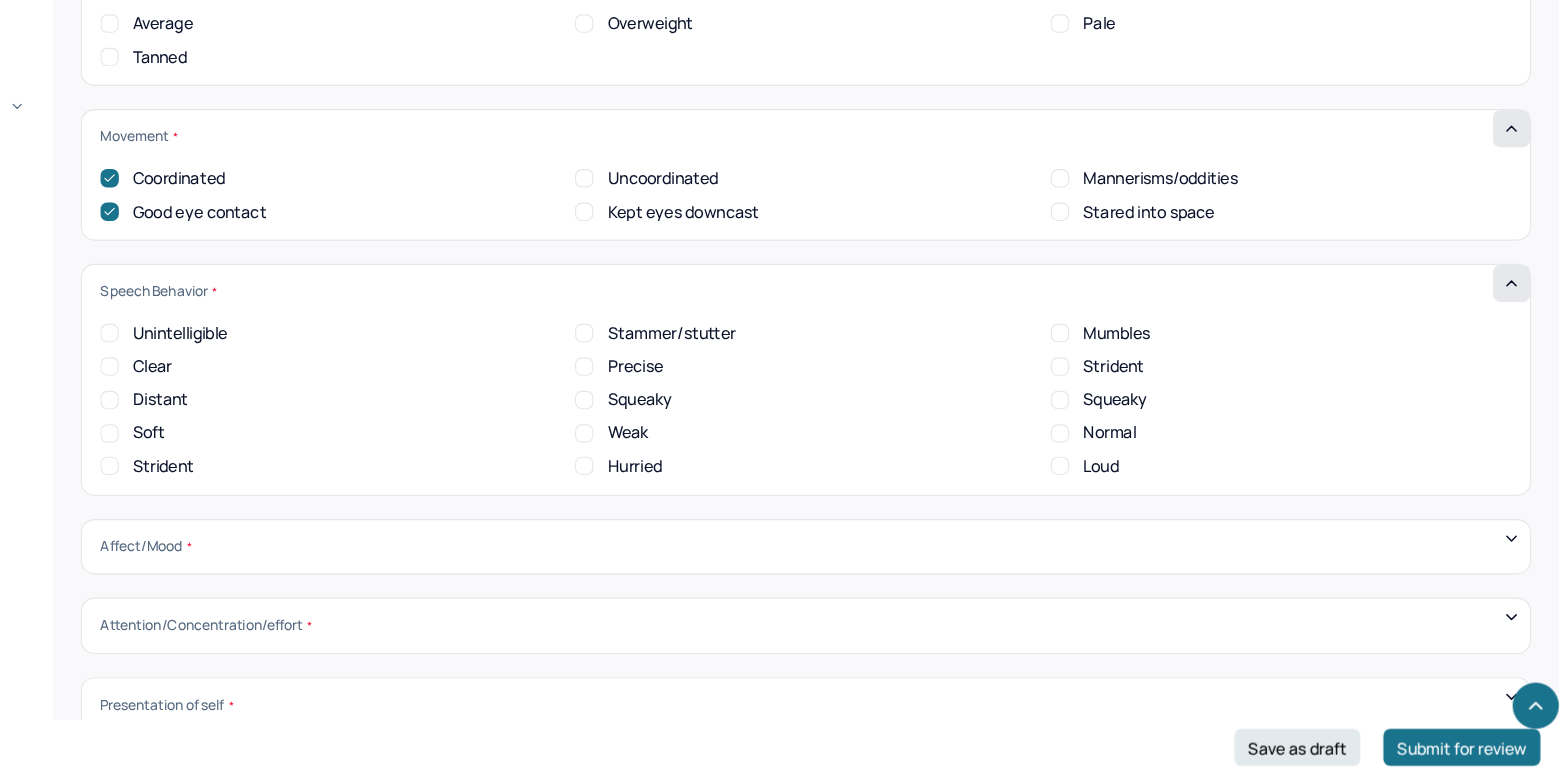 click on "Clear" at bounding box center (301, 421) 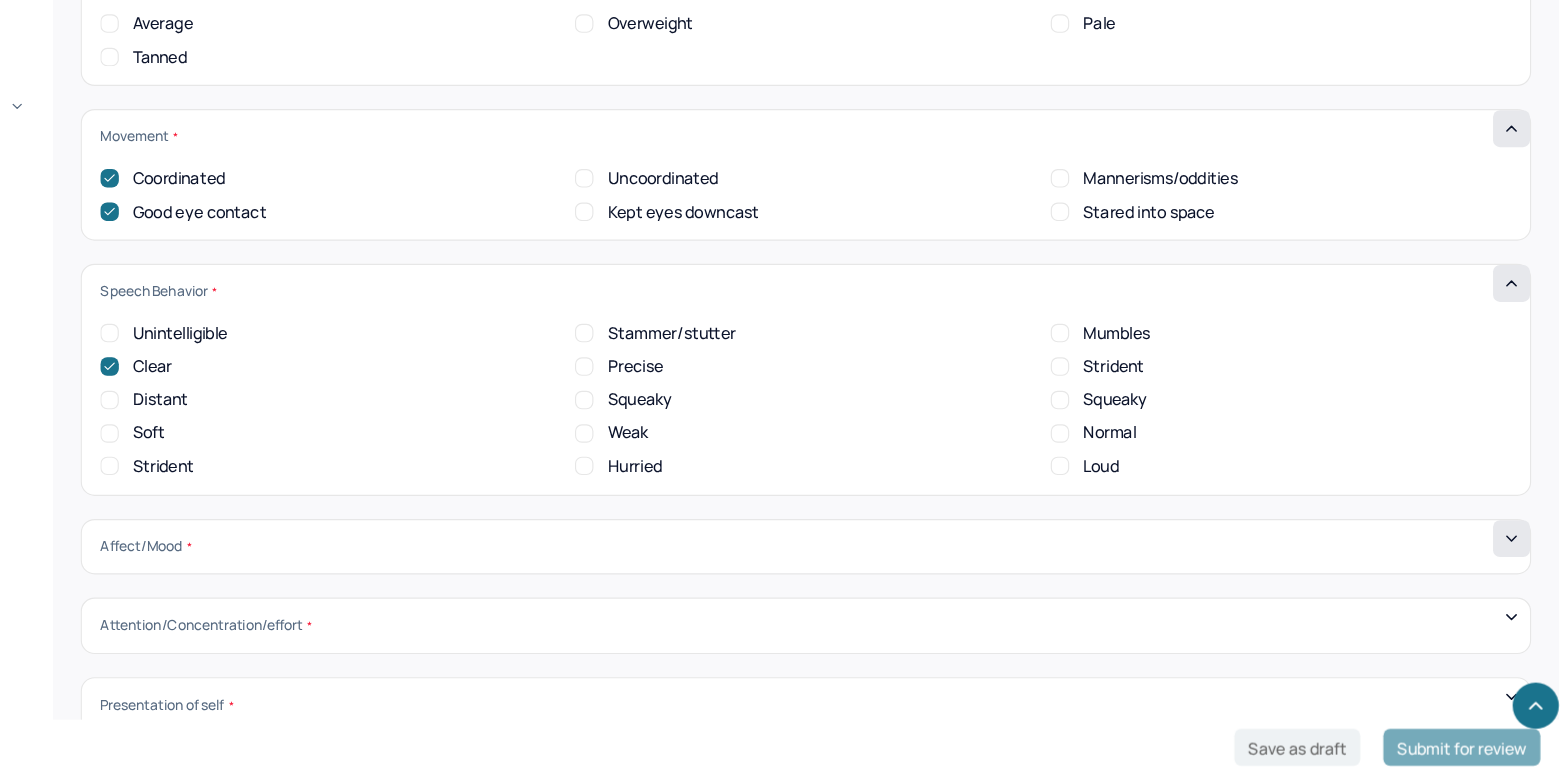 click at bounding box center [1515, 570] 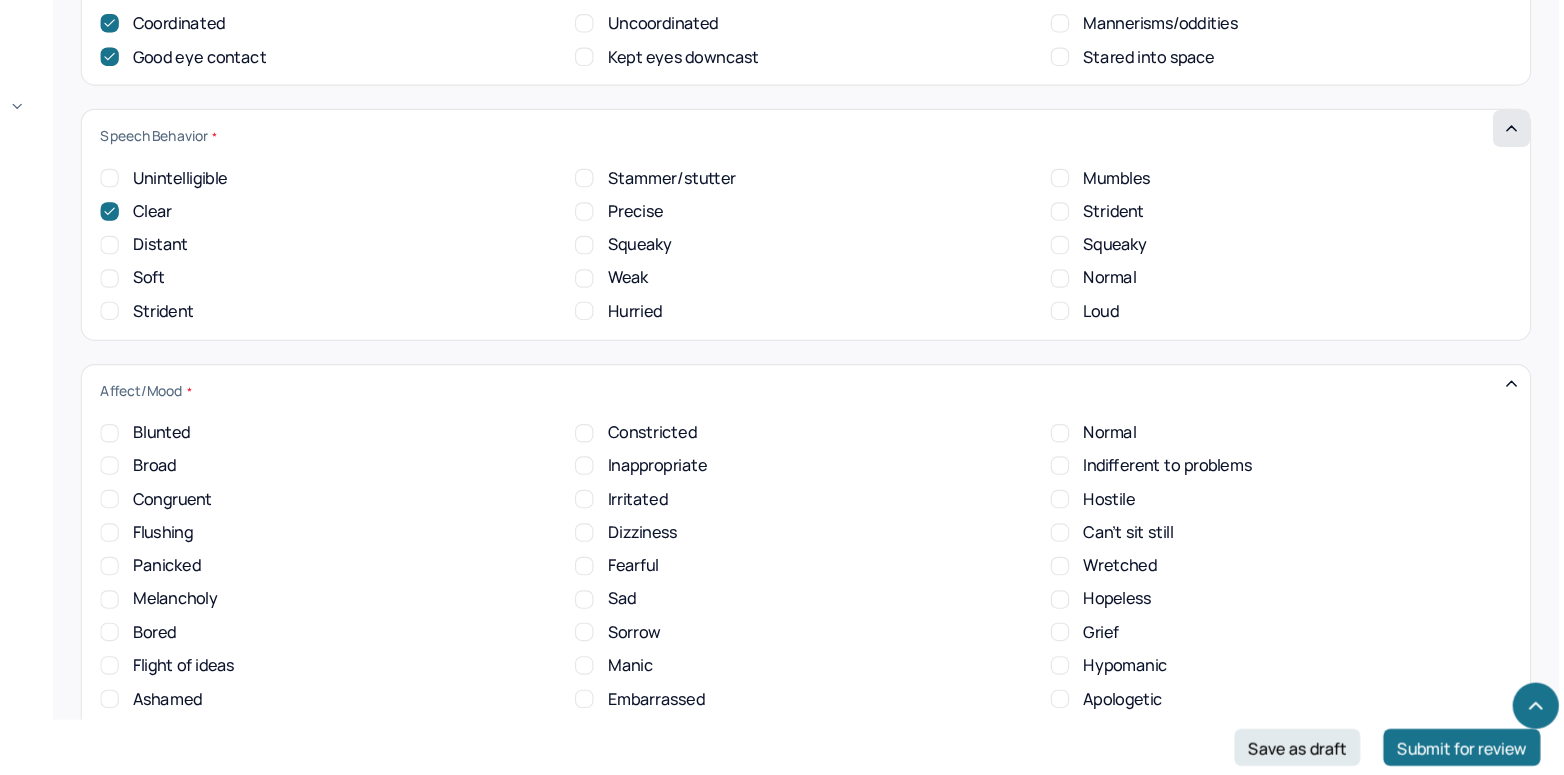 scroll, scrollTop: 6581, scrollLeft: 0, axis: vertical 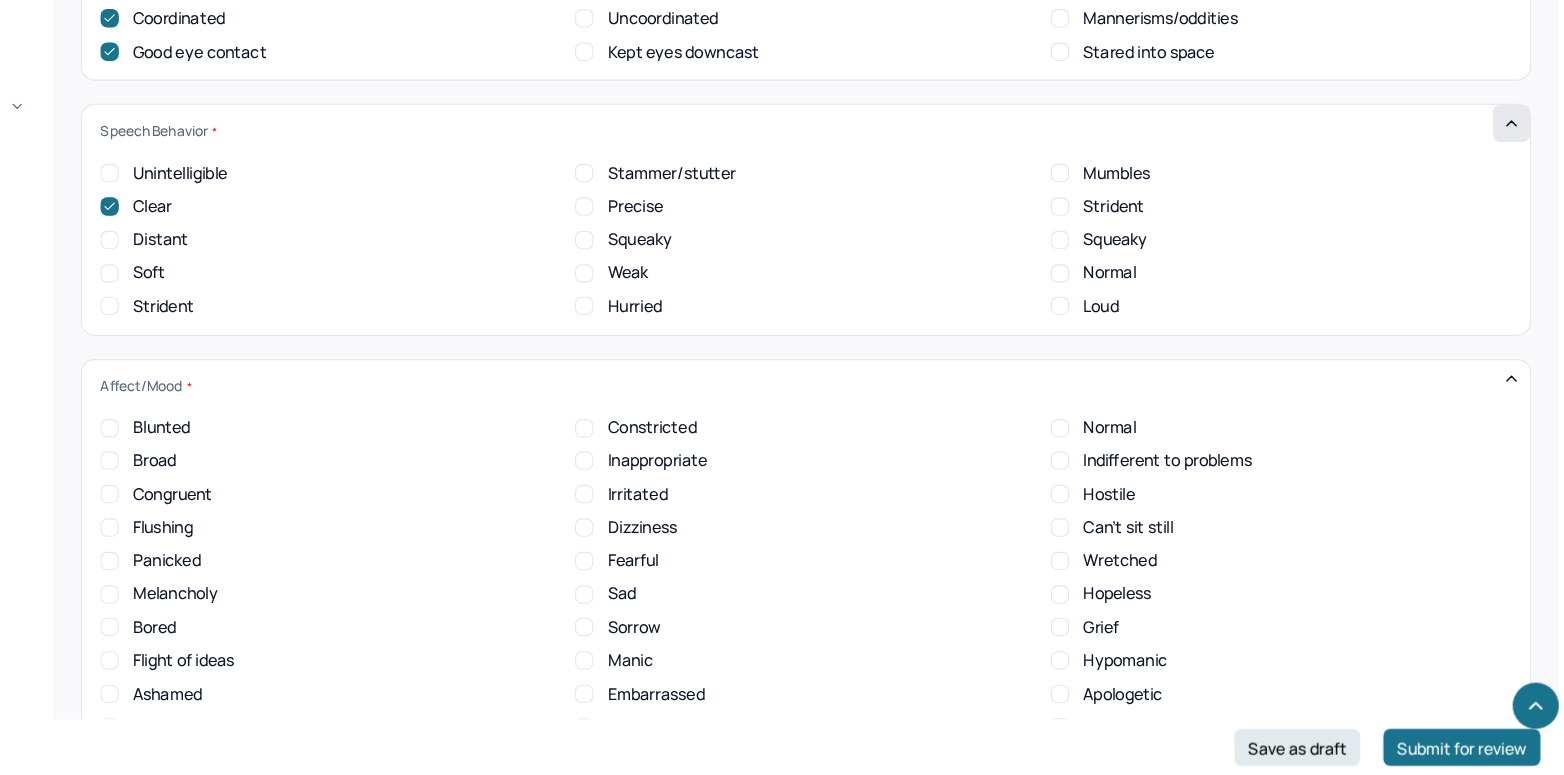 click on "Normal" at bounding box center (1124, 475) 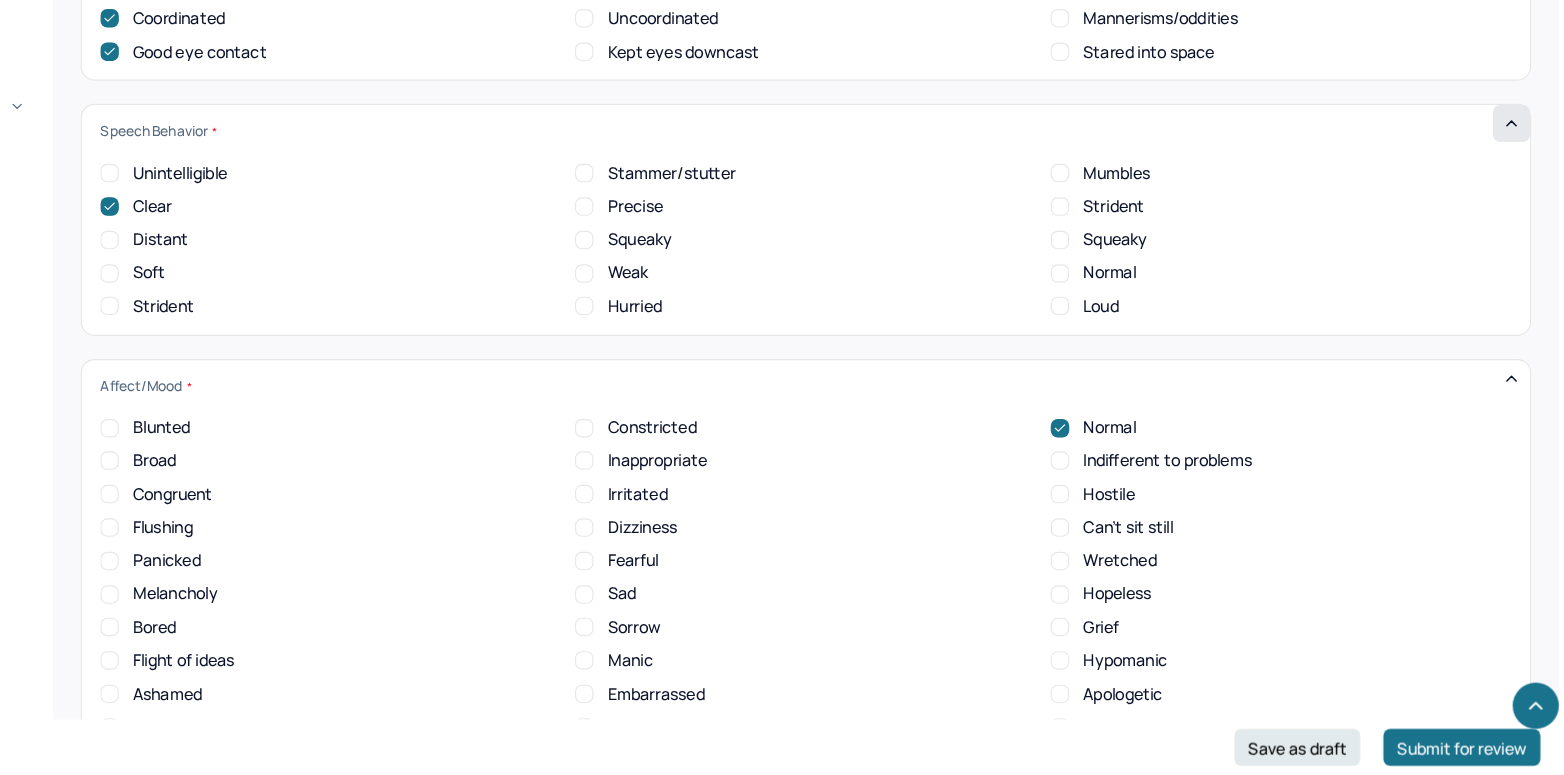scroll, scrollTop: 0, scrollLeft: 0, axis: both 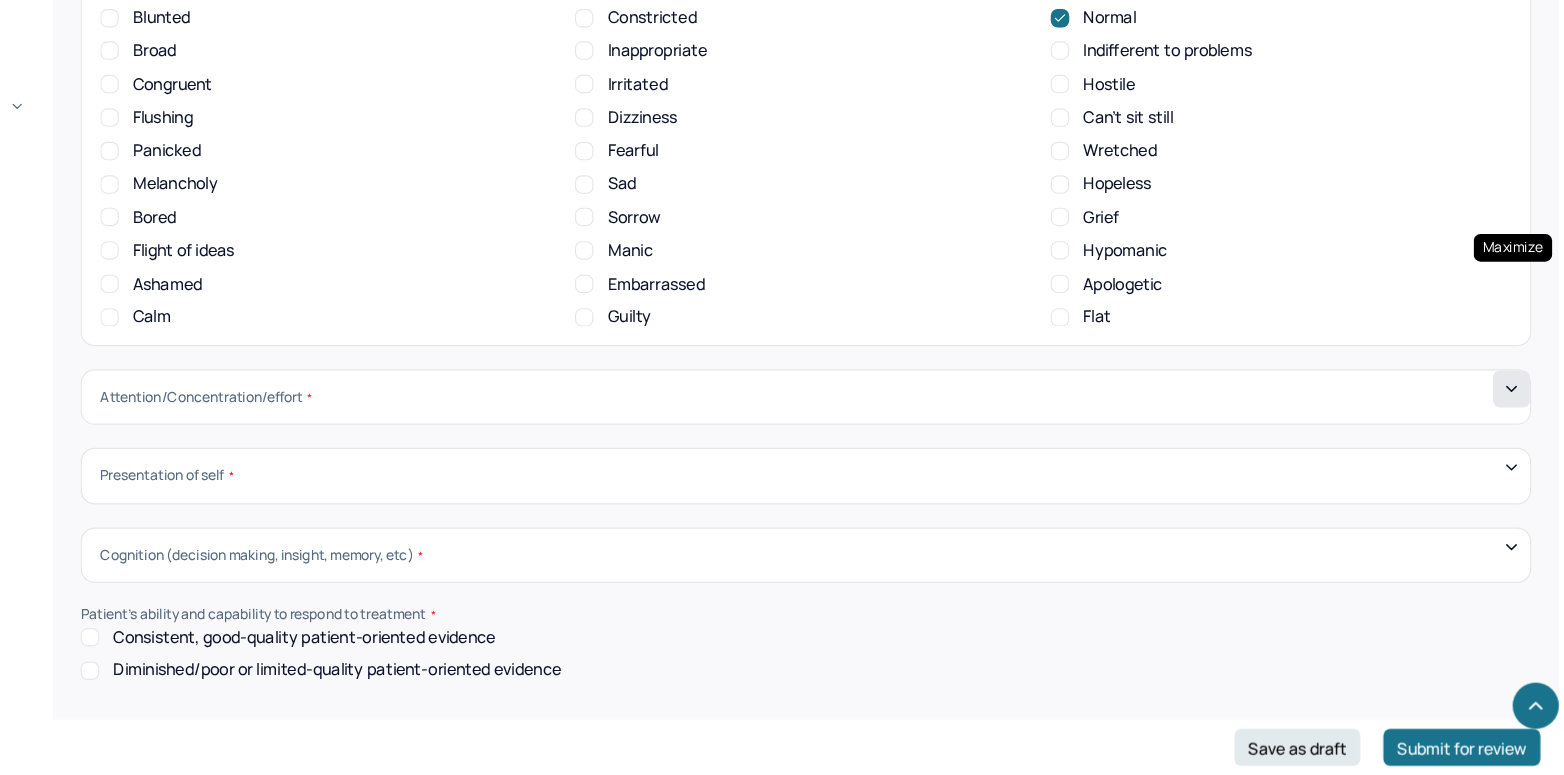 click 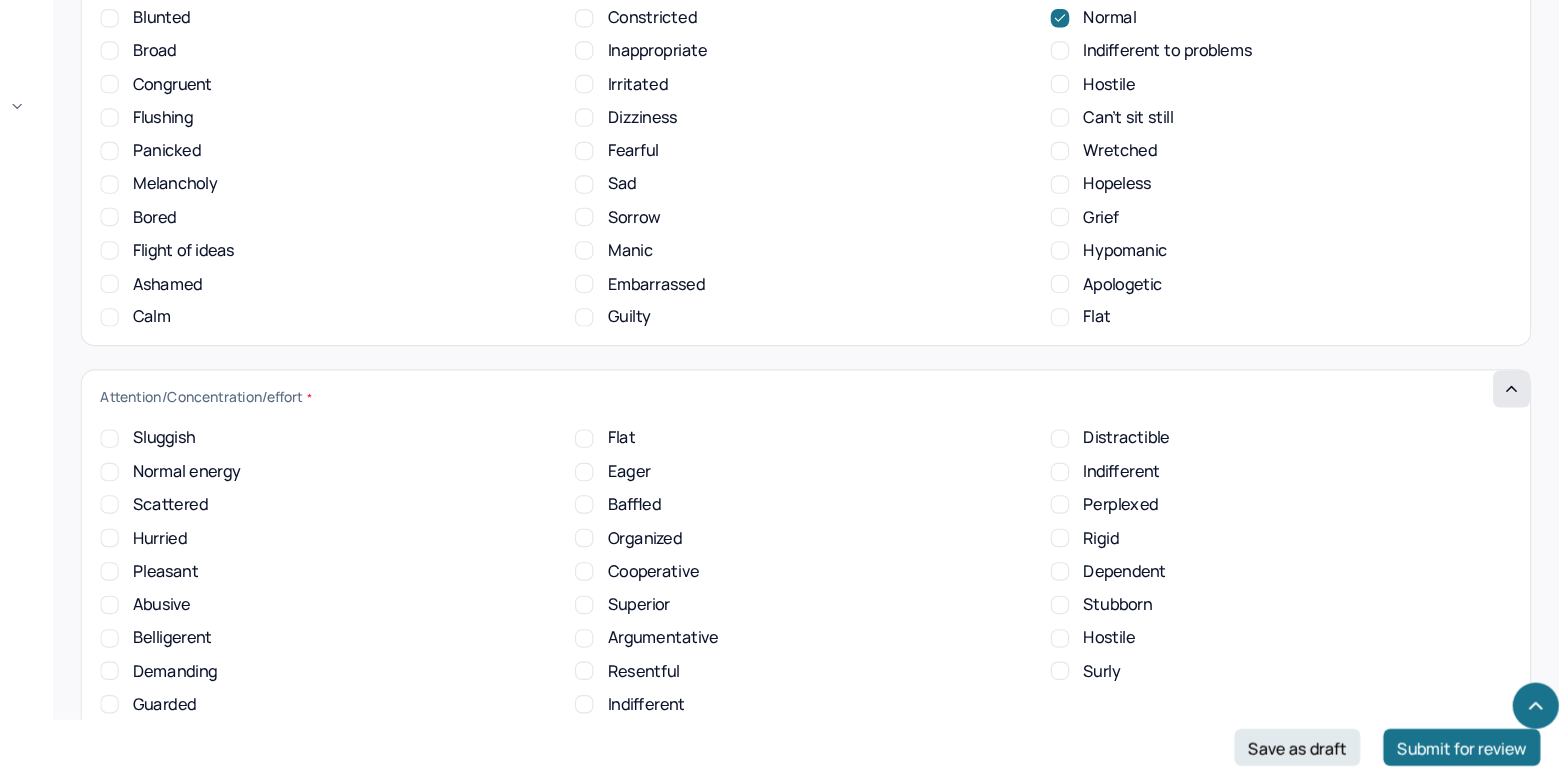 click on "Cooperative" at bounding box center (712, 599) 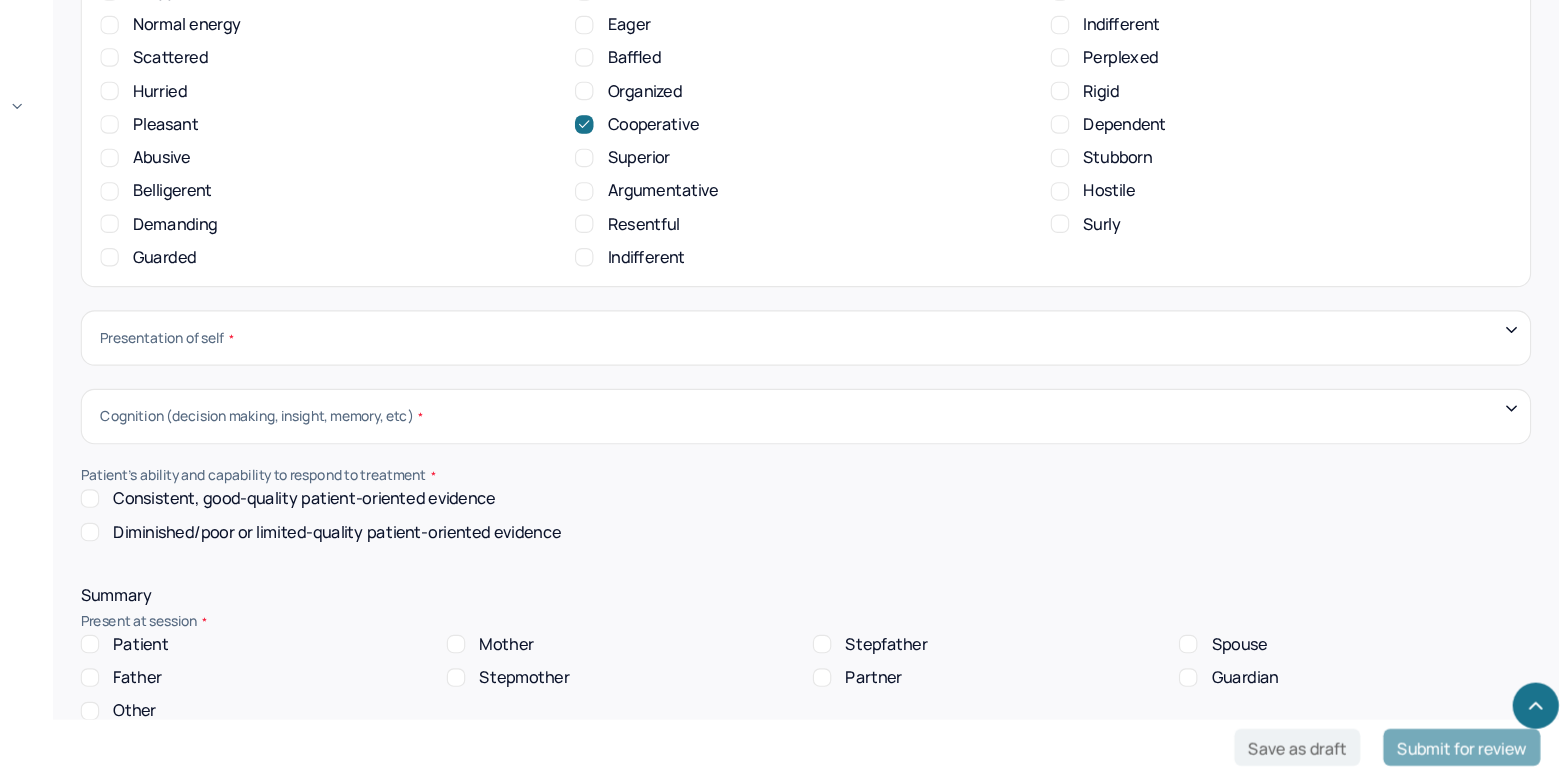 scroll, scrollTop: 7346, scrollLeft: 0, axis: vertical 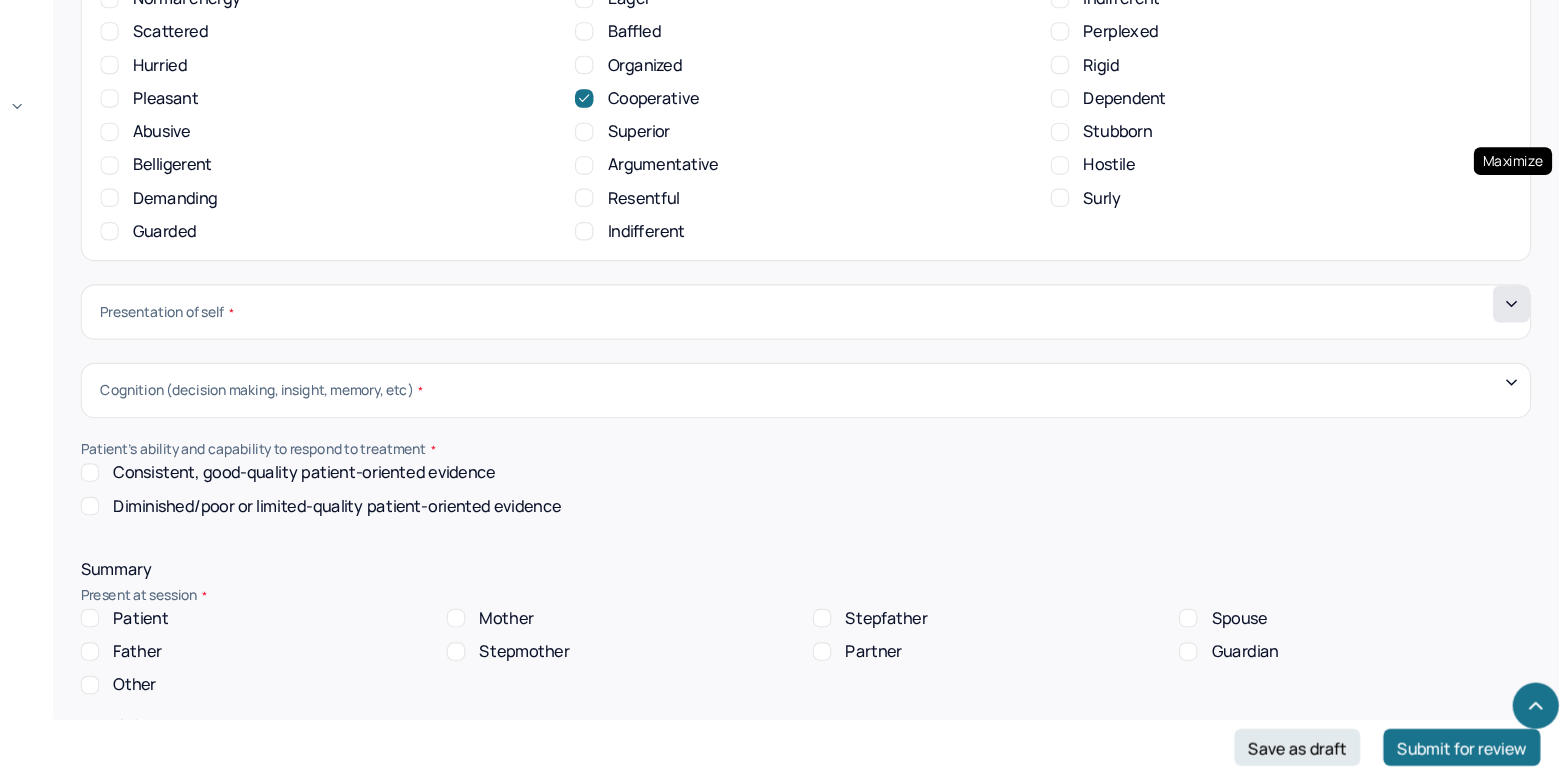 click at bounding box center (1515, 367) 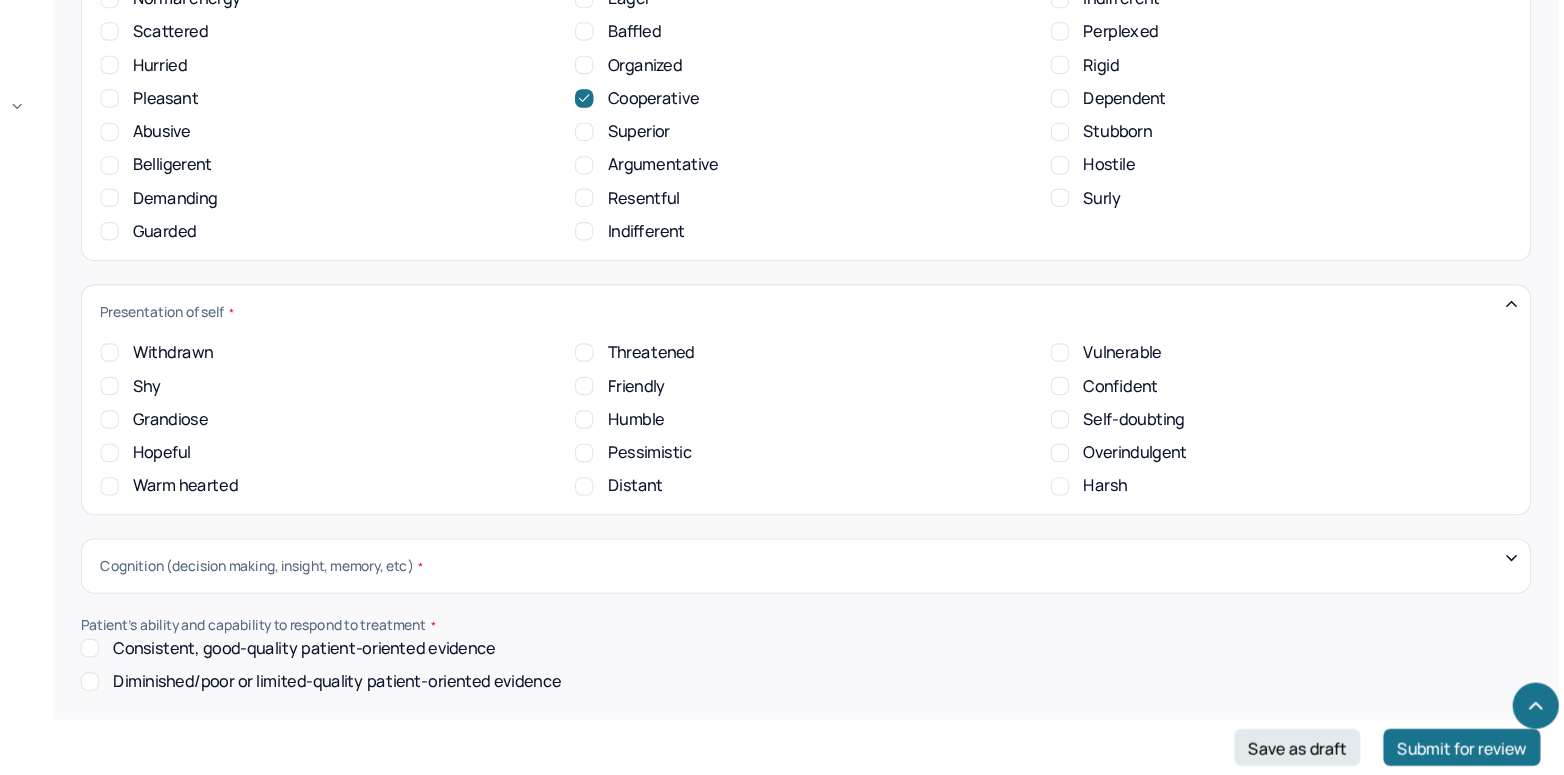 click on "Friendly" at bounding box center [712, 438] 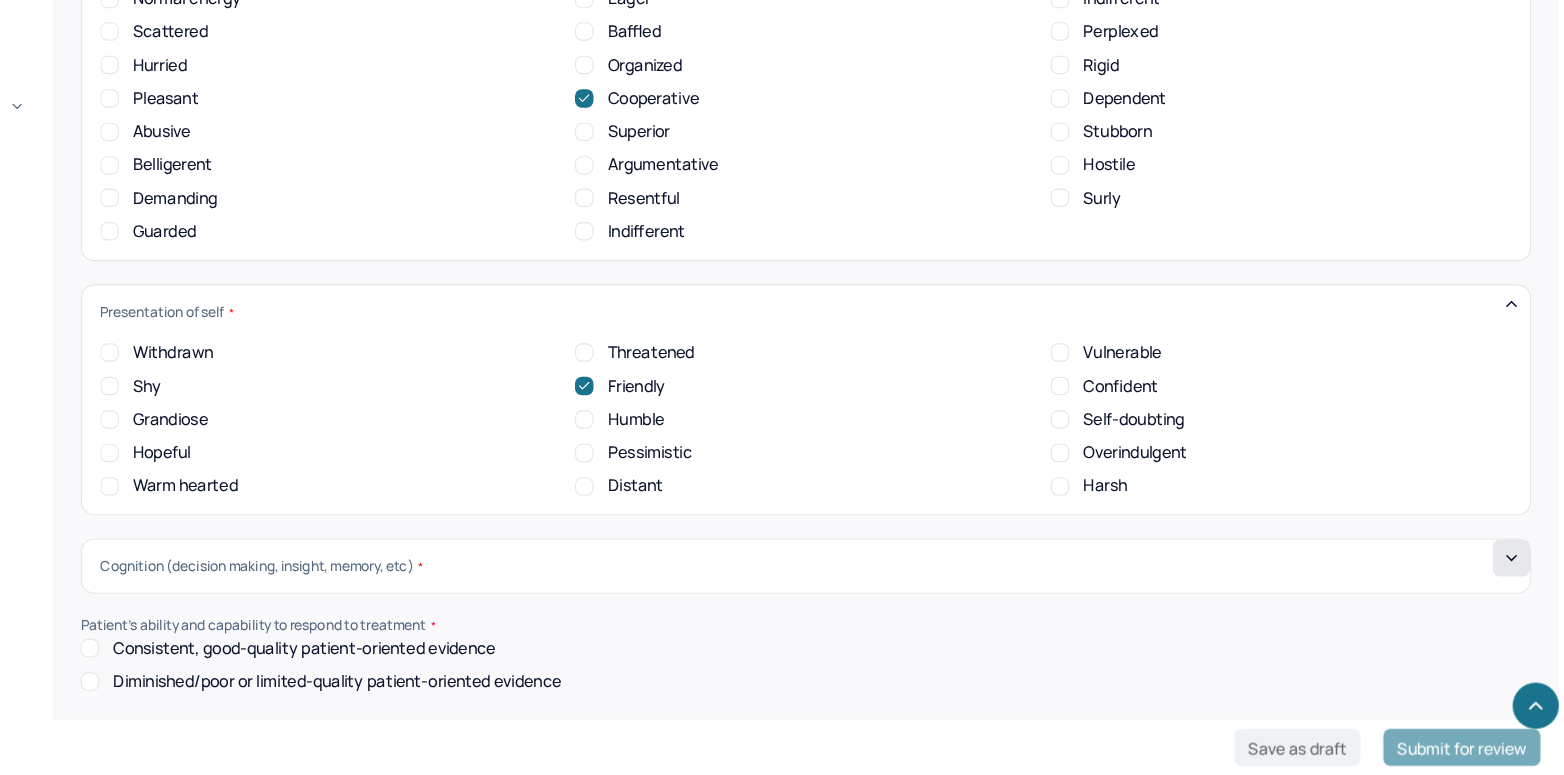 click at bounding box center [1515, 587] 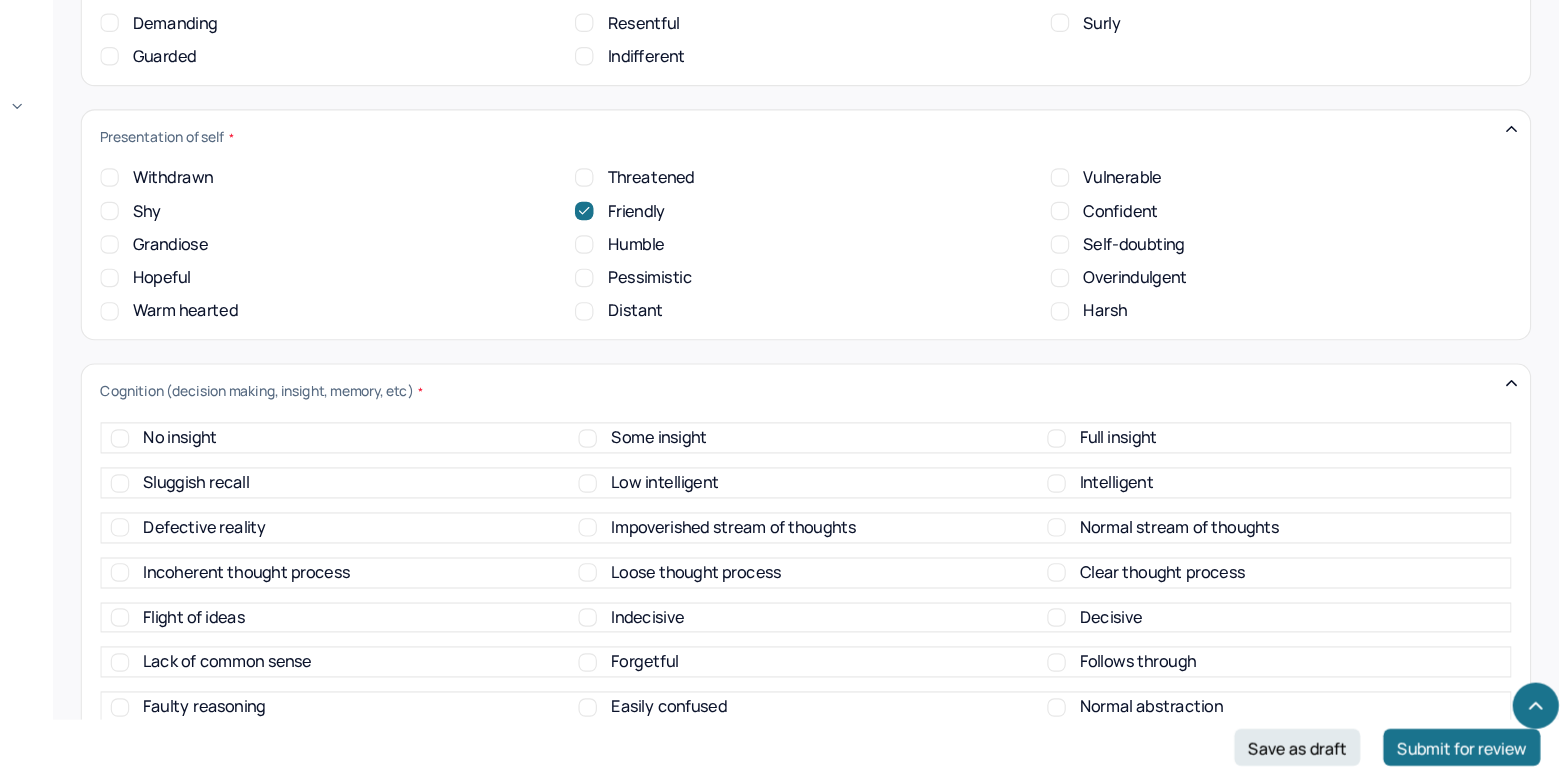 scroll, scrollTop: 7501, scrollLeft: 0, axis: vertical 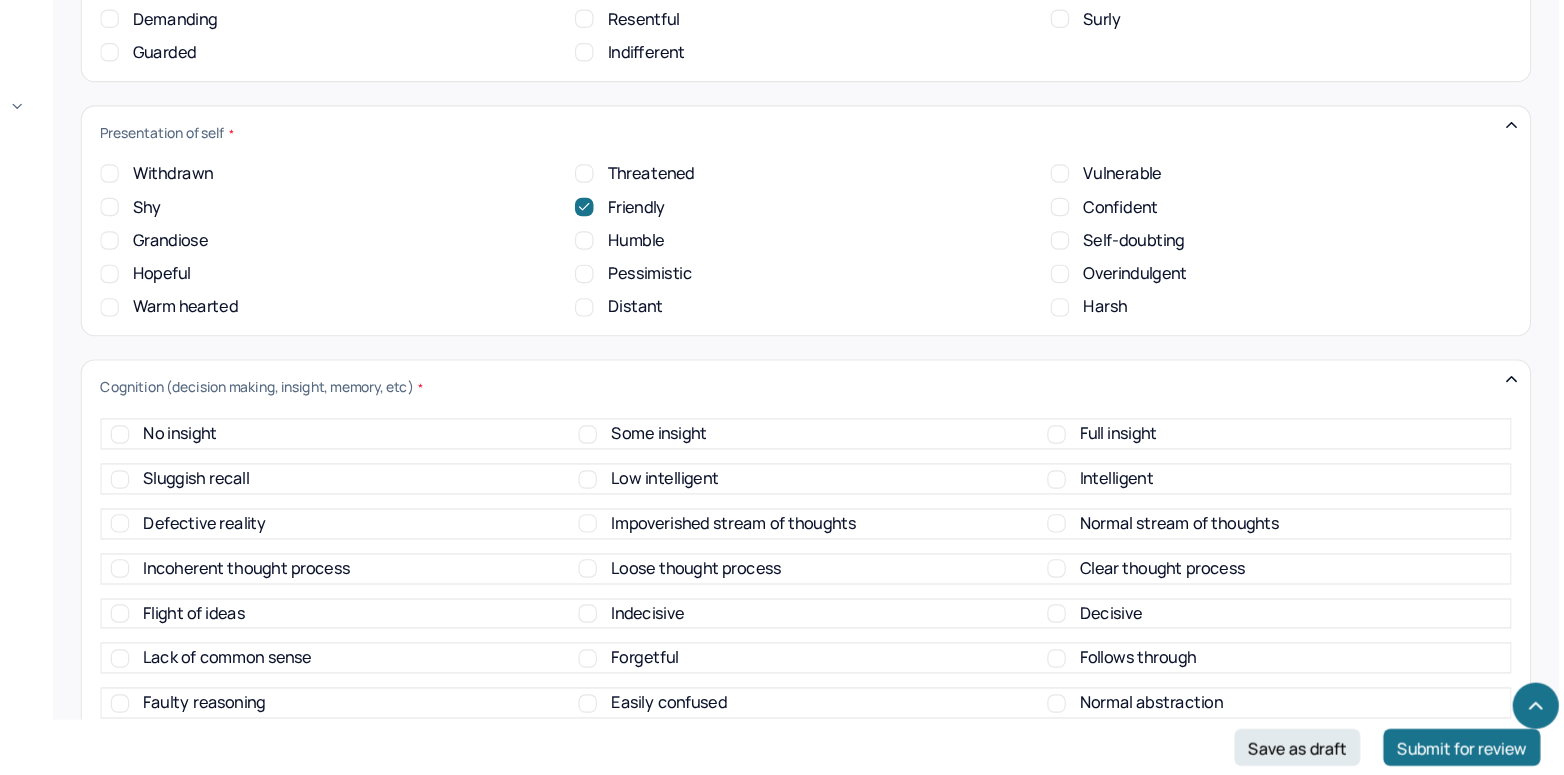 click on "No insight Some insight Full insight" at bounding box center [904, 479] 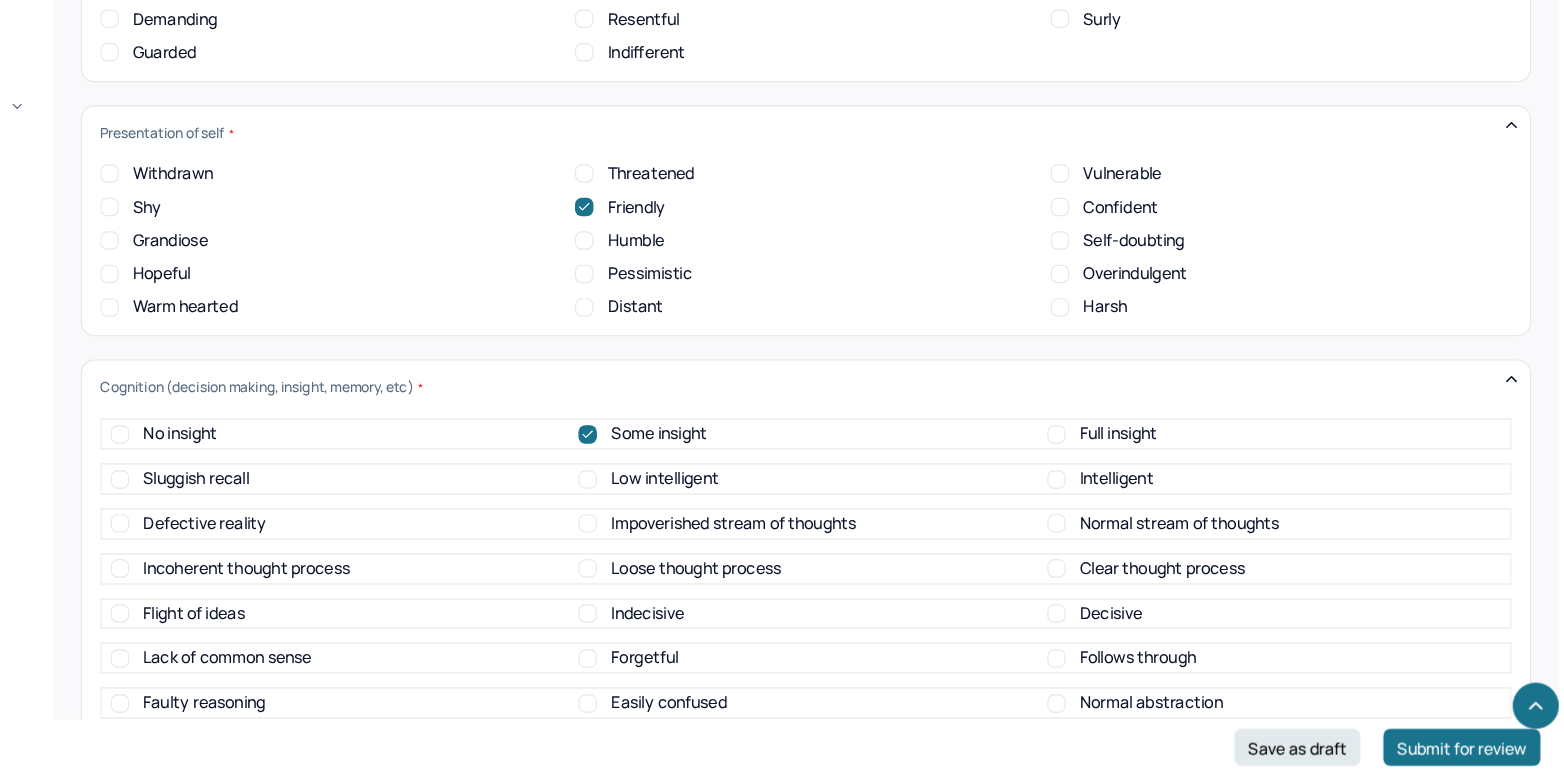click on "Intelligent" at bounding box center [1121, 519] 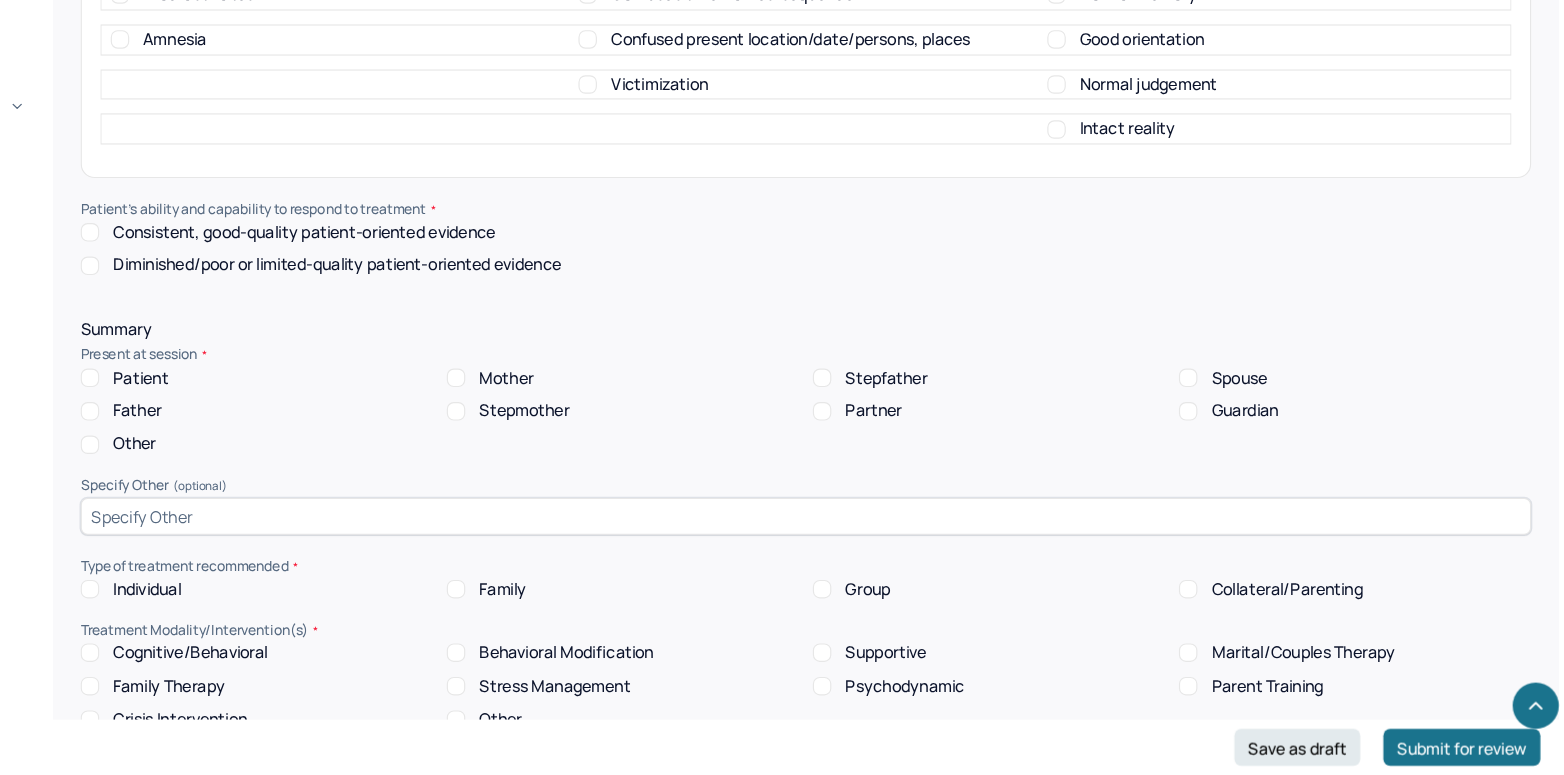 scroll, scrollTop: 8155, scrollLeft: 0, axis: vertical 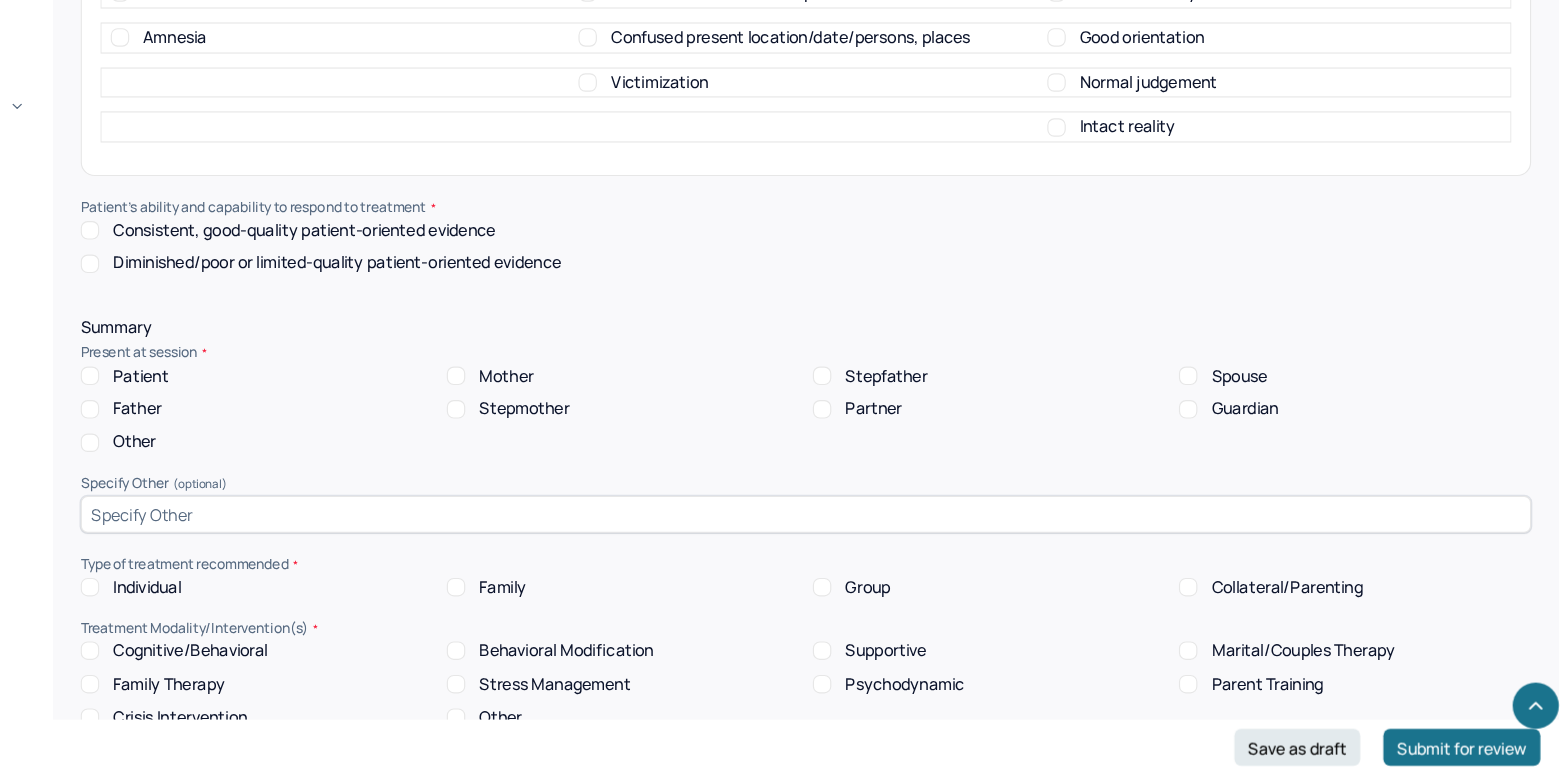 click on "Consistent, good-quality patient-oriented evidence" at bounding box center (284, 303) 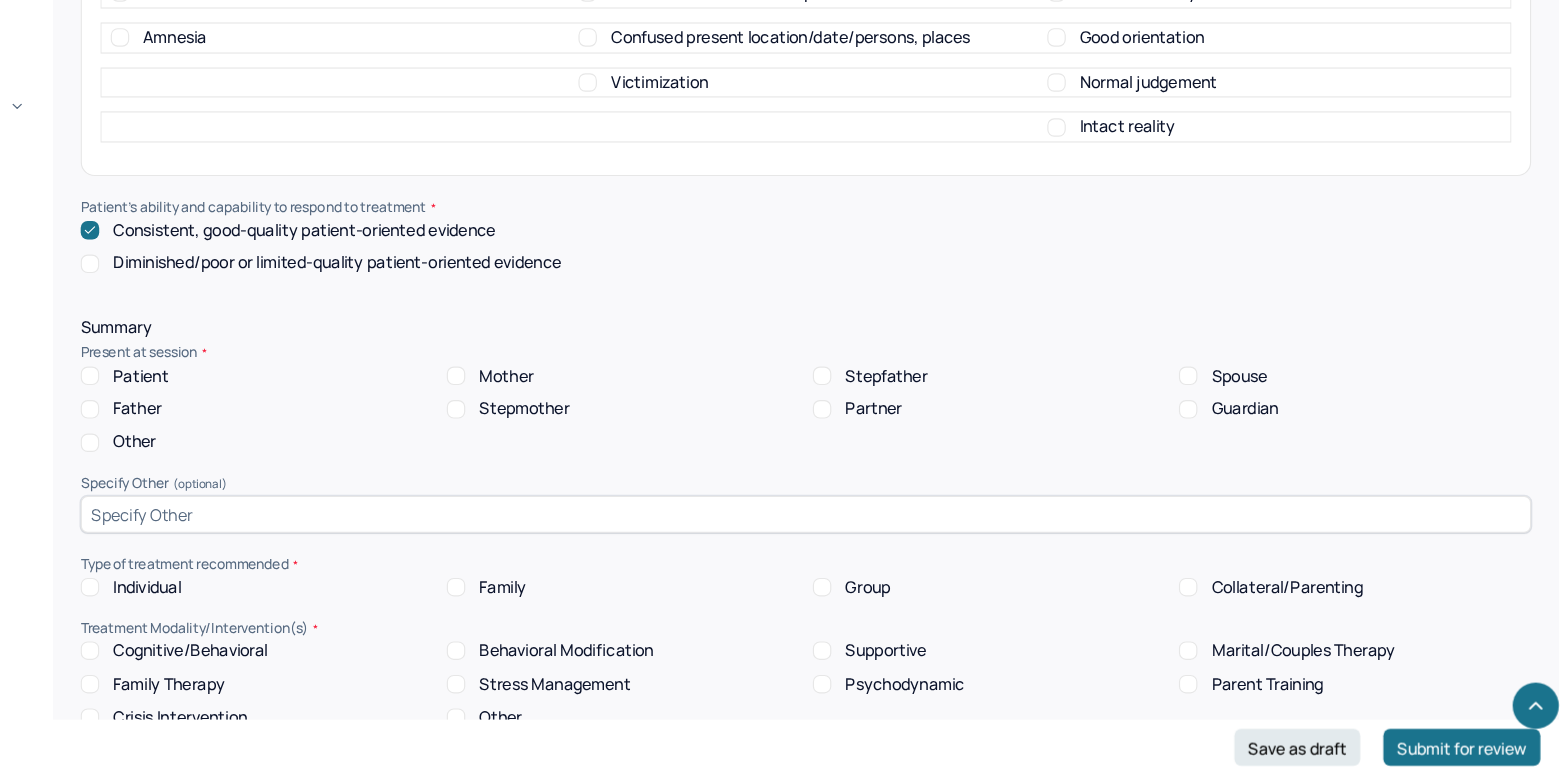 click on "Patient" at bounding box center (284, 429) 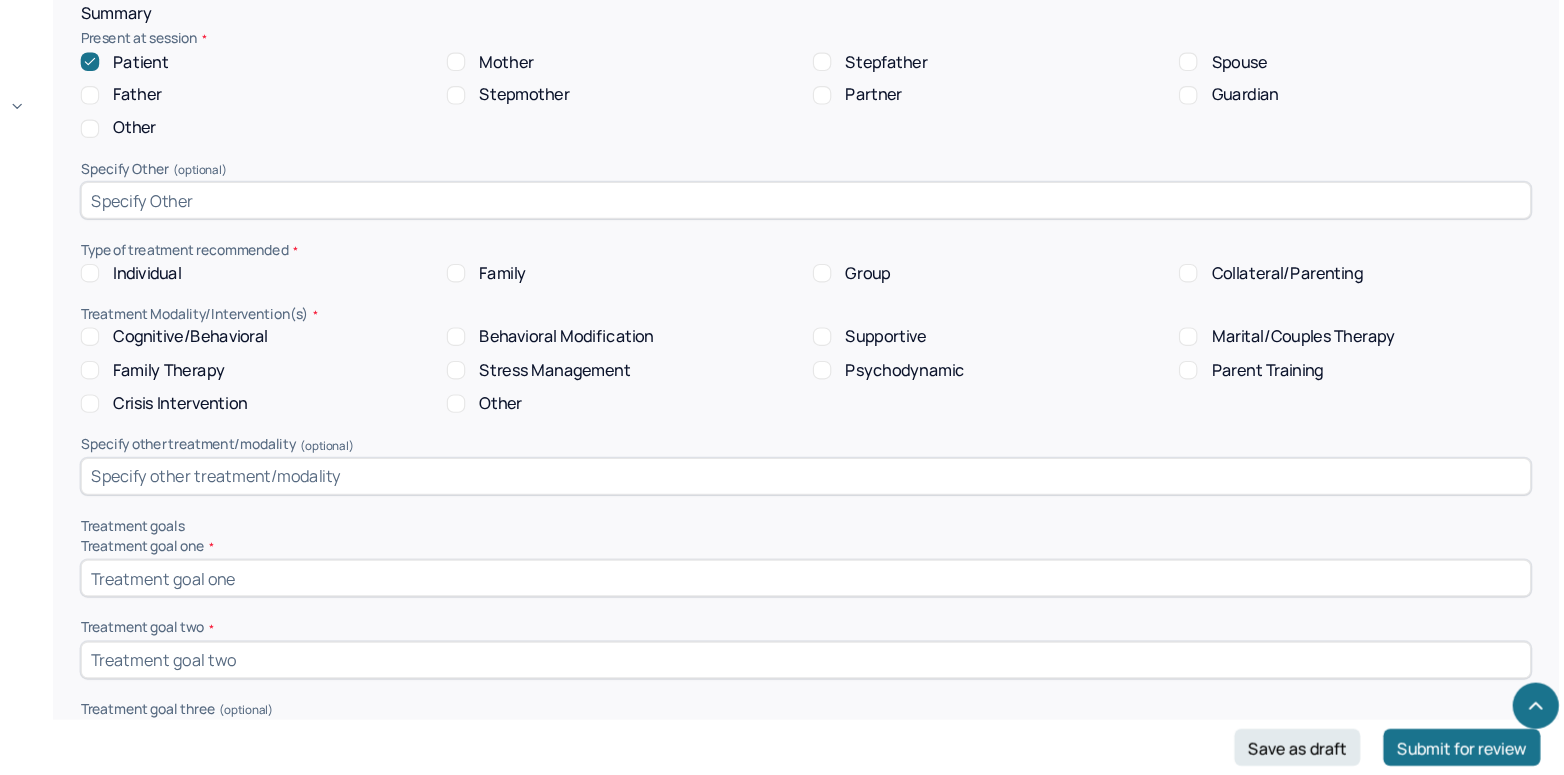 scroll, scrollTop: 8431, scrollLeft: 0, axis: vertical 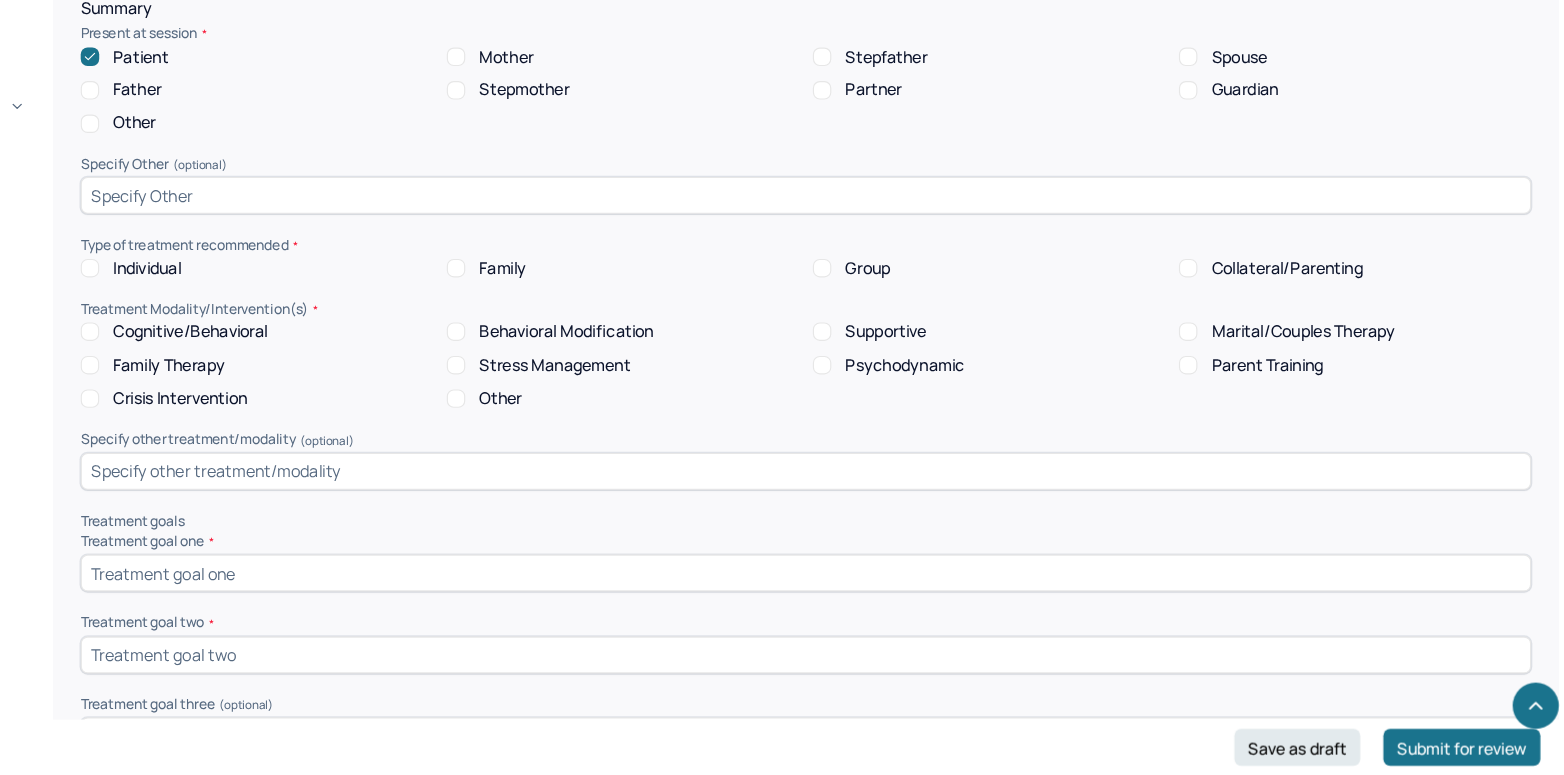 click on "Individual" at bounding box center [284, 336] 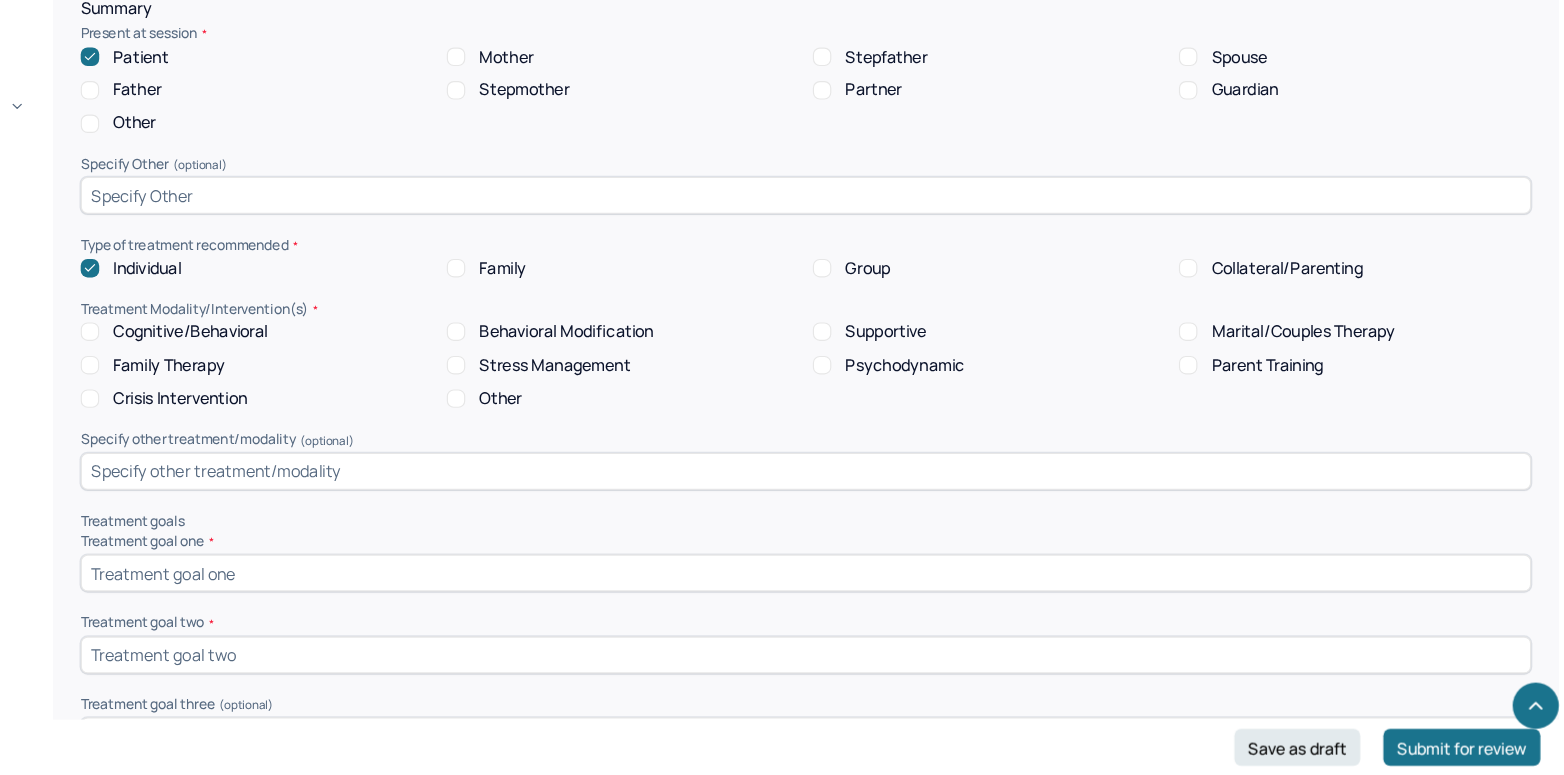 click on "Supportive" at bounding box center [918, 391] 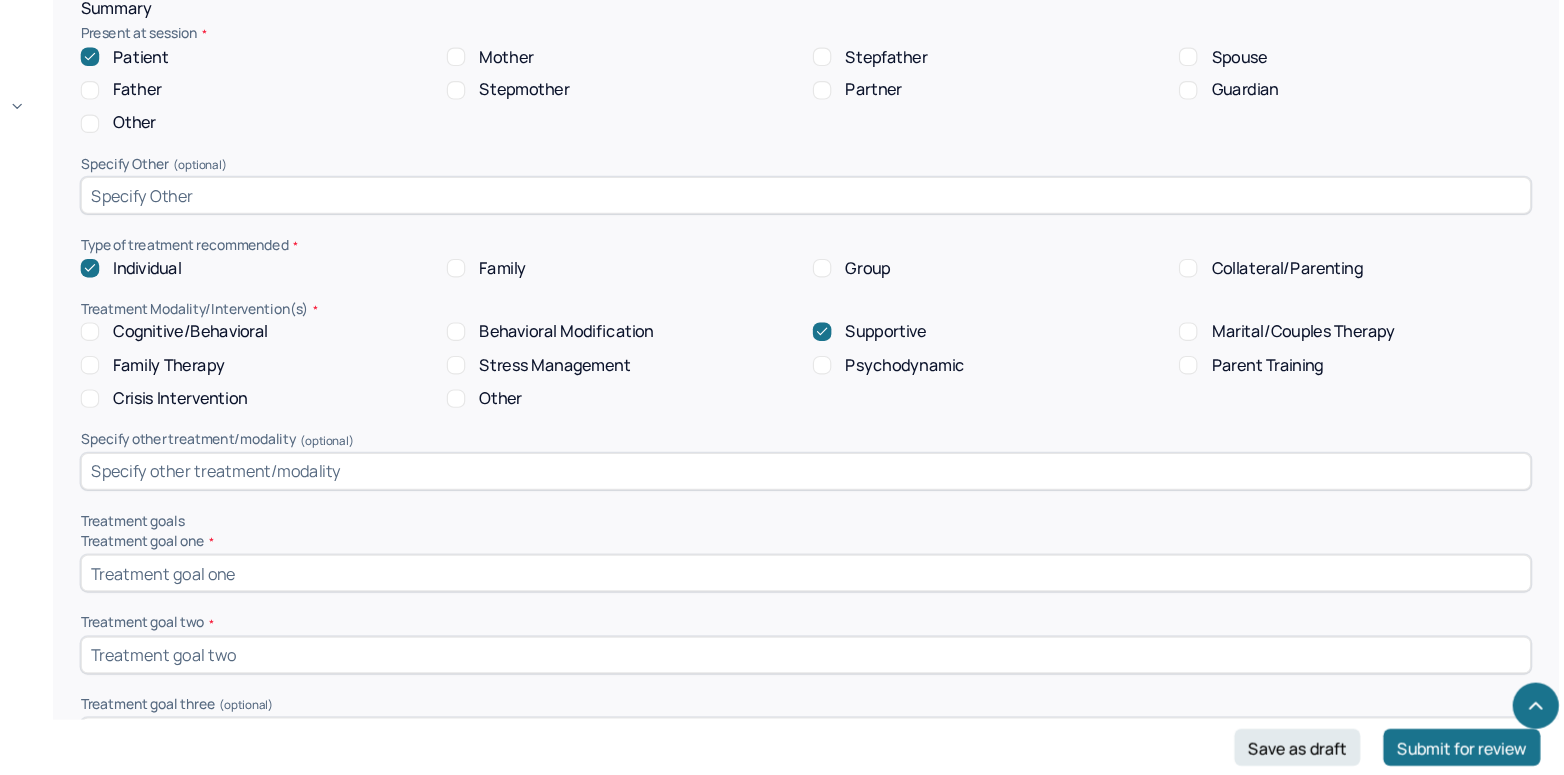 click on "Psychodynamic" at bounding box center [918, 420] 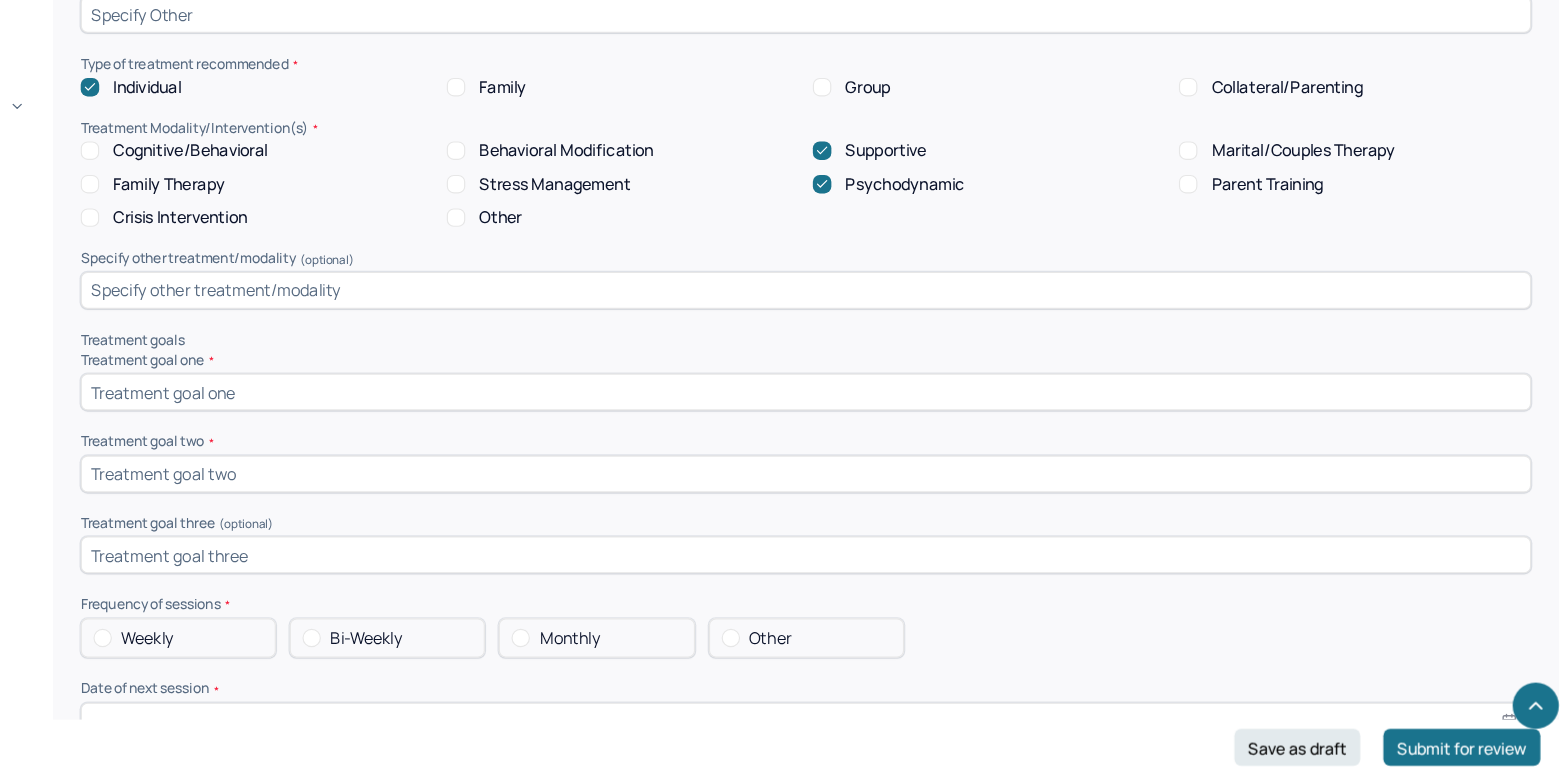 scroll, scrollTop: 8590, scrollLeft: 0, axis: vertical 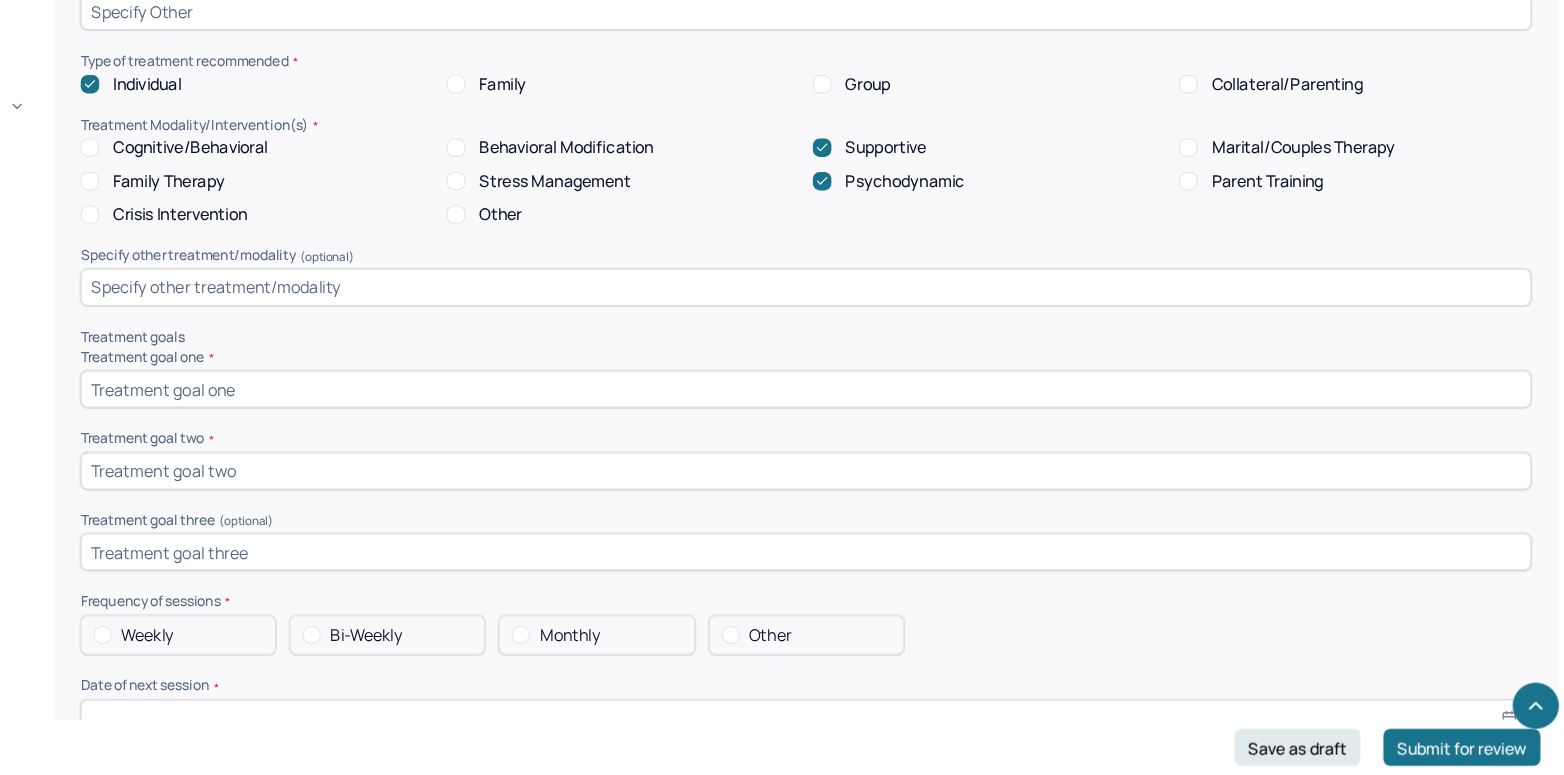click at bounding box center [904, 441] 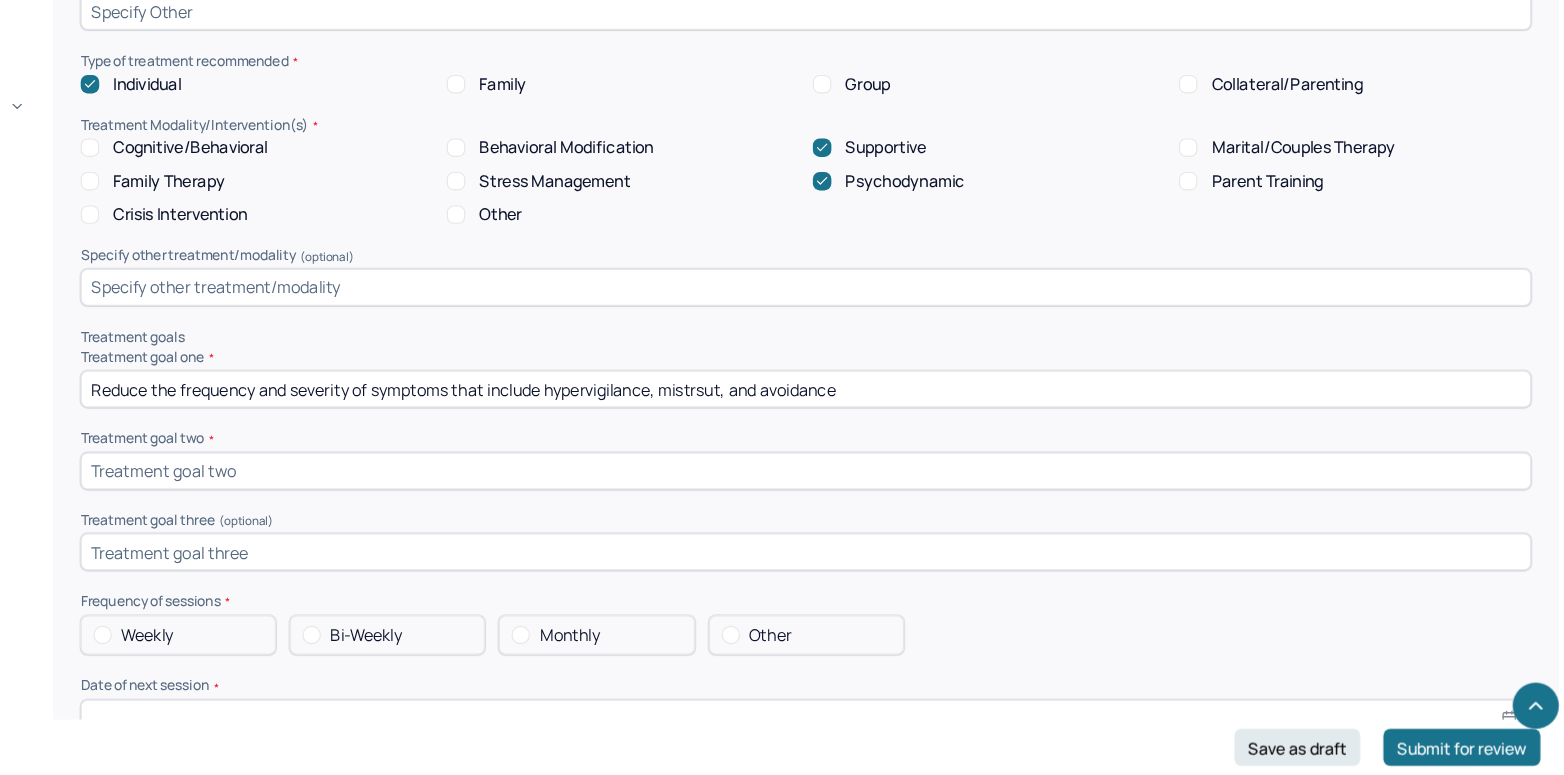 type on "Reduce the frequency and severity of symptoms that include hypervigilance, mistrsut, and avoidance" 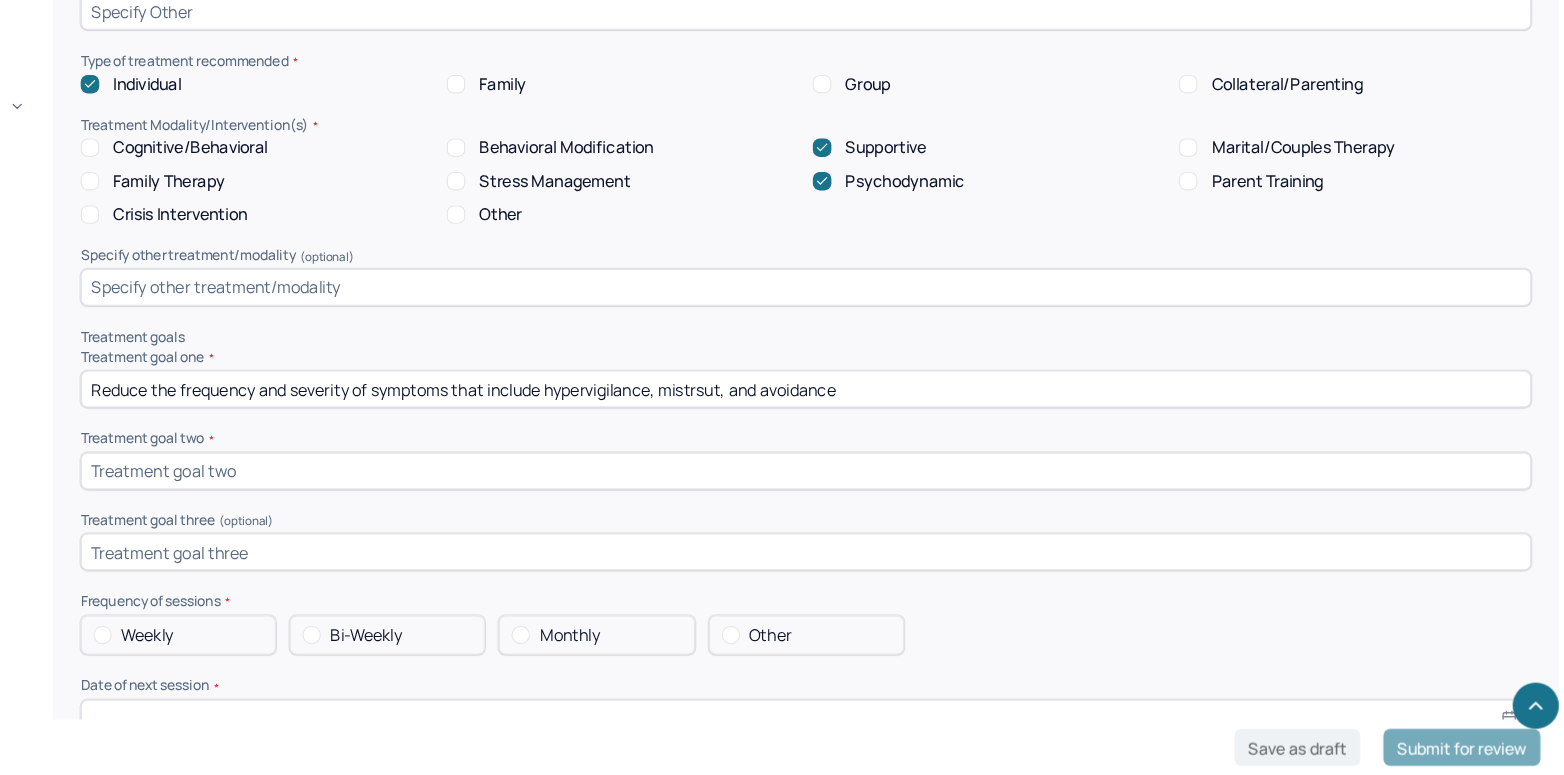 click at bounding box center (904, 512) 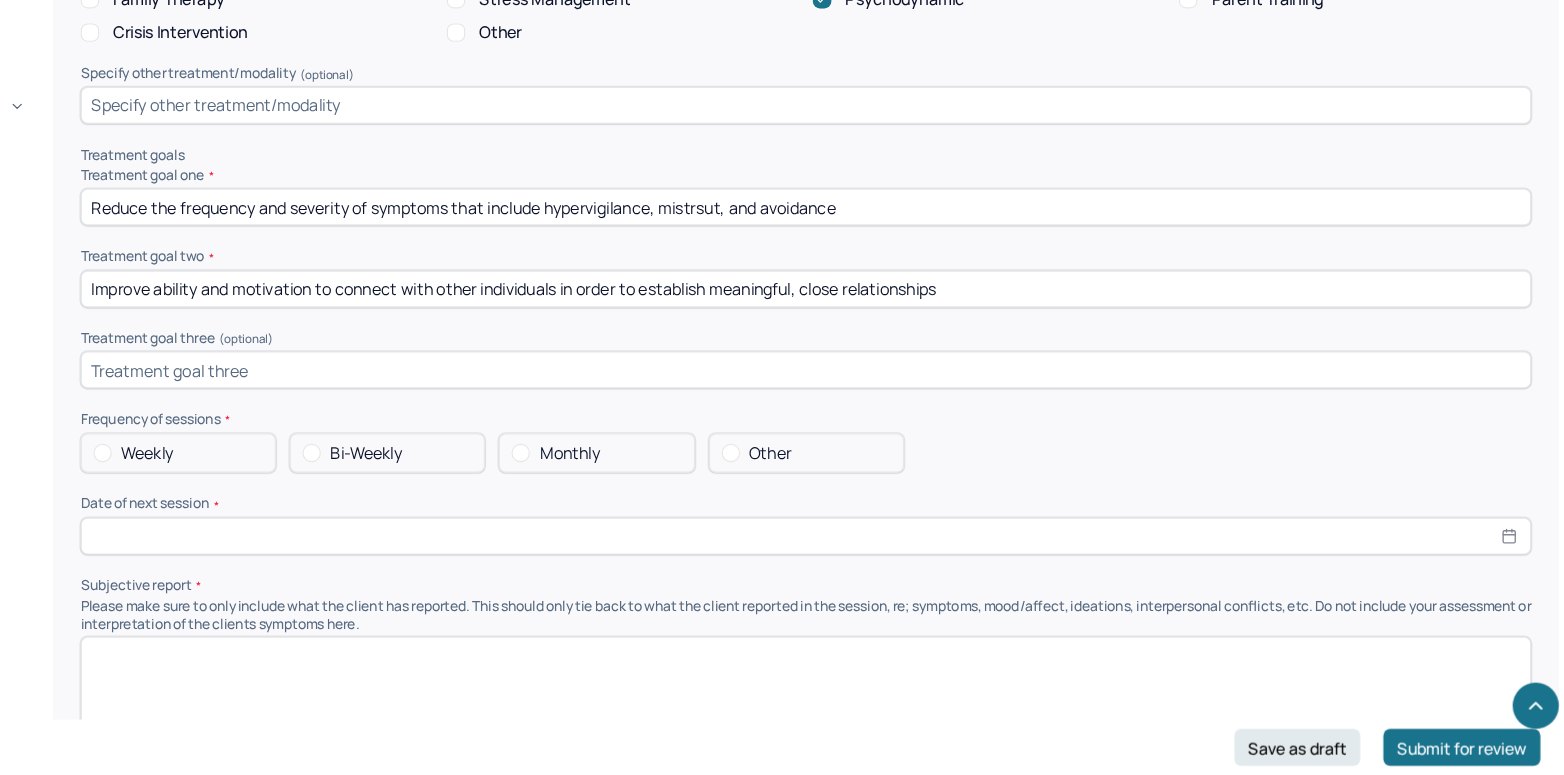 scroll, scrollTop: 8774, scrollLeft: 0, axis: vertical 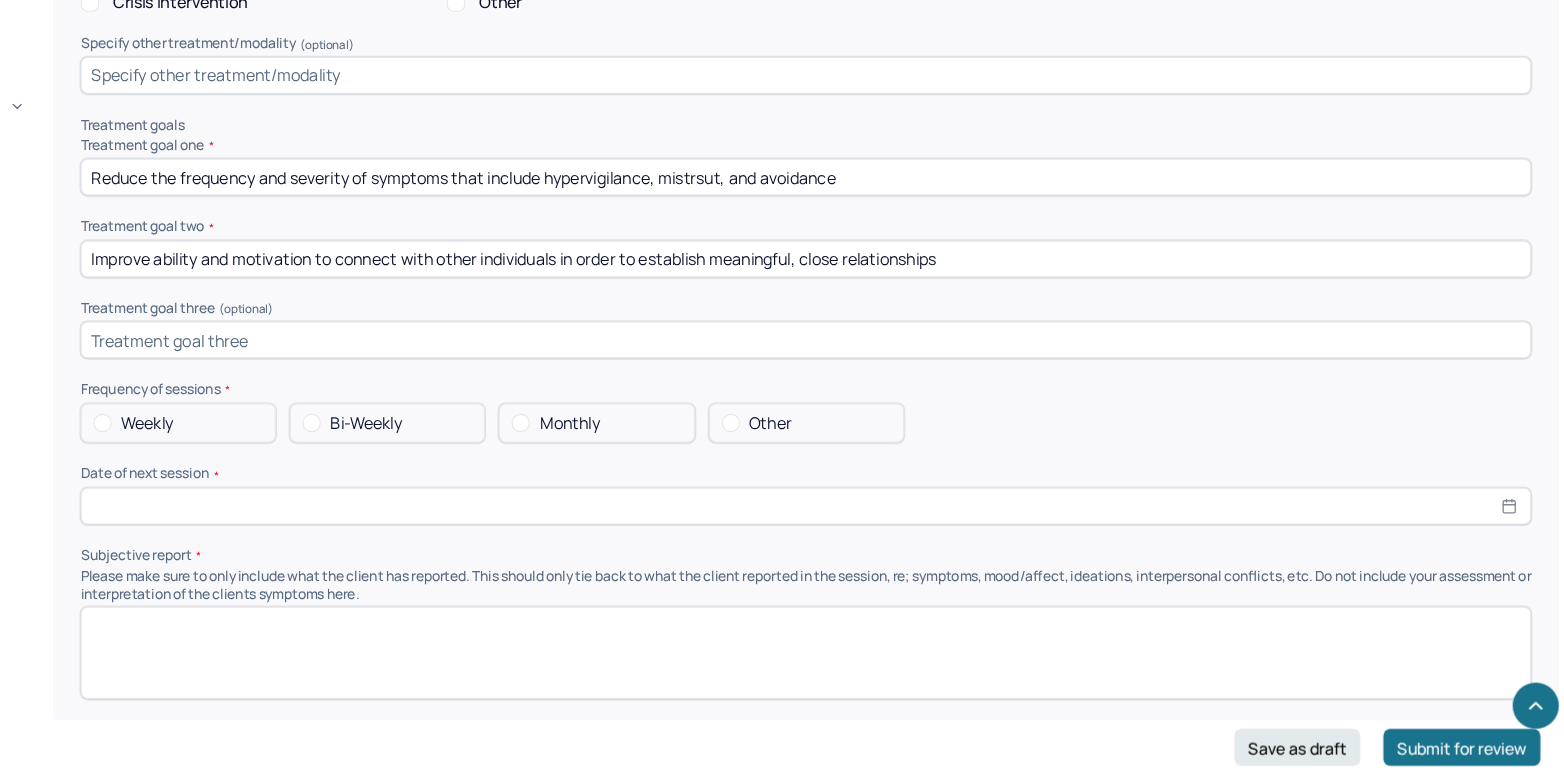 type on "Improve ability and motivation to connect with other individuals in order to establish meaningful, close relationships" 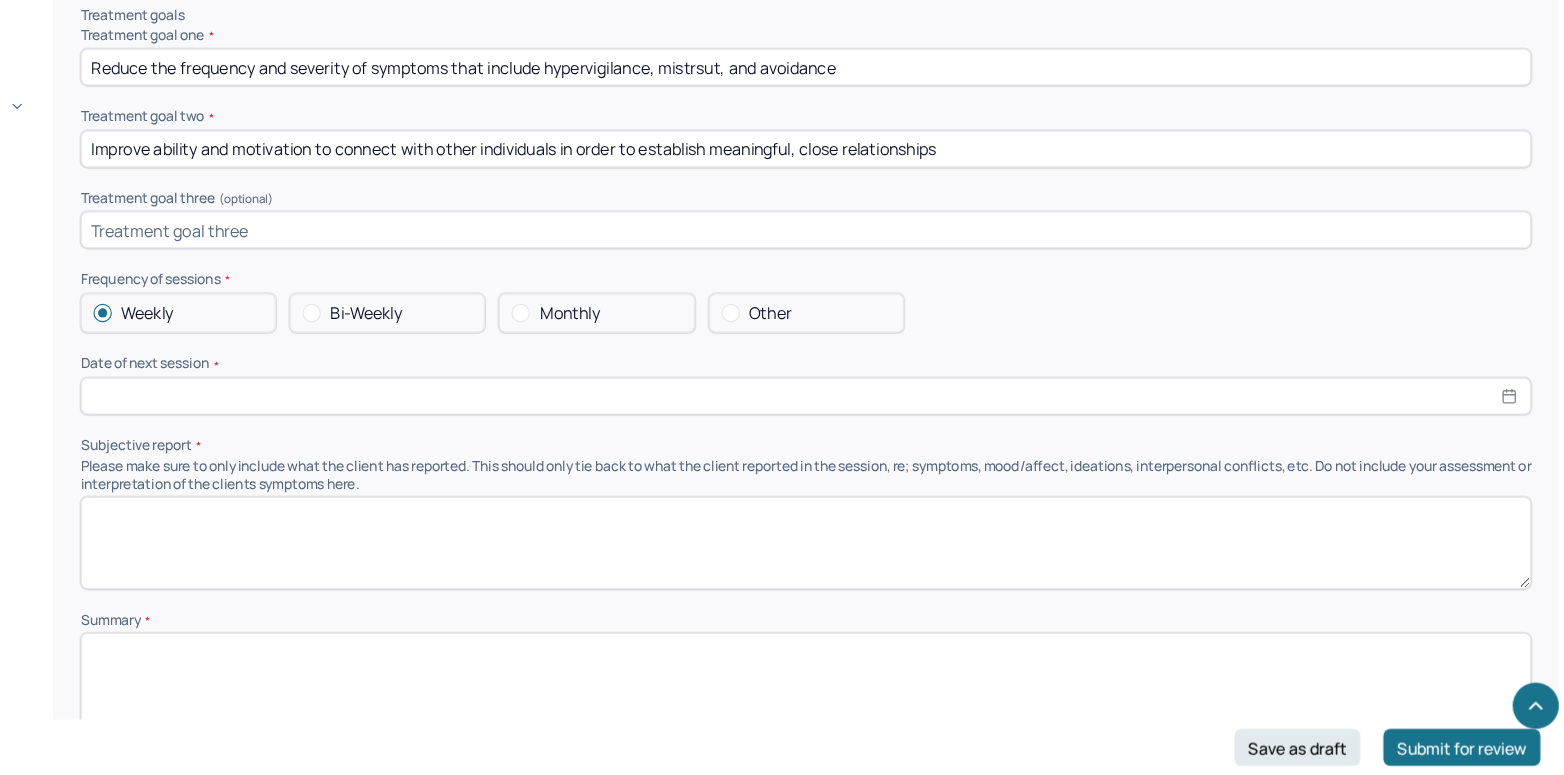 scroll, scrollTop: 8873, scrollLeft: 0, axis: vertical 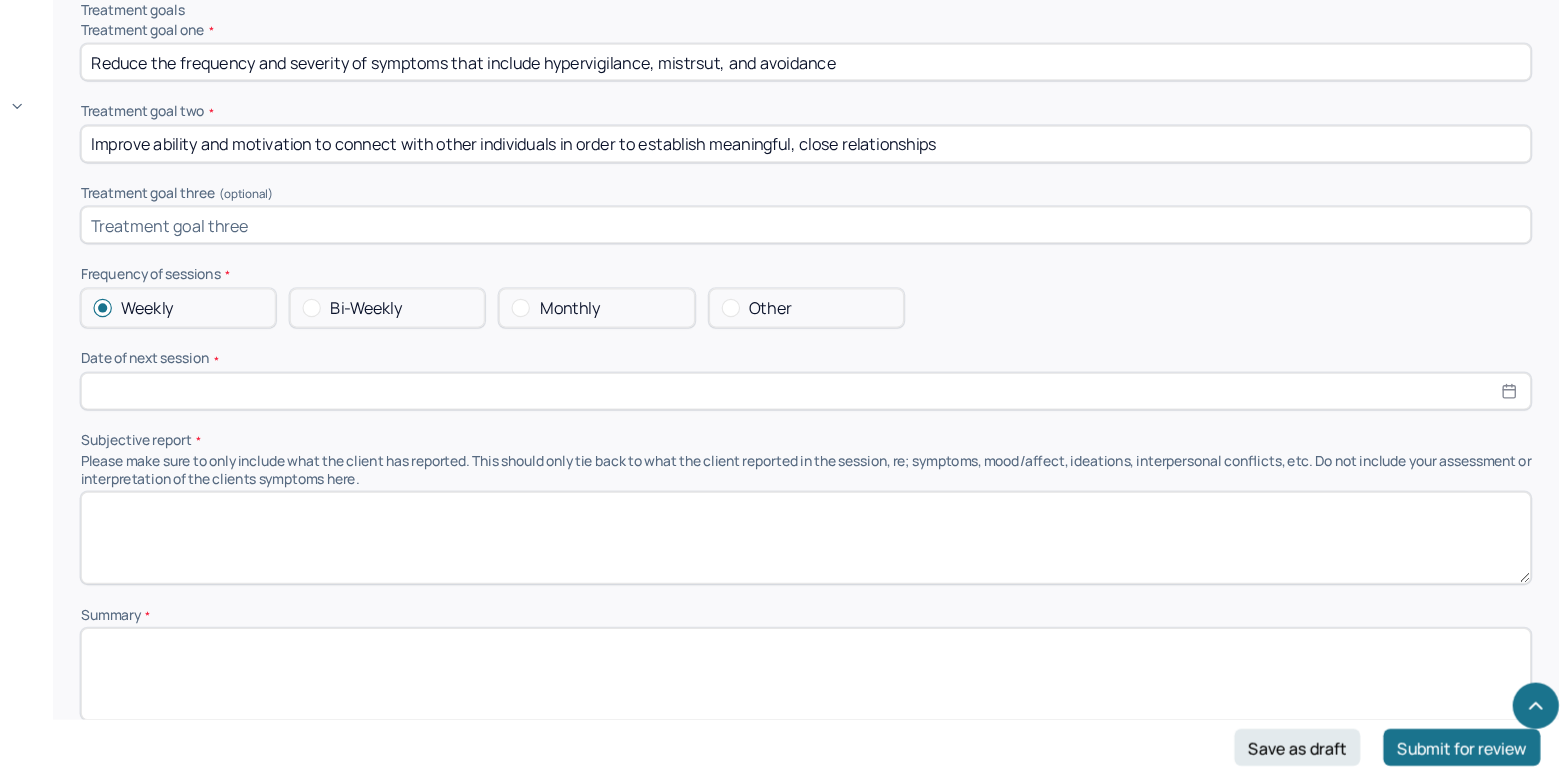 click at bounding box center (904, 443) 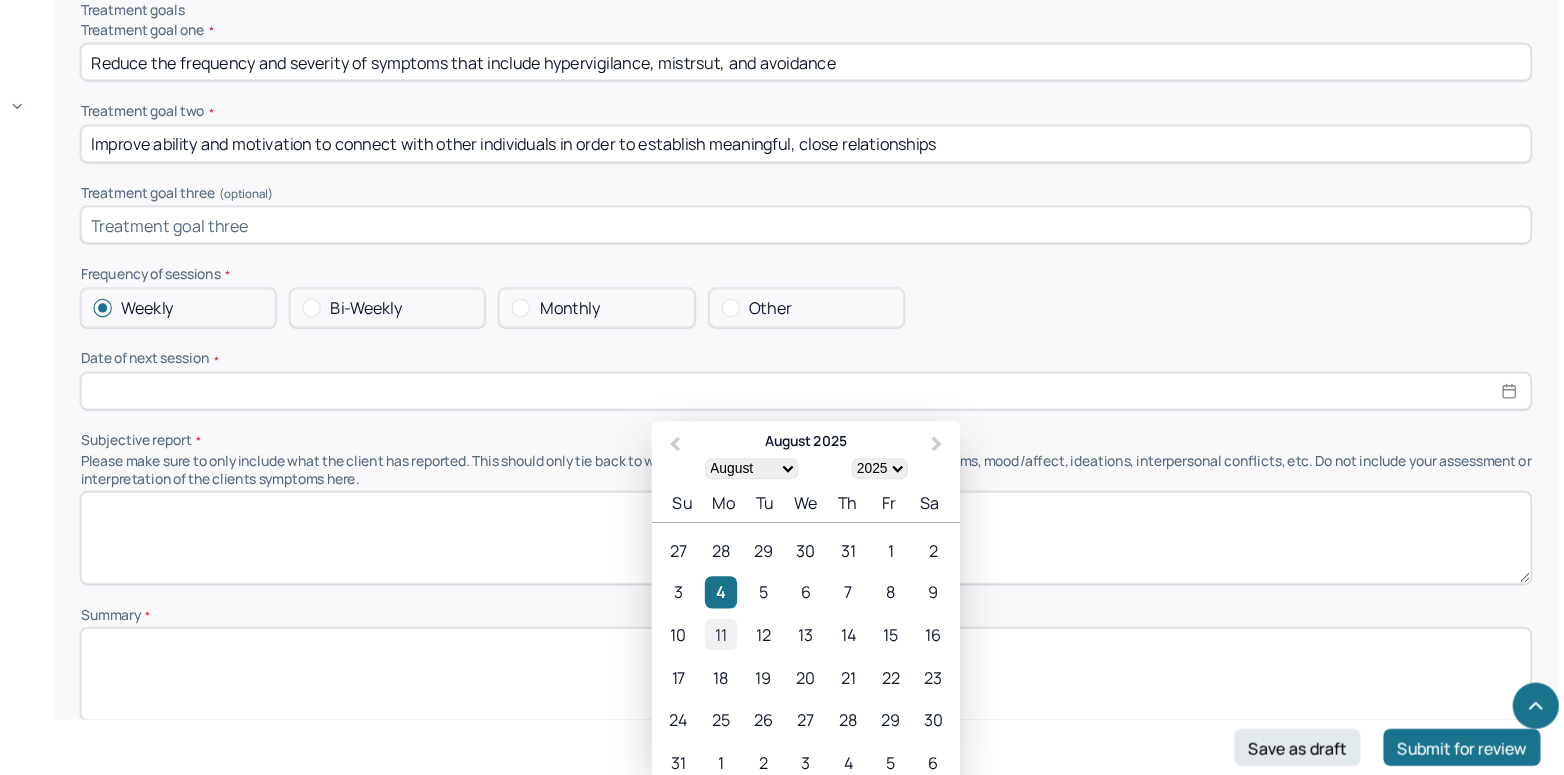 click on "11" at bounding box center [830, 653] 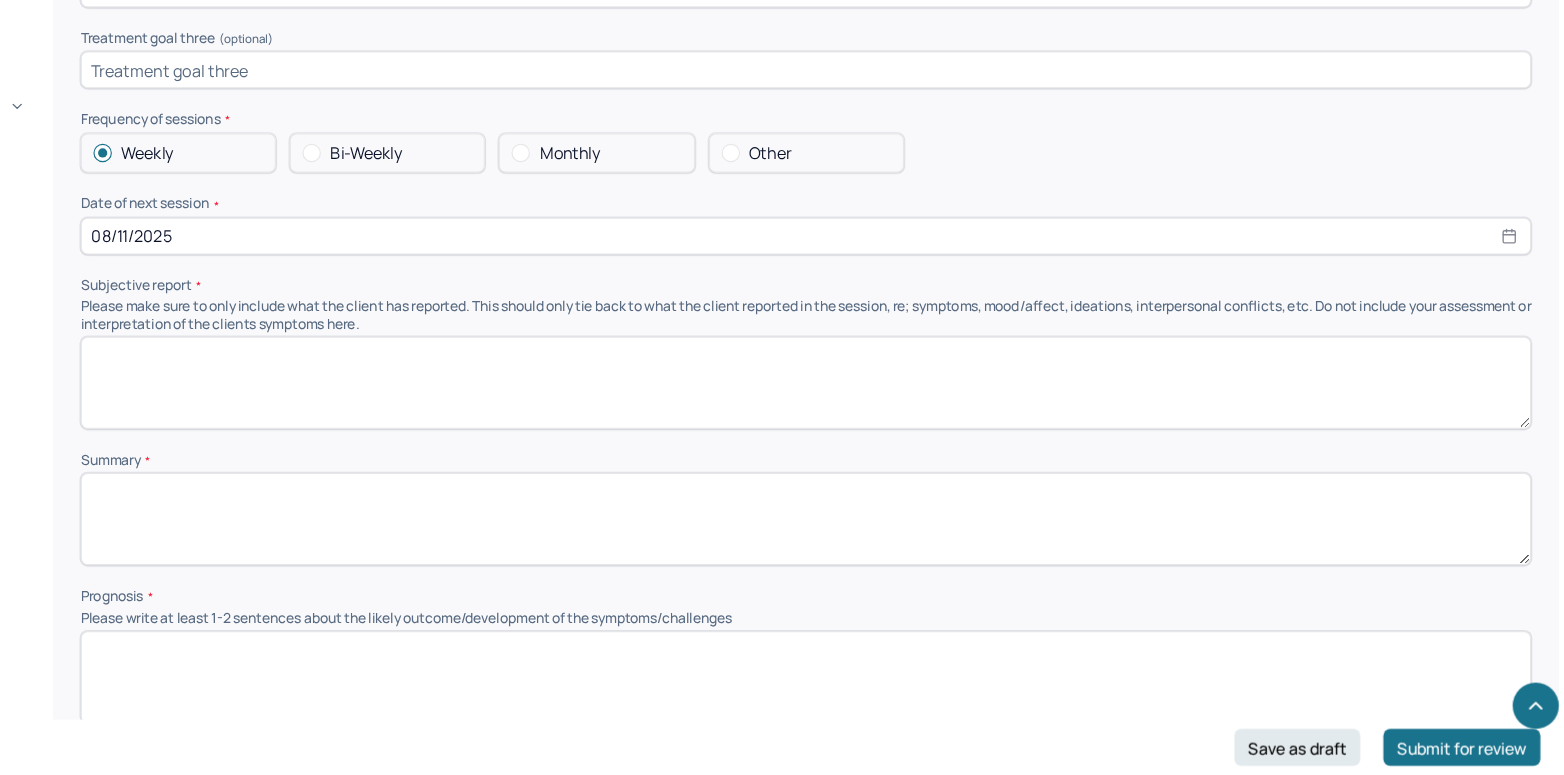 scroll, scrollTop: 9009, scrollLeft: 0, axis: vertical 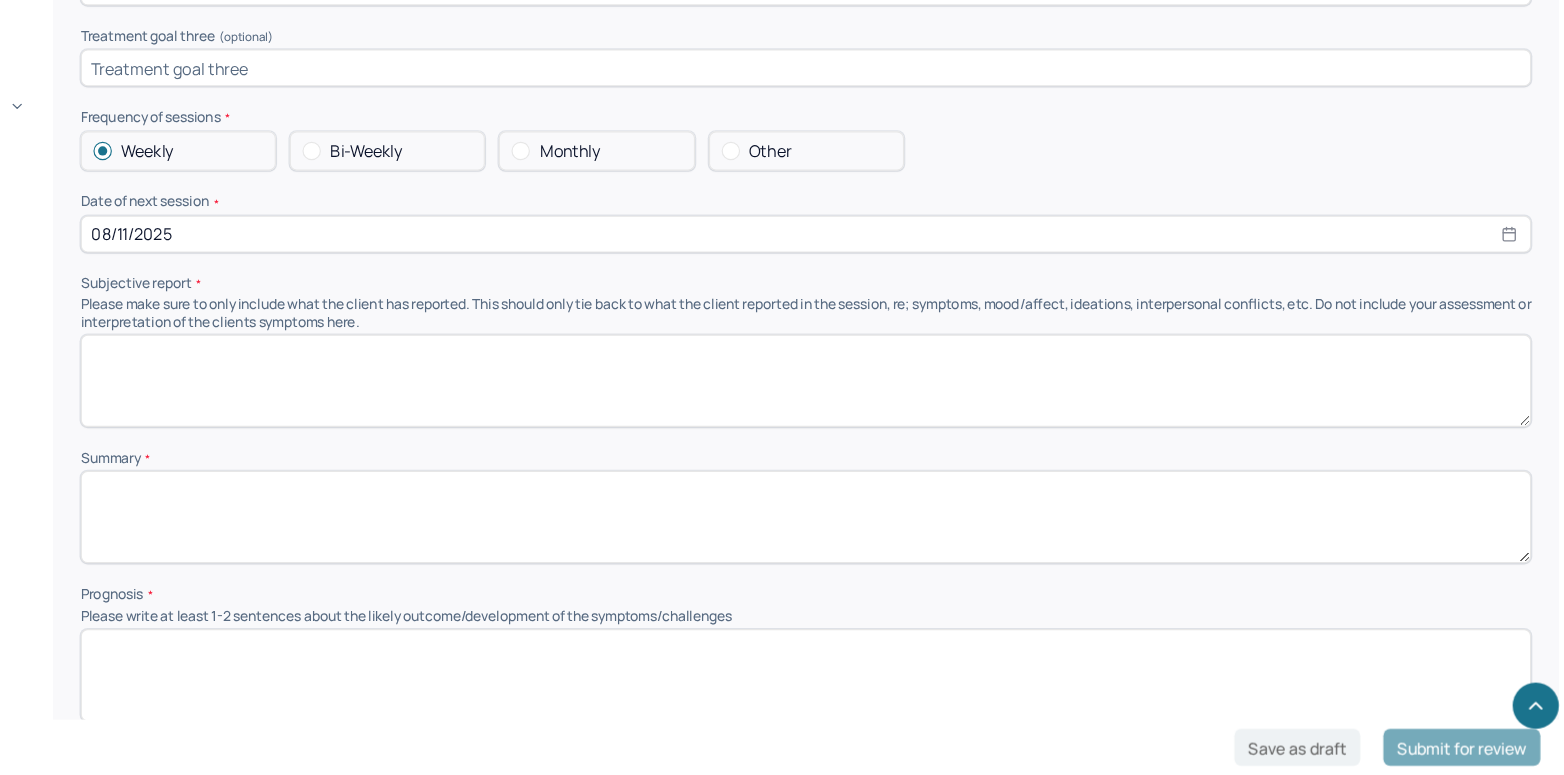 click at bounding box center (904, 434) 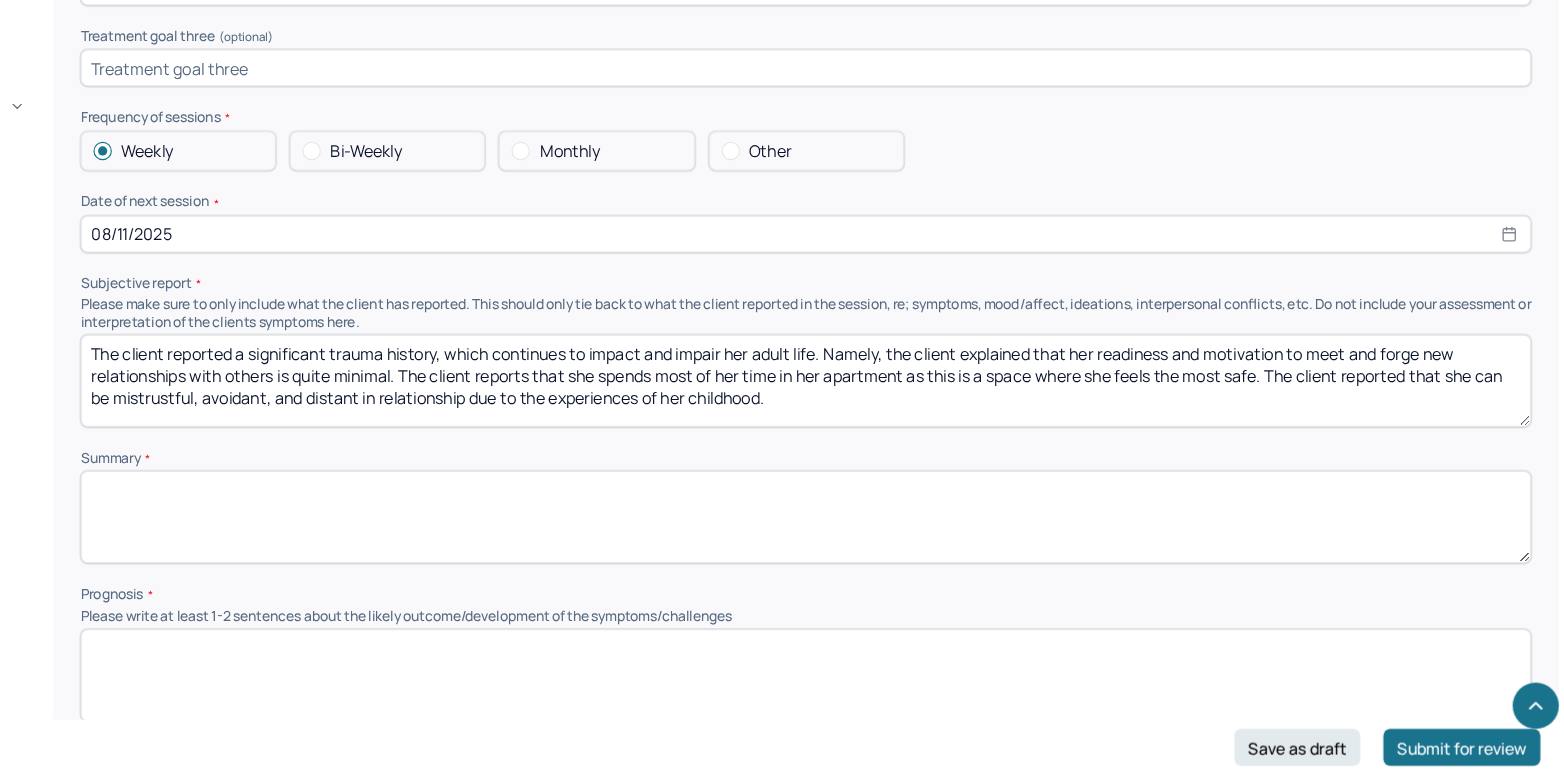 type on "The client reported a significant trauma history, which continues to impact and impair her adult life. Namely, the client explained that her readiness and motivation to meet and forge new relationships with others is quite minimal. The client reports that she spends most of her time in her apartment as this is a space where she feels the most safe. The client reported that she can be mistrustful, avoidant, and distant in relationship due to the experiences of her childhood." 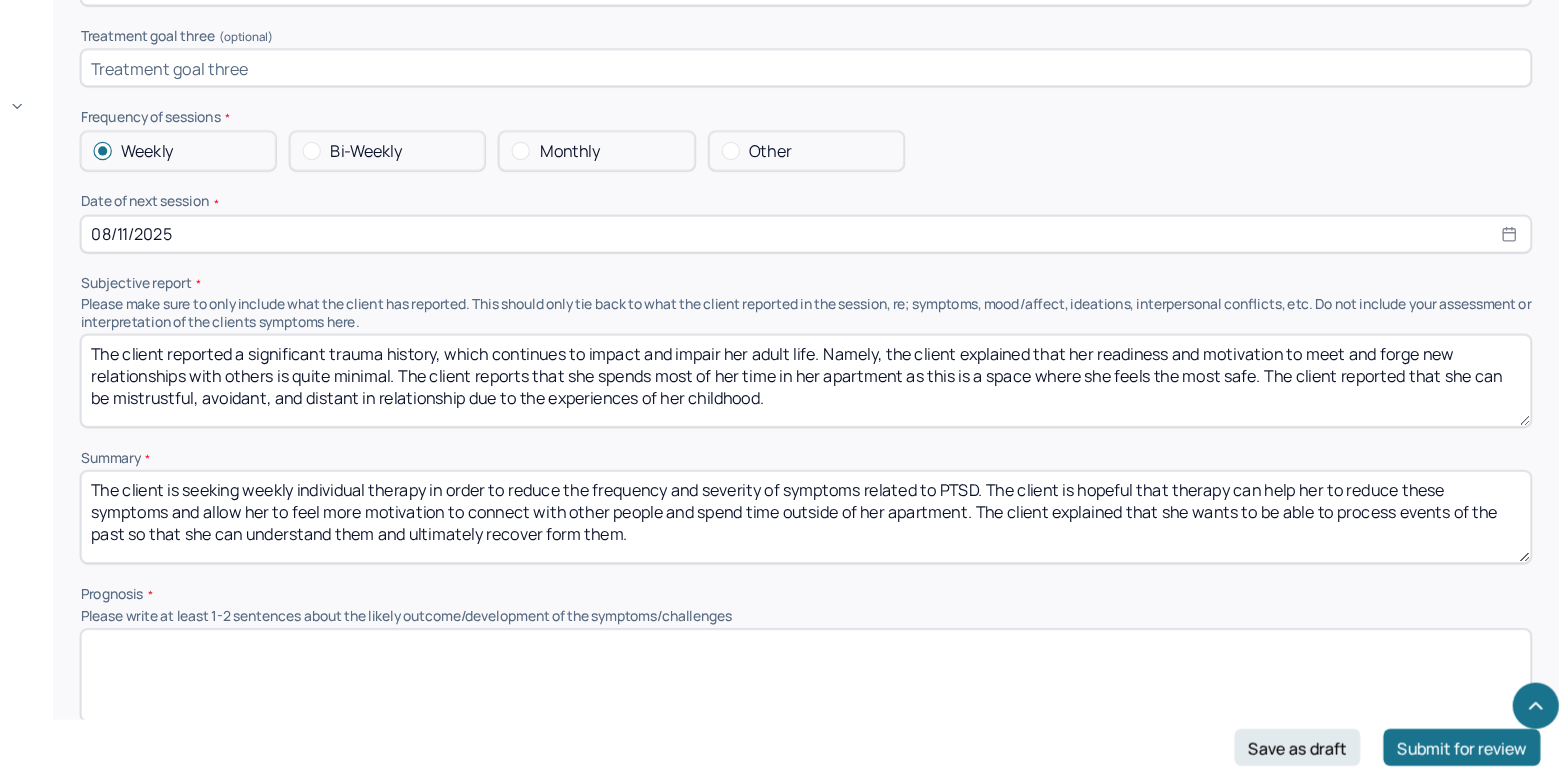 type on "The client is seeking weekly individual therapy in order to reduce the frequency and severity of symptoms related to PTSD. The client is hopeful that therapy can help her to reduce these symptoms and allow her to feel more motivation to connect with other people and spend time outside of her apartment. The client explained that she wants to be able to process events of the past so that she can understand them and ultimately recover form them." 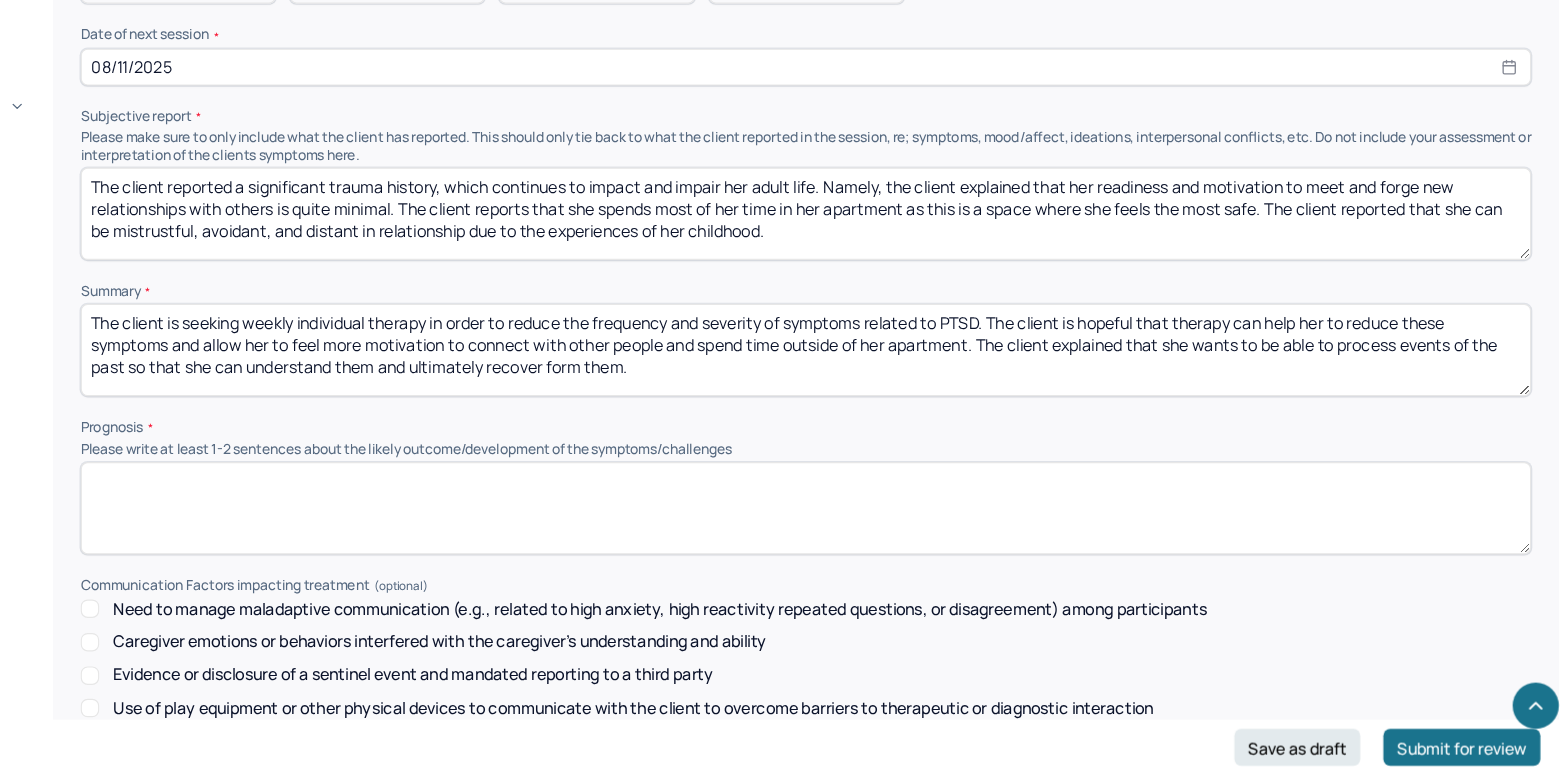scroll, scrollTop: 9390, scrollLeft: 0, axis: vertical 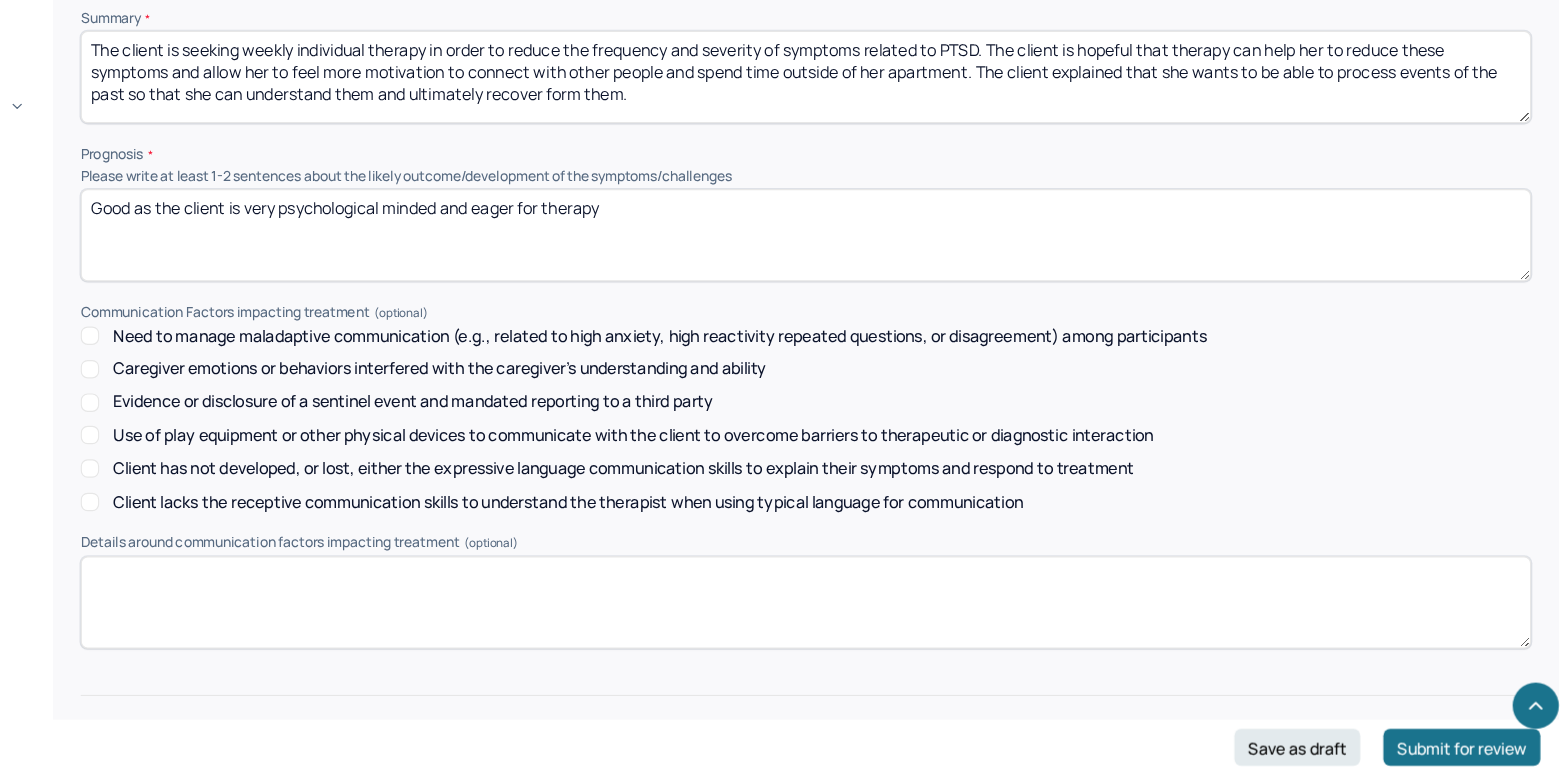type on "Good as the client is very psychological minded and eager for therapy" 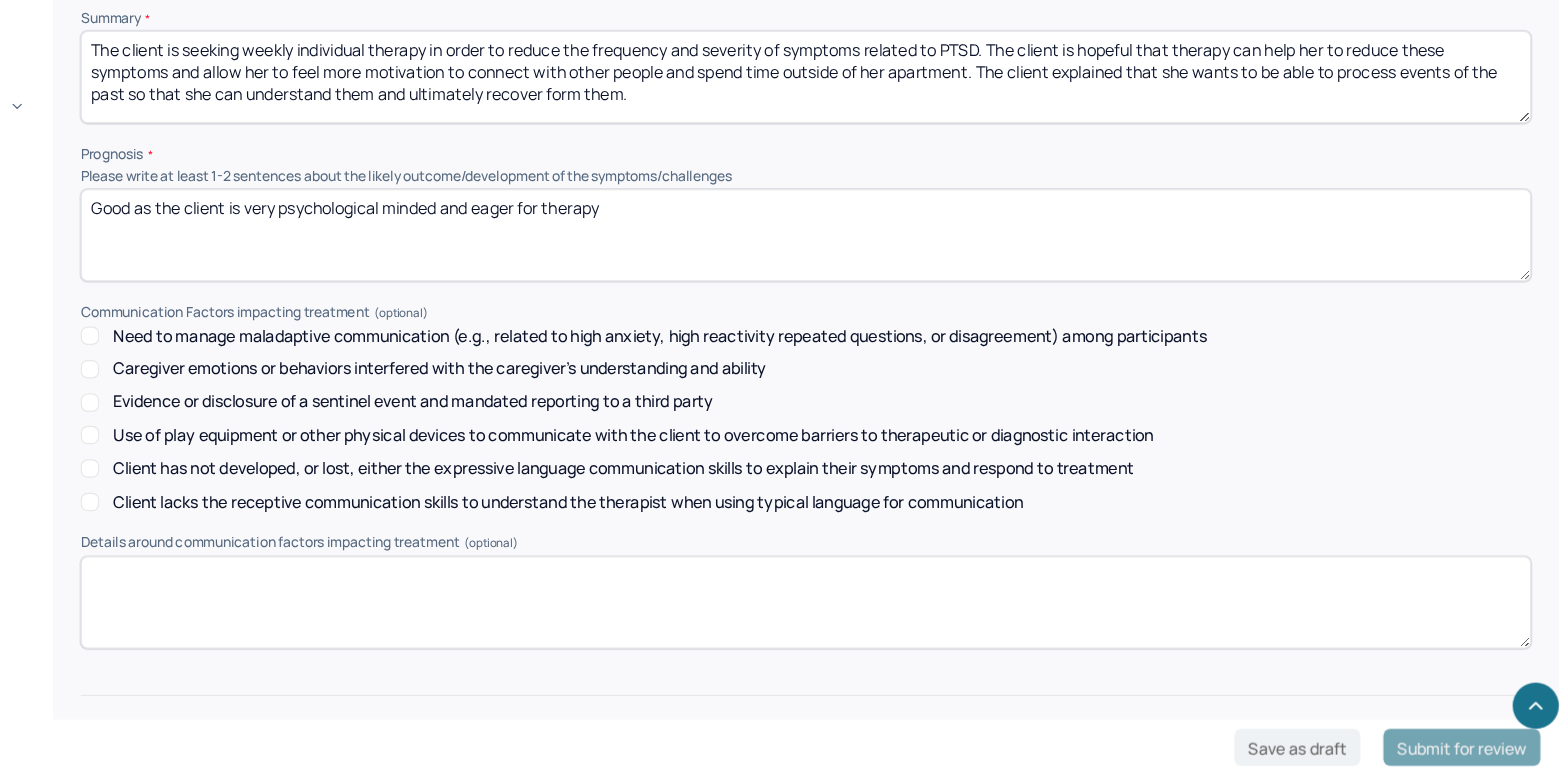 type on "JE" 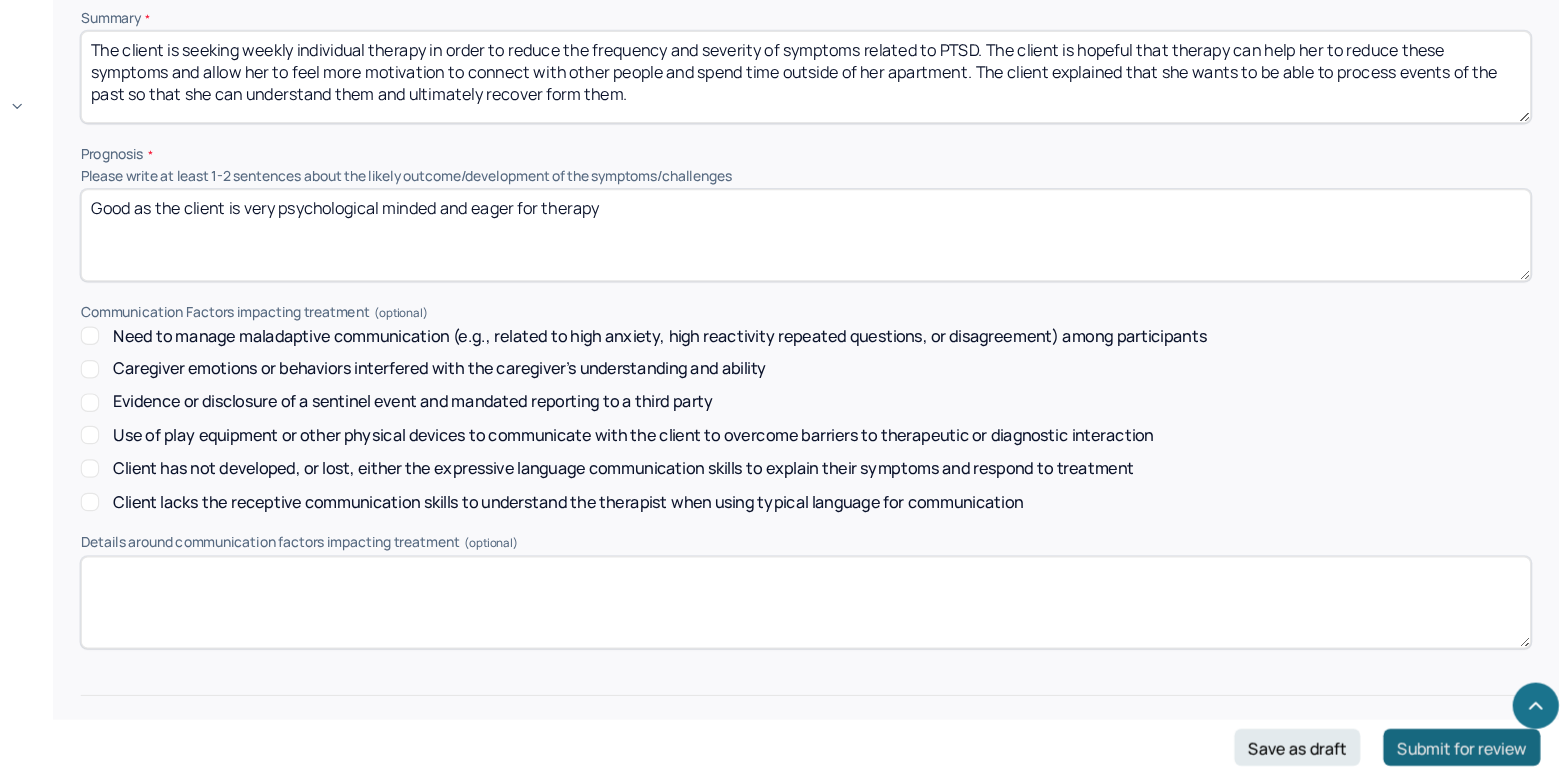 click on "Submit for review" at bounding box center [1472, 751] 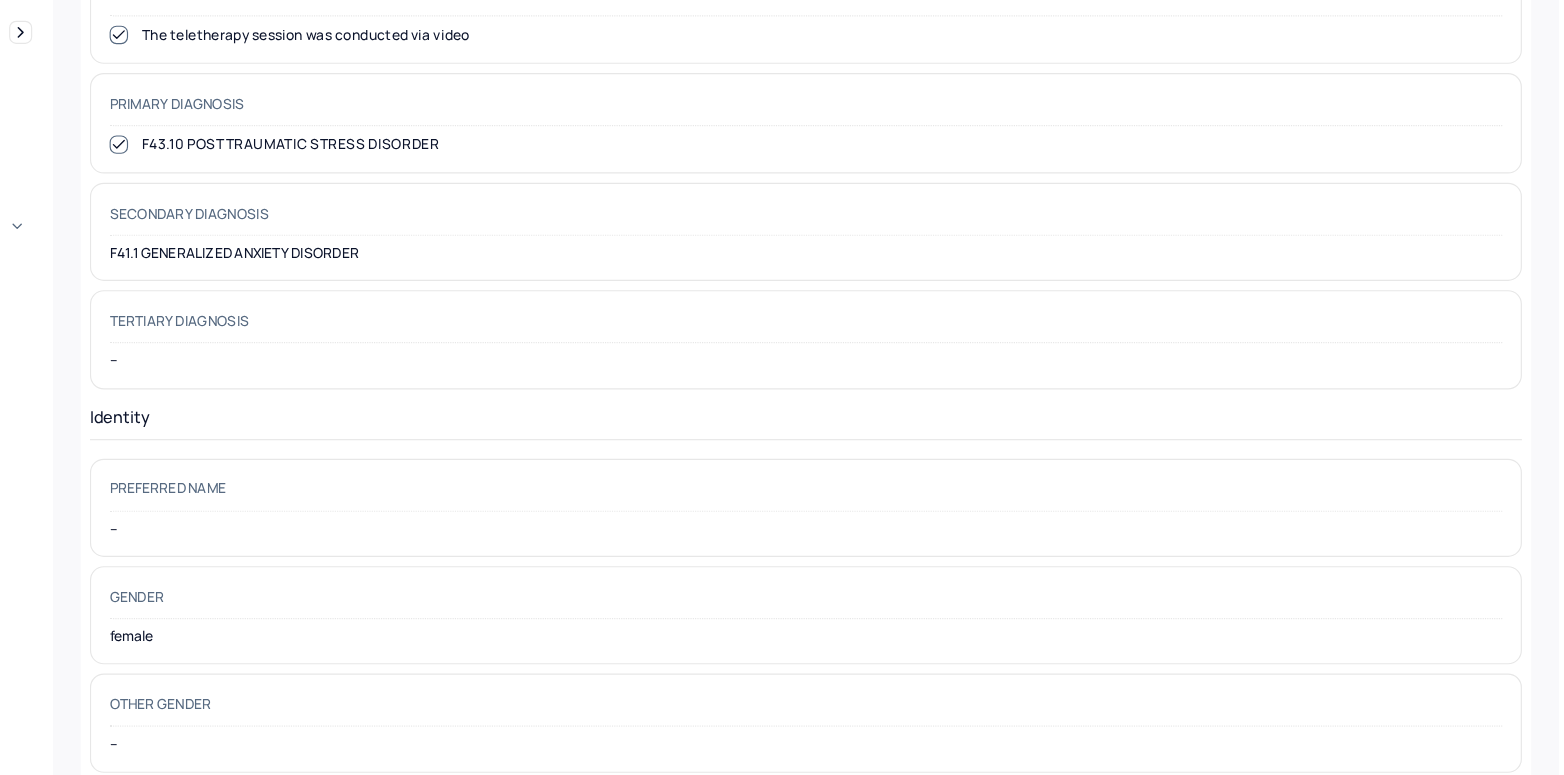 scroll, scrollTop: 0, scrollLeft: 0, axis: both 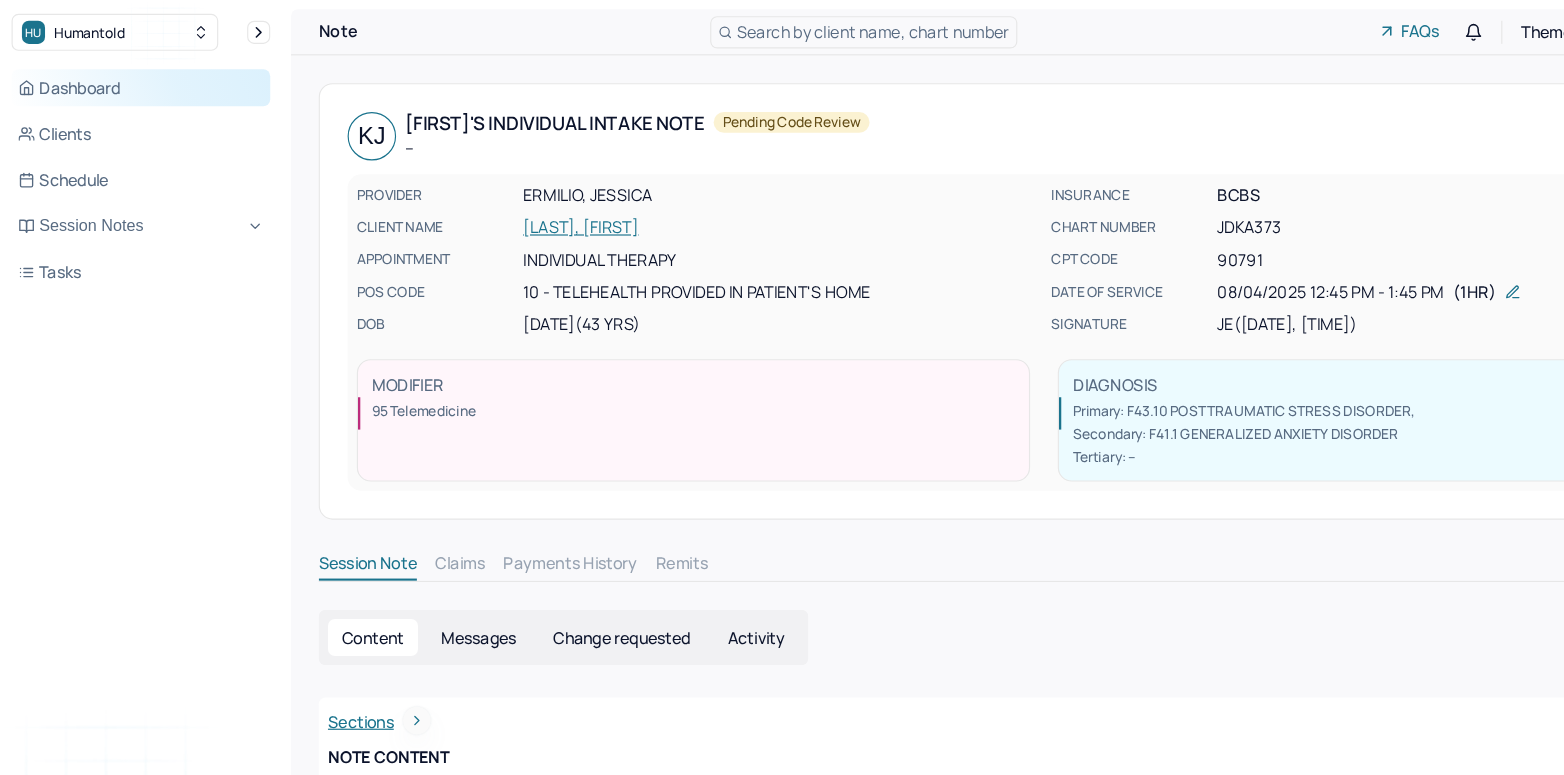 click on "Dashboard" at bounding box center (122, 76) 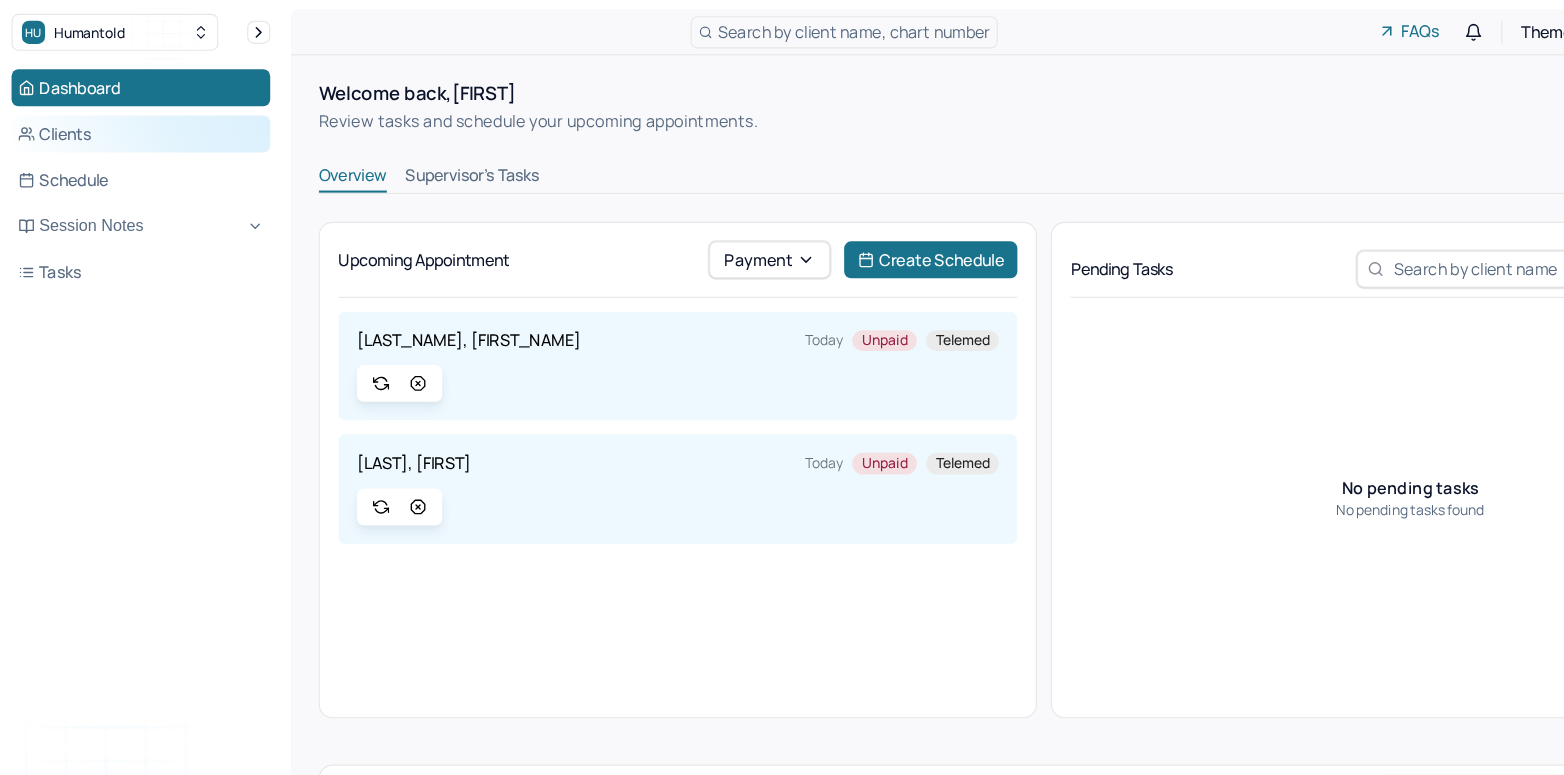 click on "Clients" at bounding box center [122, 116] 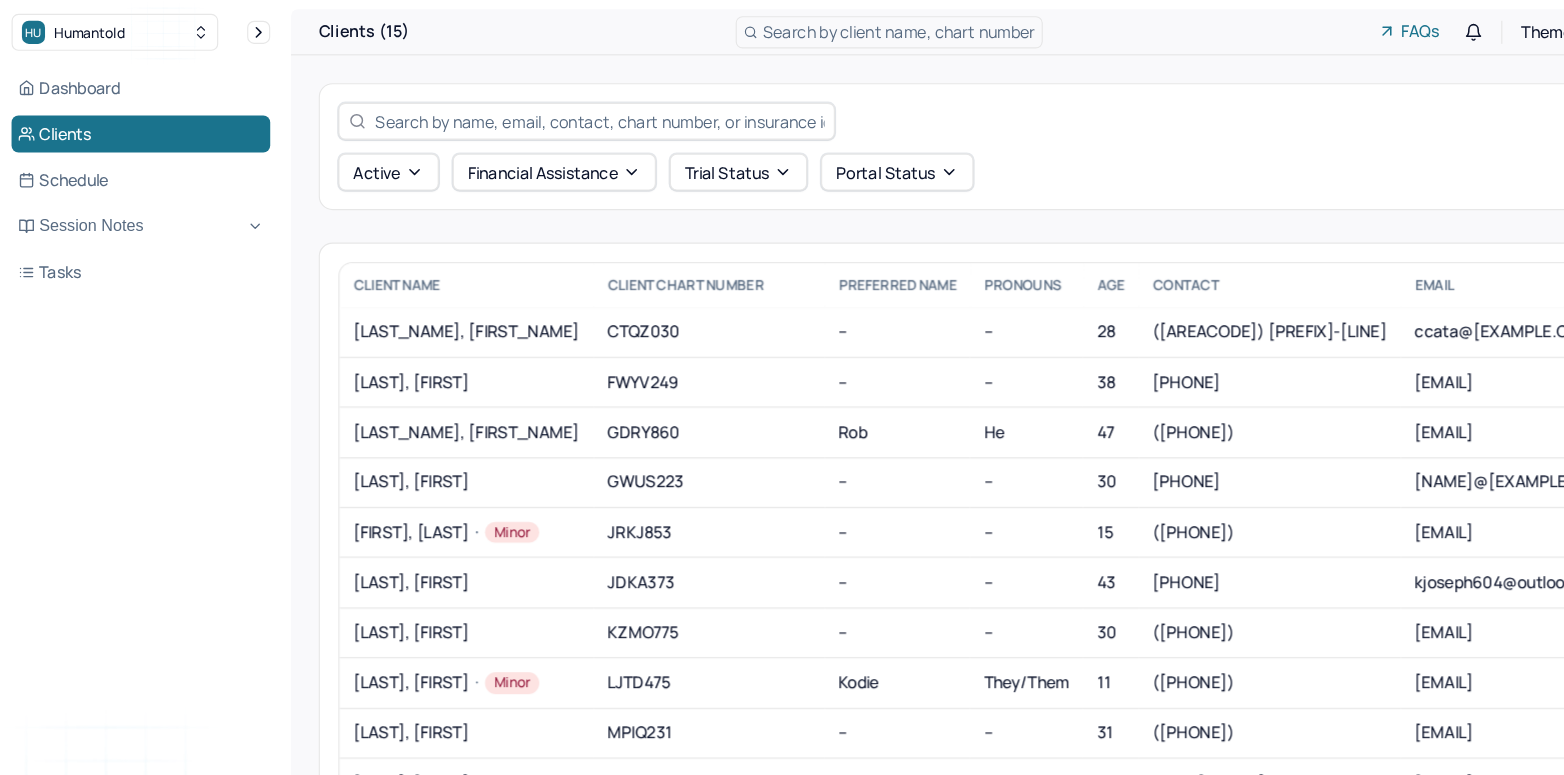 click at bounding box center (519, 105) 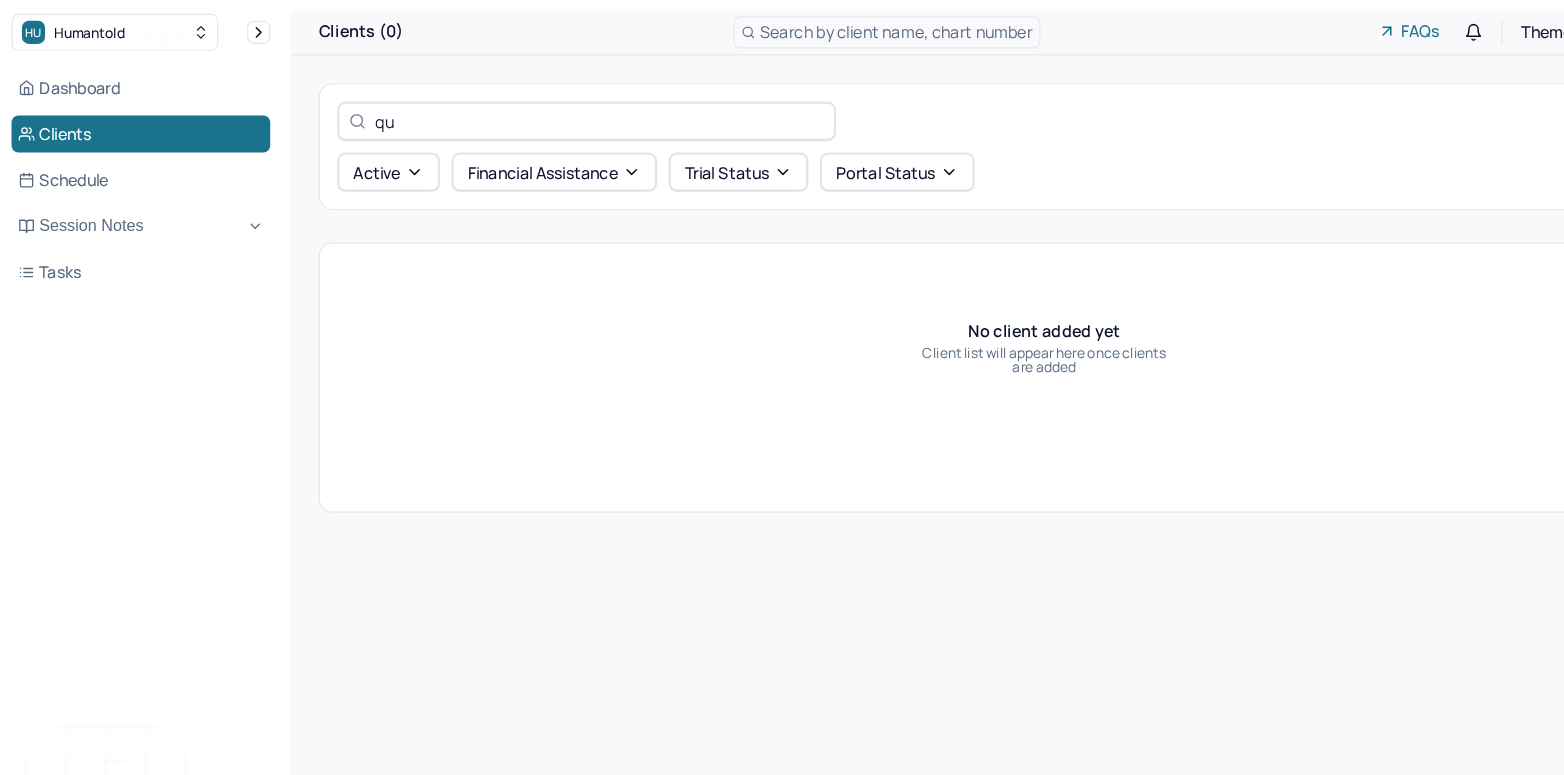 type on "q" 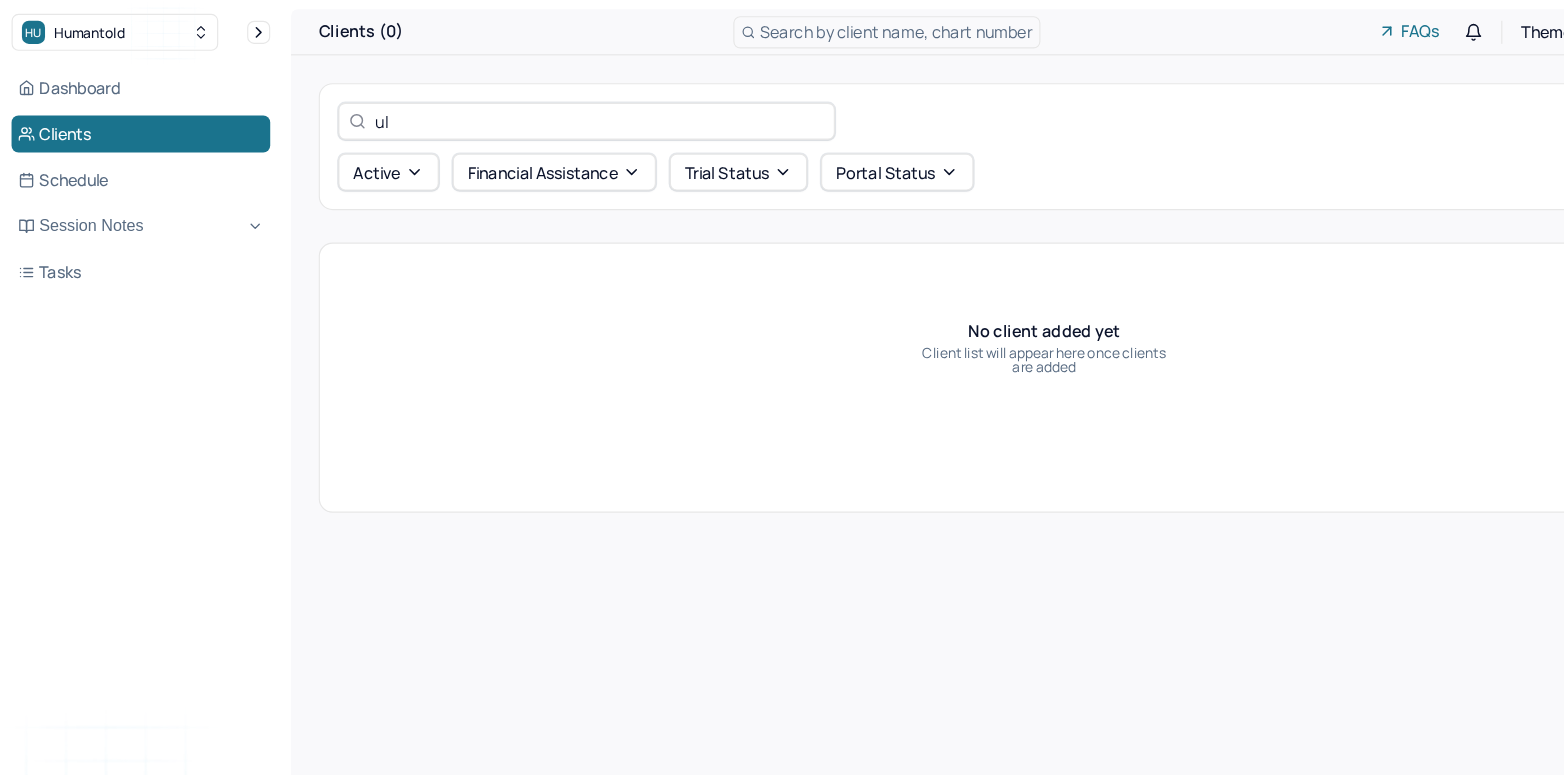 type on "u" 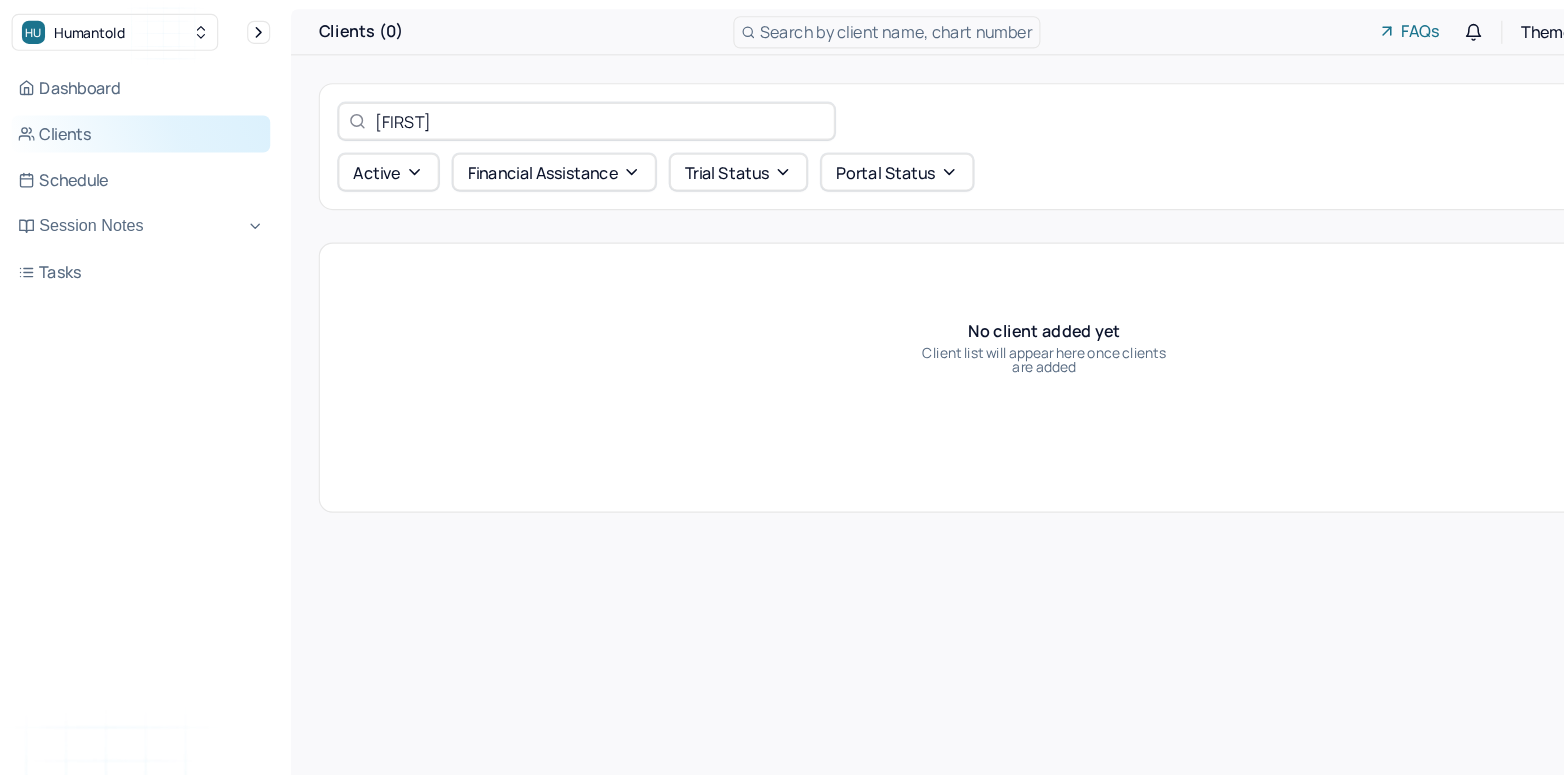 type on "[FIRST]" 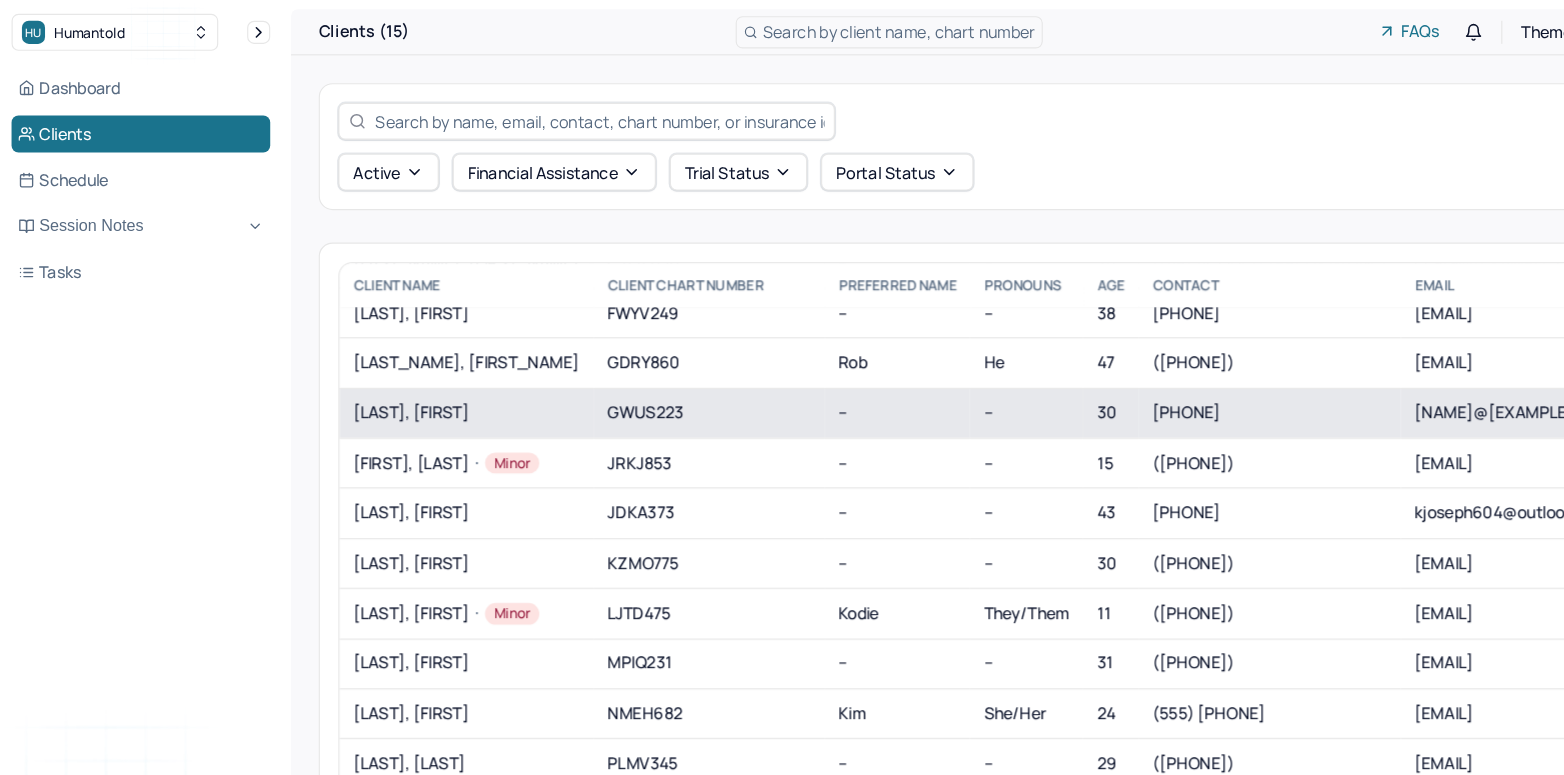 scroll, scrollTop: 62, scrollLeft: 0, axis: vertical 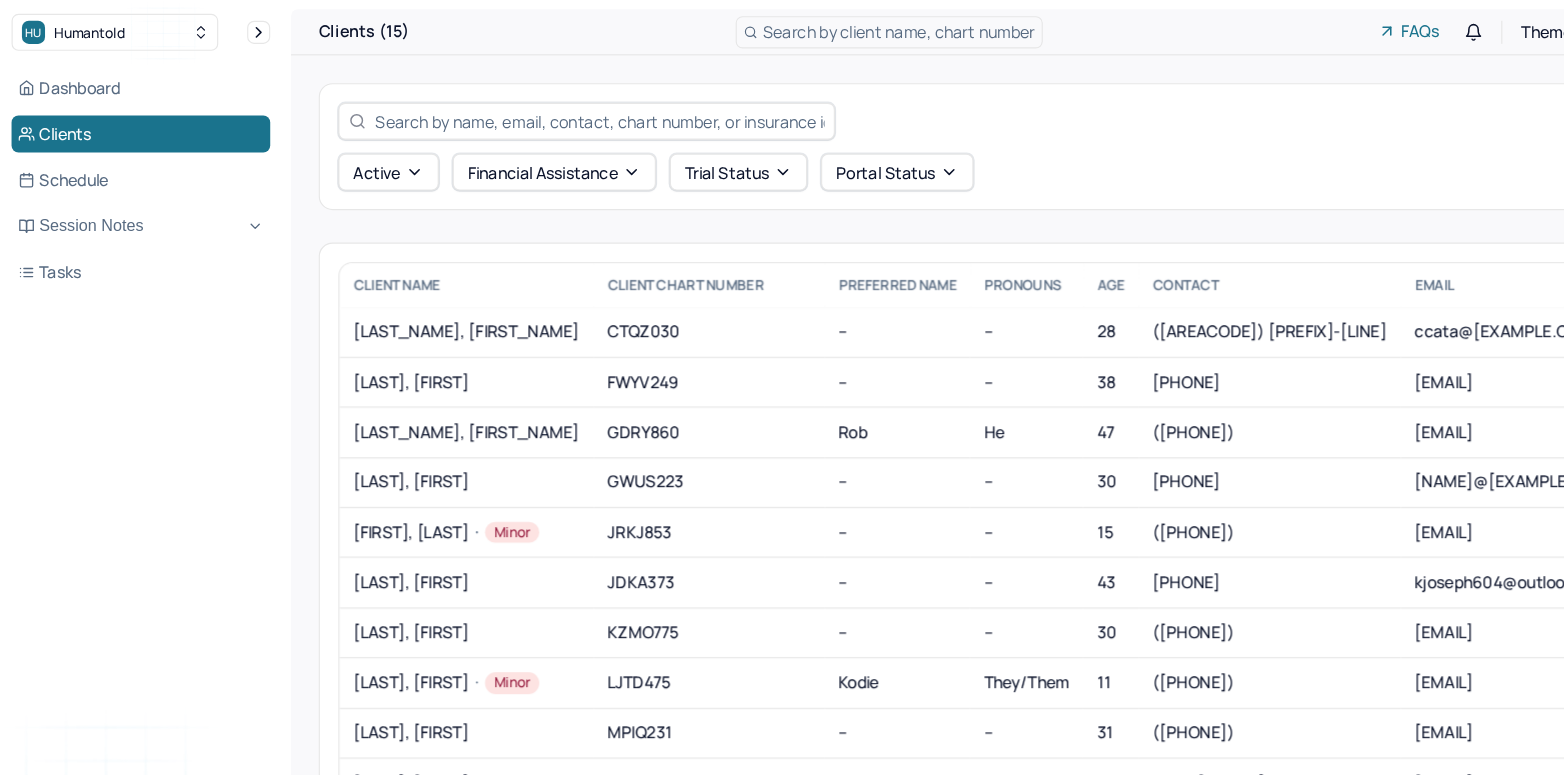 click at bounding box center (519, 105) 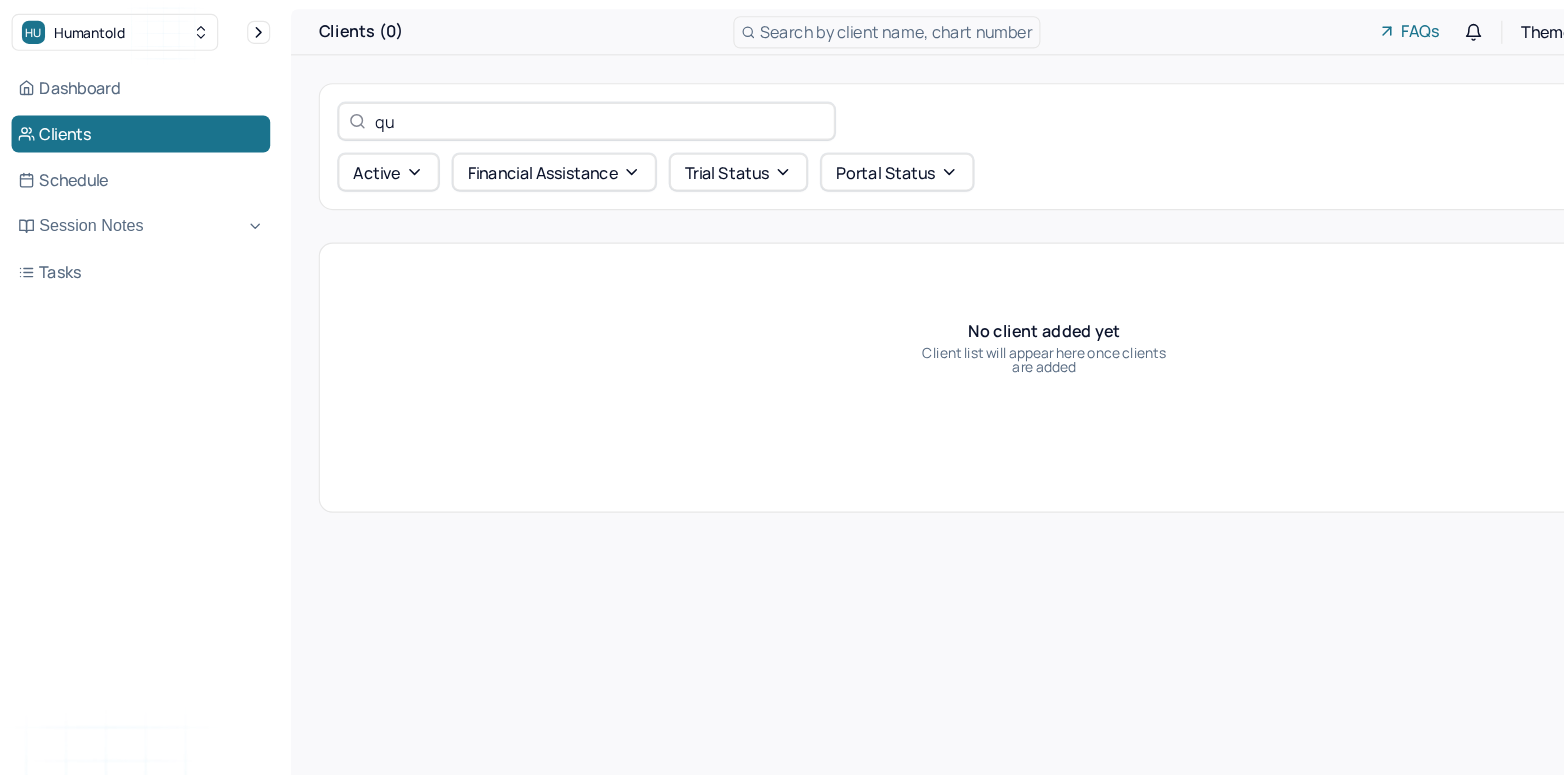 type on "q" 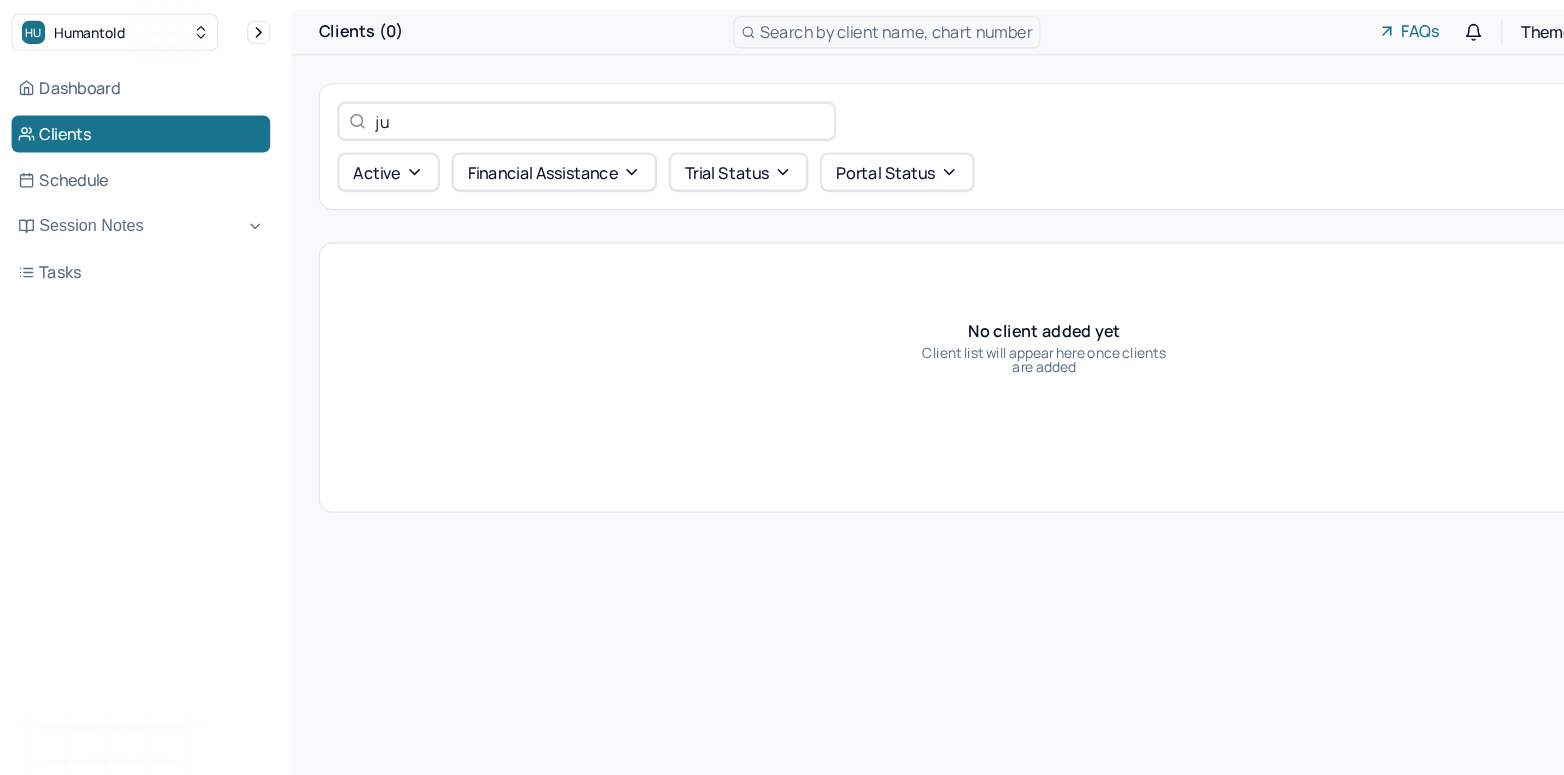 type on "j" 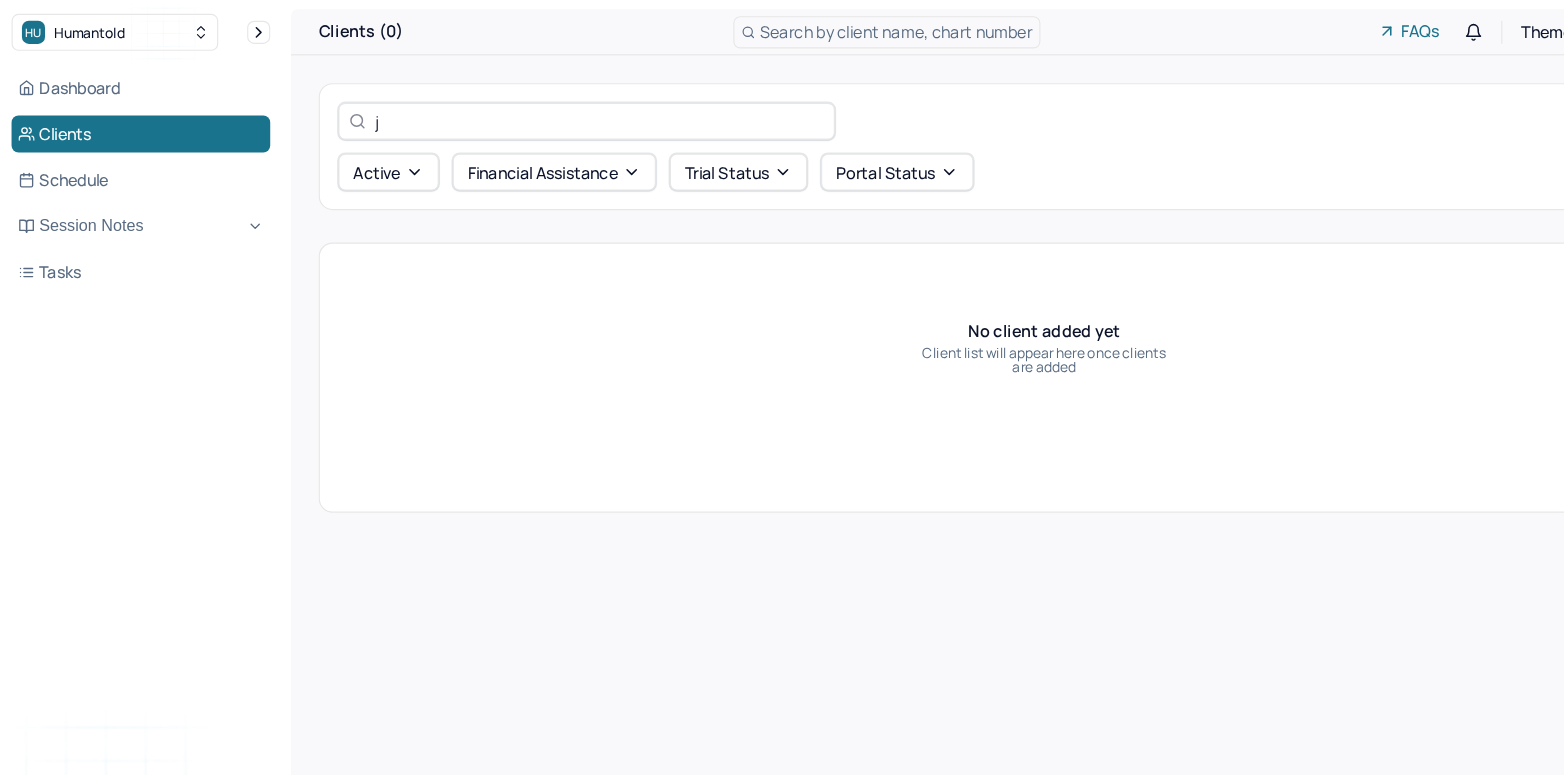 type 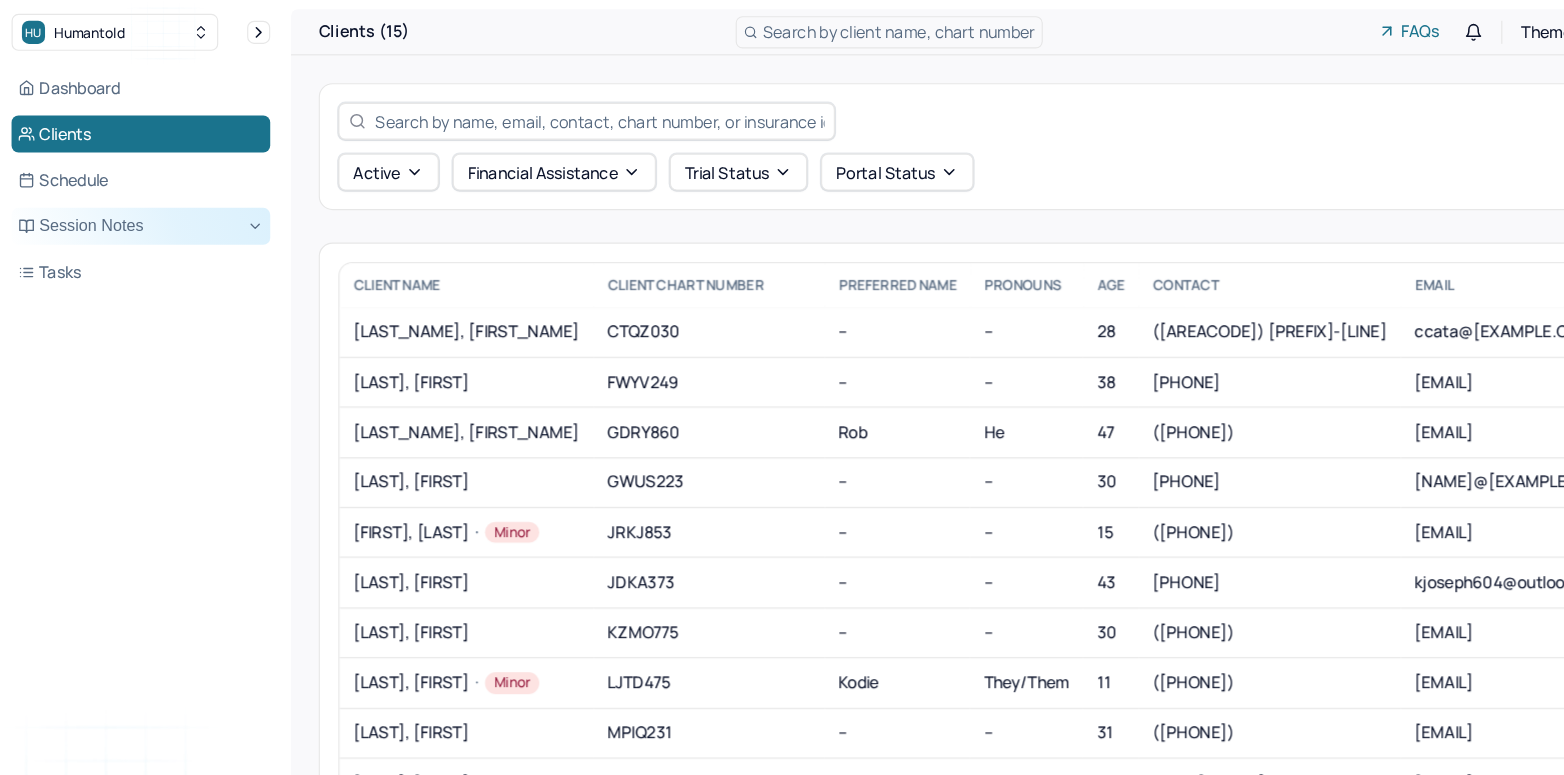 click on "Session Notes" at bounding box center [122, 196] 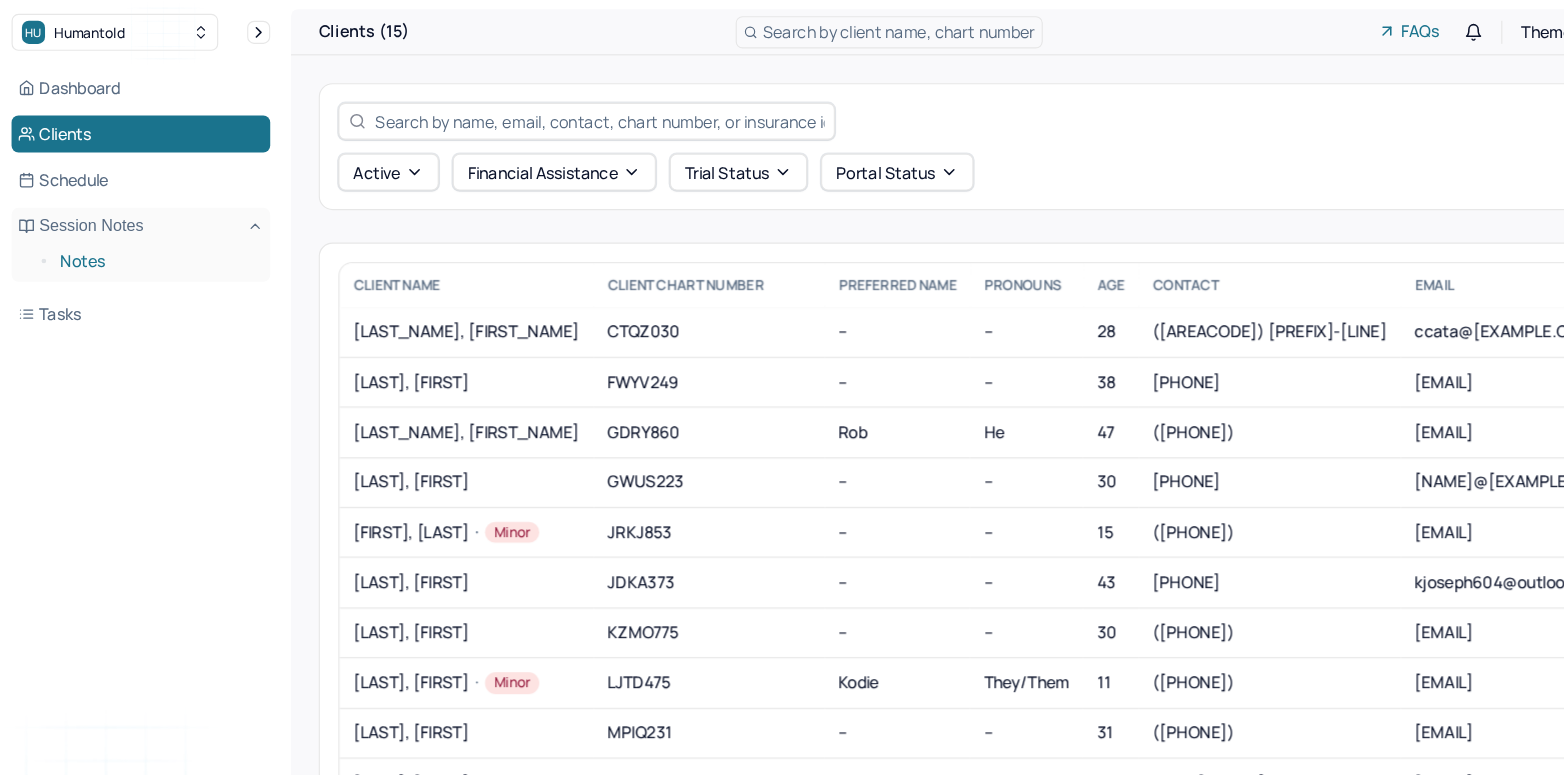 click on "Notes" at bounding box center [135, 226] 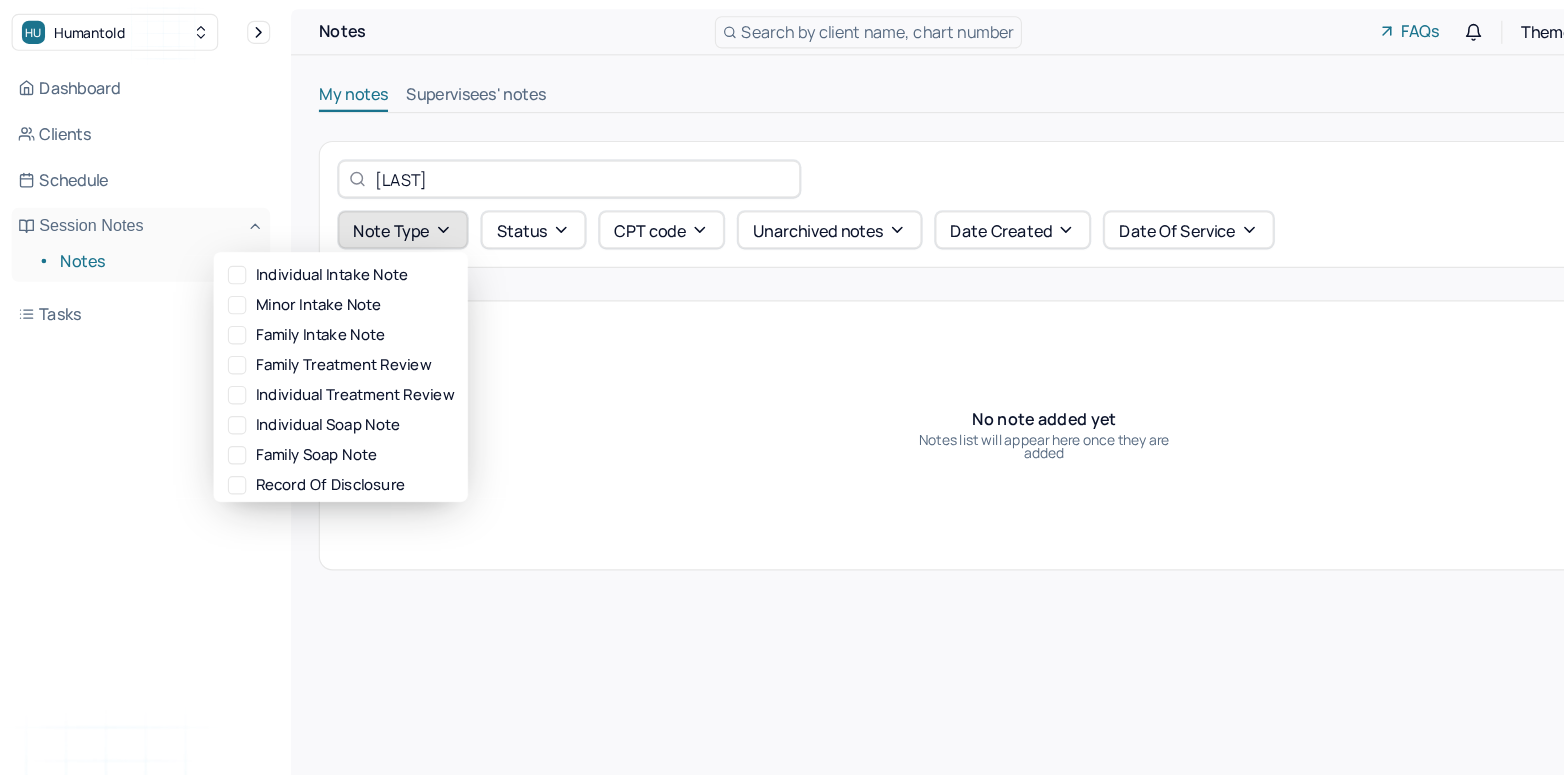 click 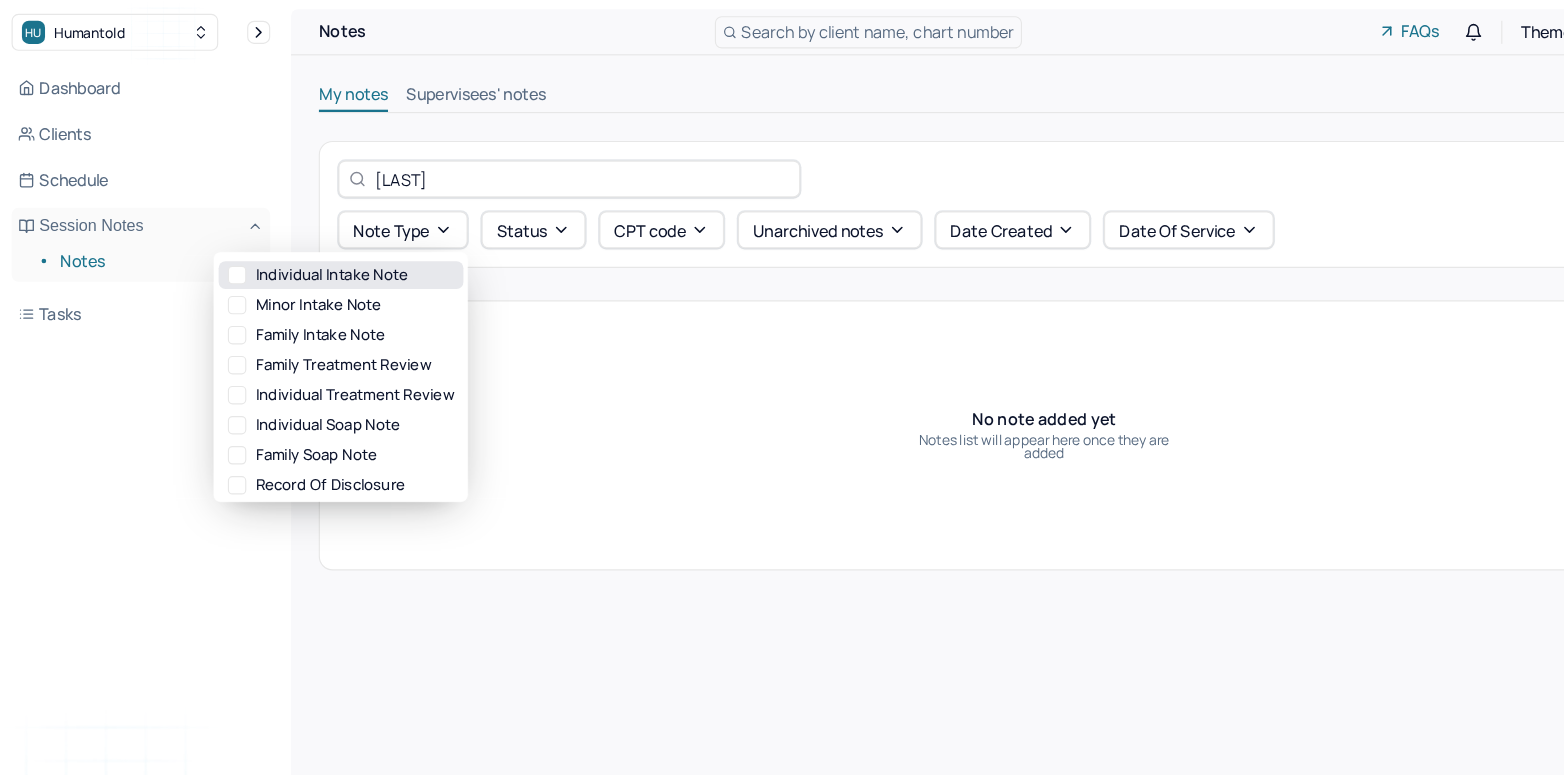 click on "Individual intake note" at bounding box center [295, 238] 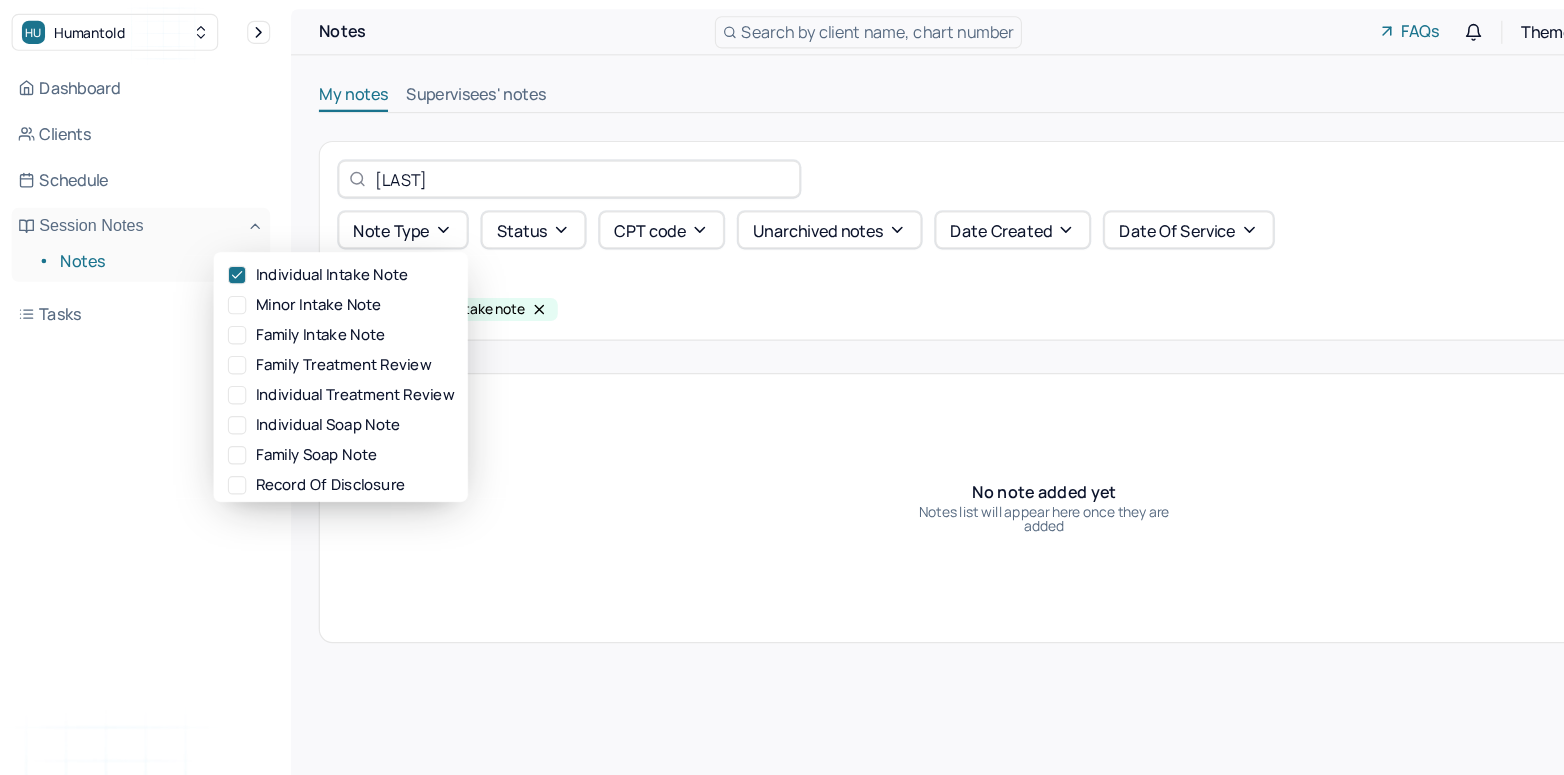 click on "No note added yet Notes list will appear here once they are added" at bounding box center [904, 440] 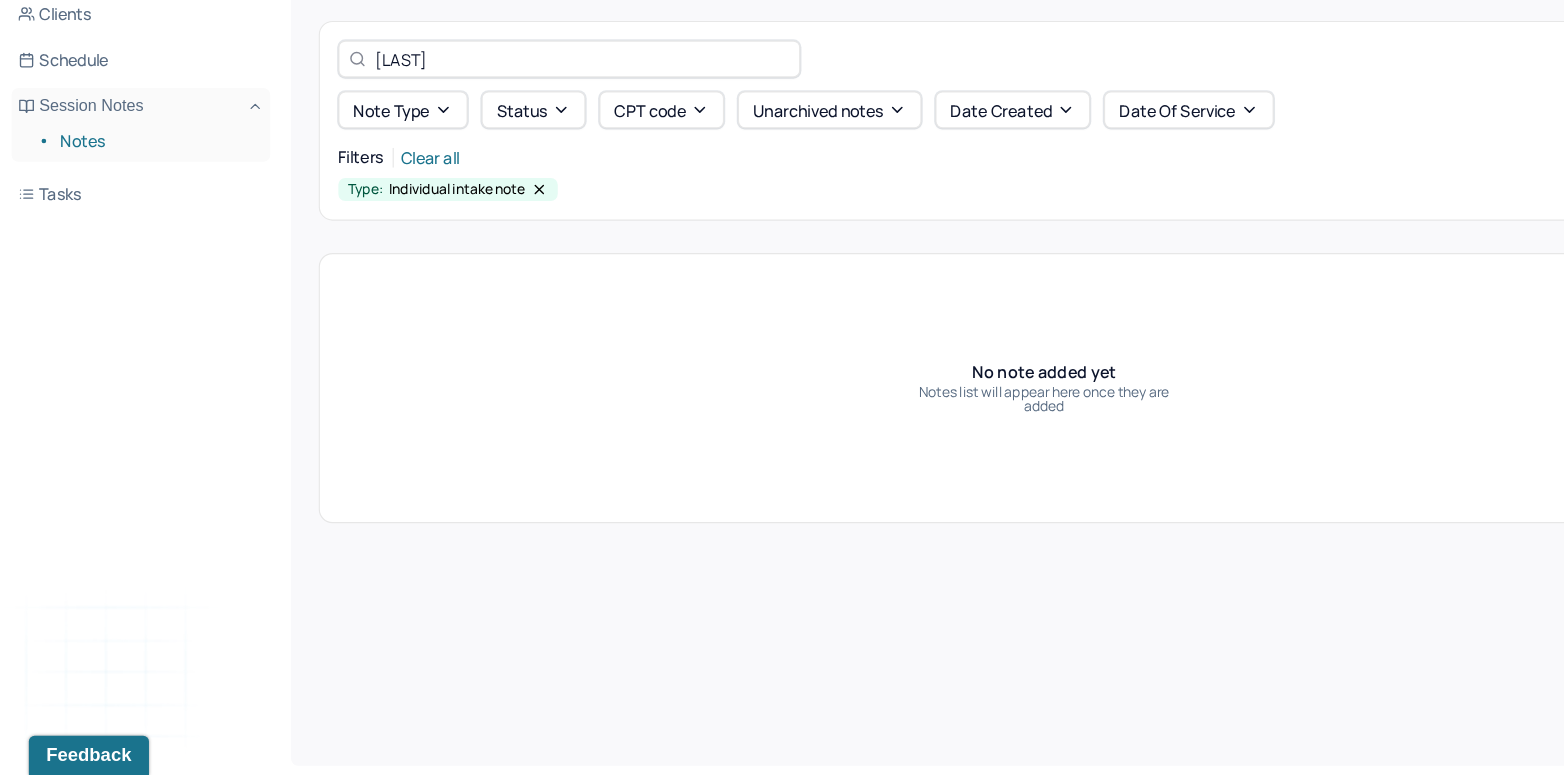scroll, scrollTop: 0, scrollLeft: 0, axis: both 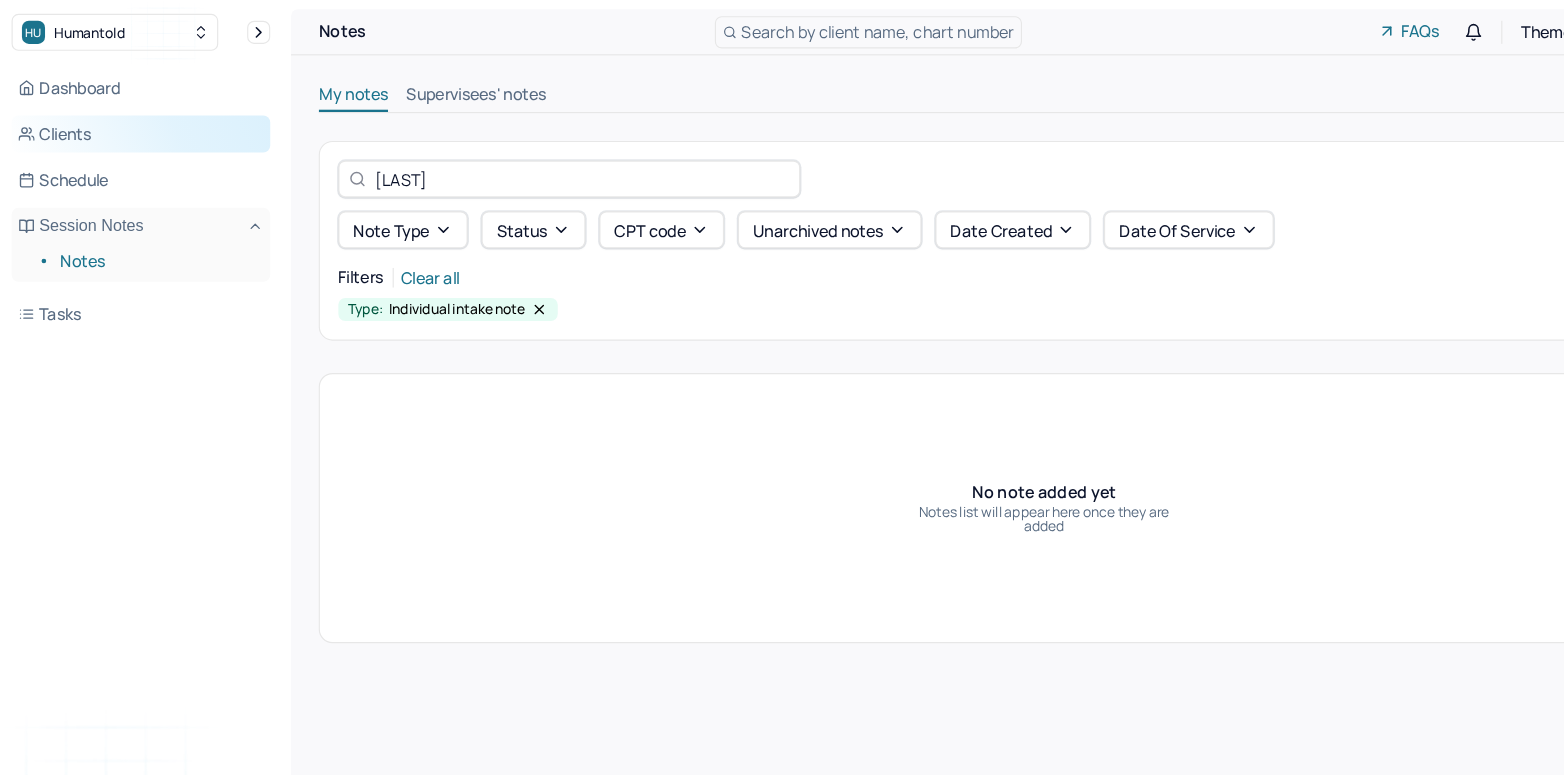 click on "Clients" at bounding box center [122, 116] 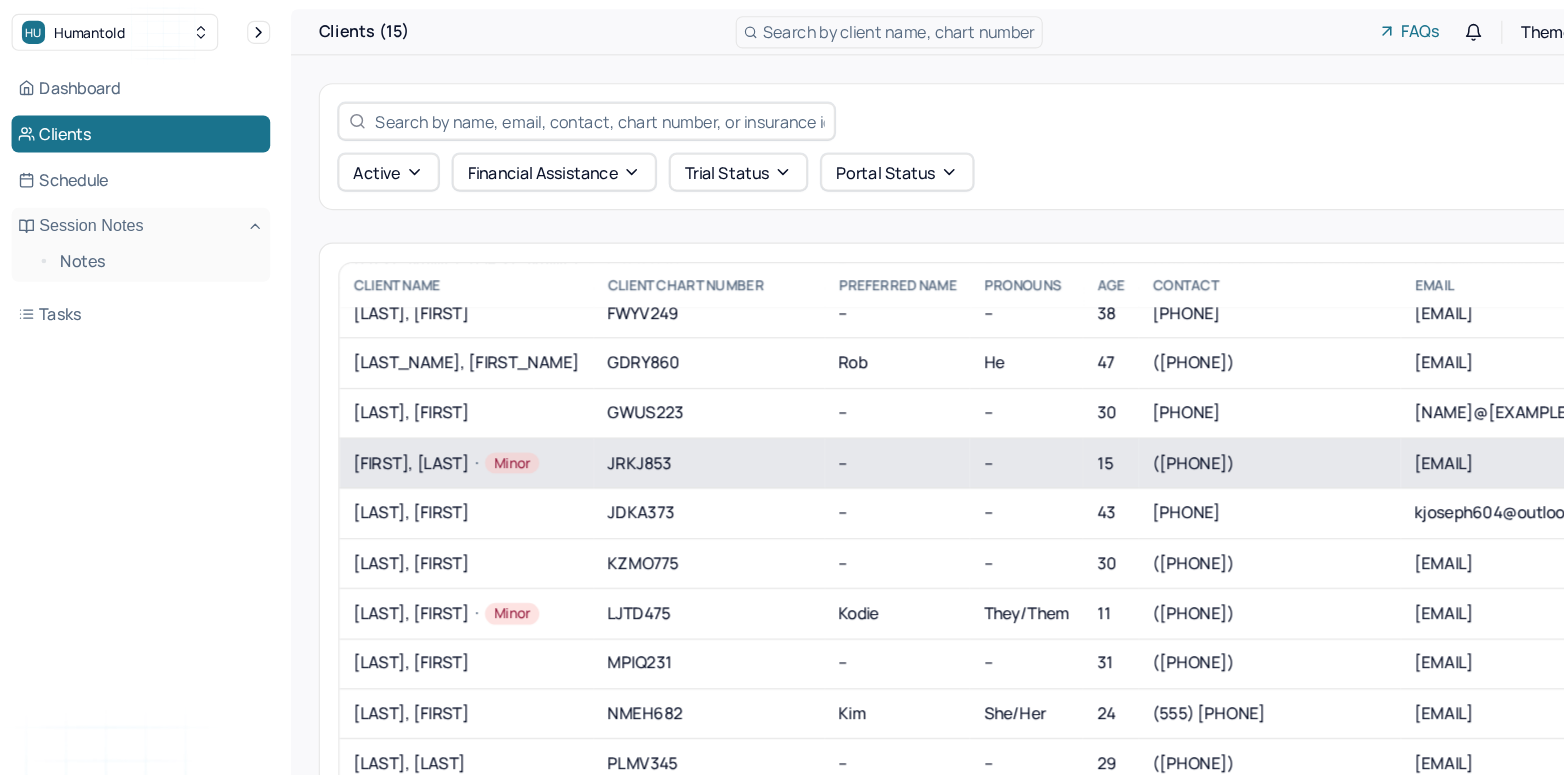 scroll, scrollTop: 62, scrollLeft: 0, axis: vertical 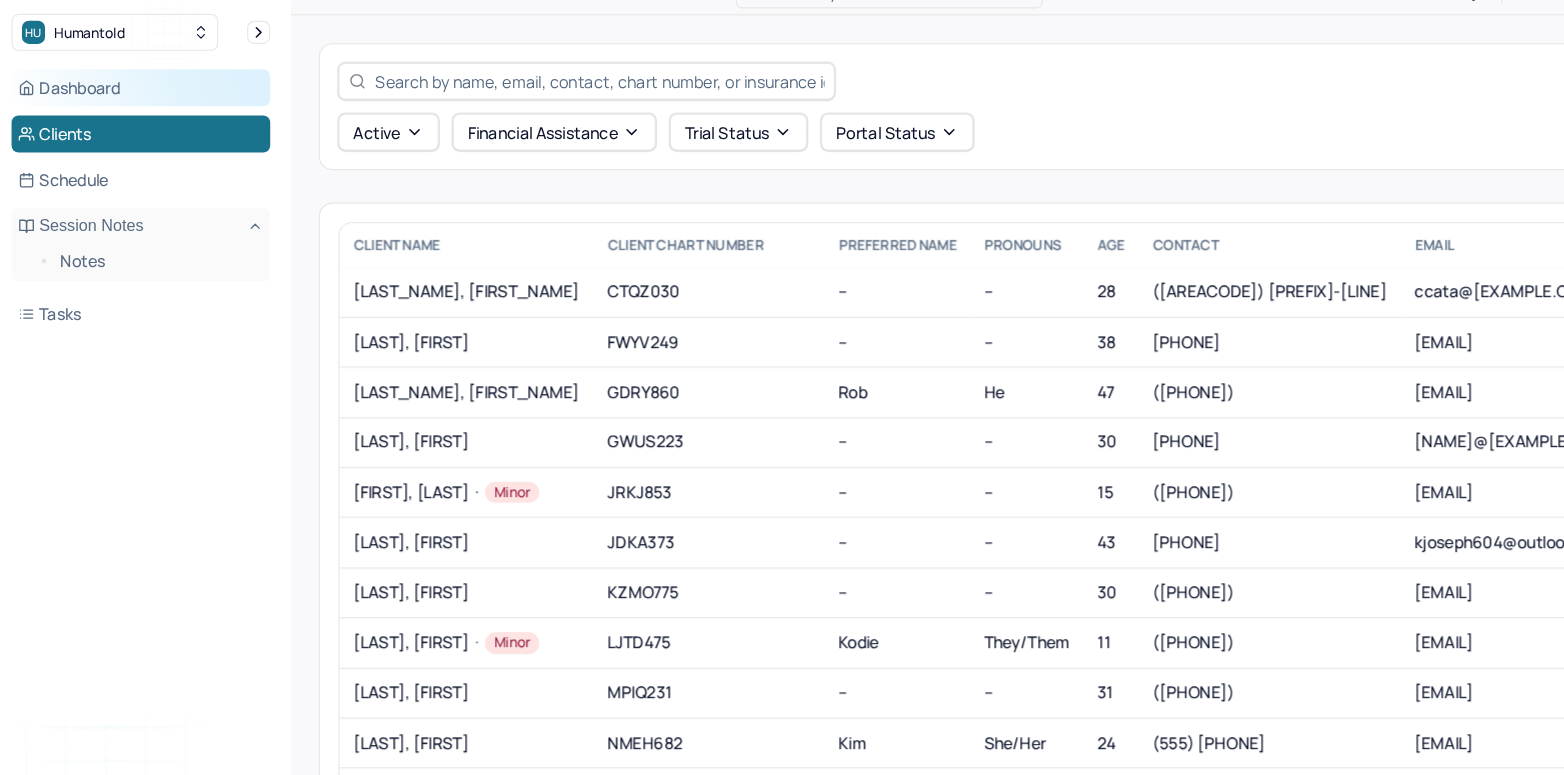 click on "Dashboard" at bounding box center (122, 76) 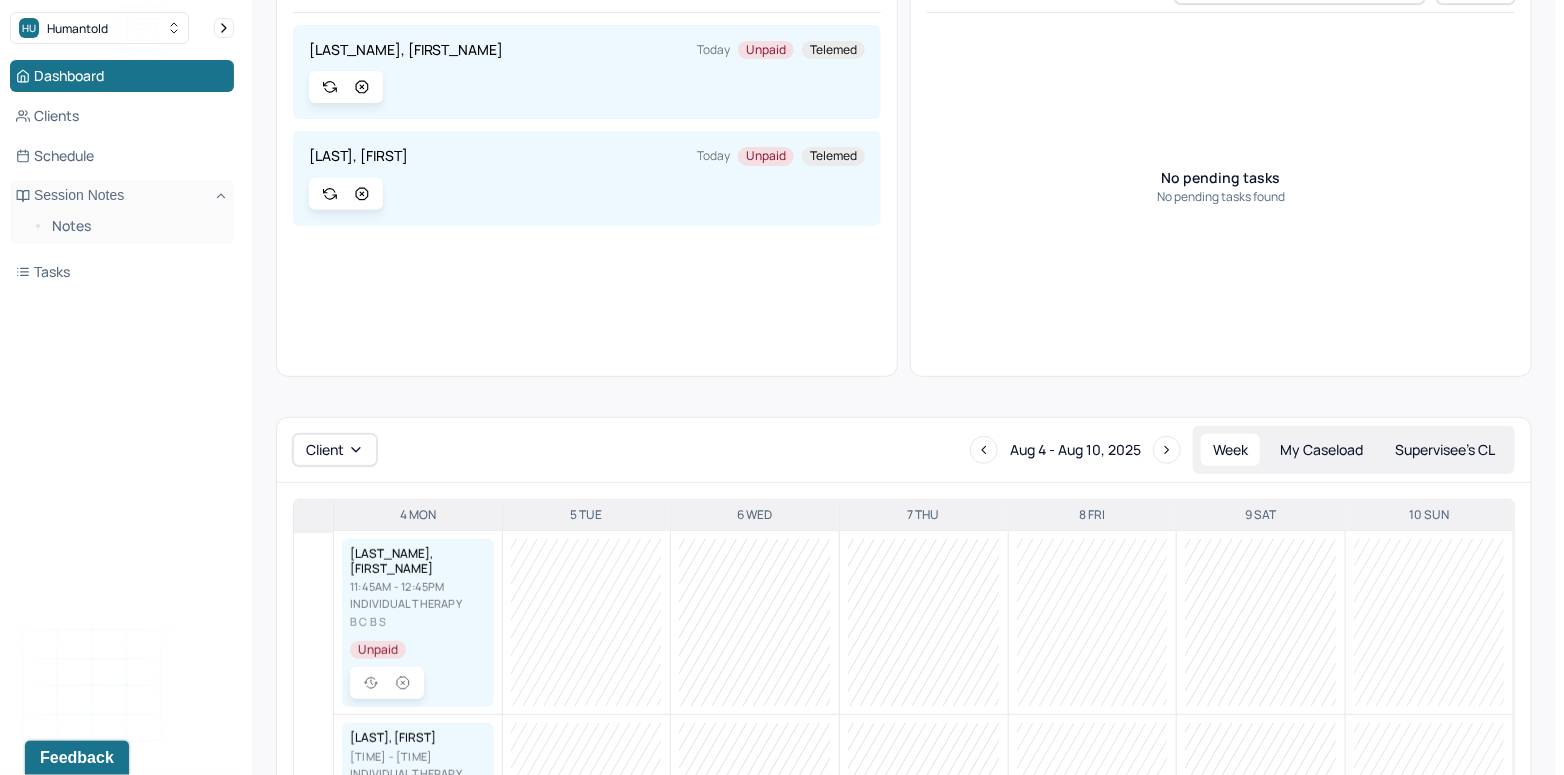 scroll, scrollTop: 415, scrollLeft: 0, axis: vertical 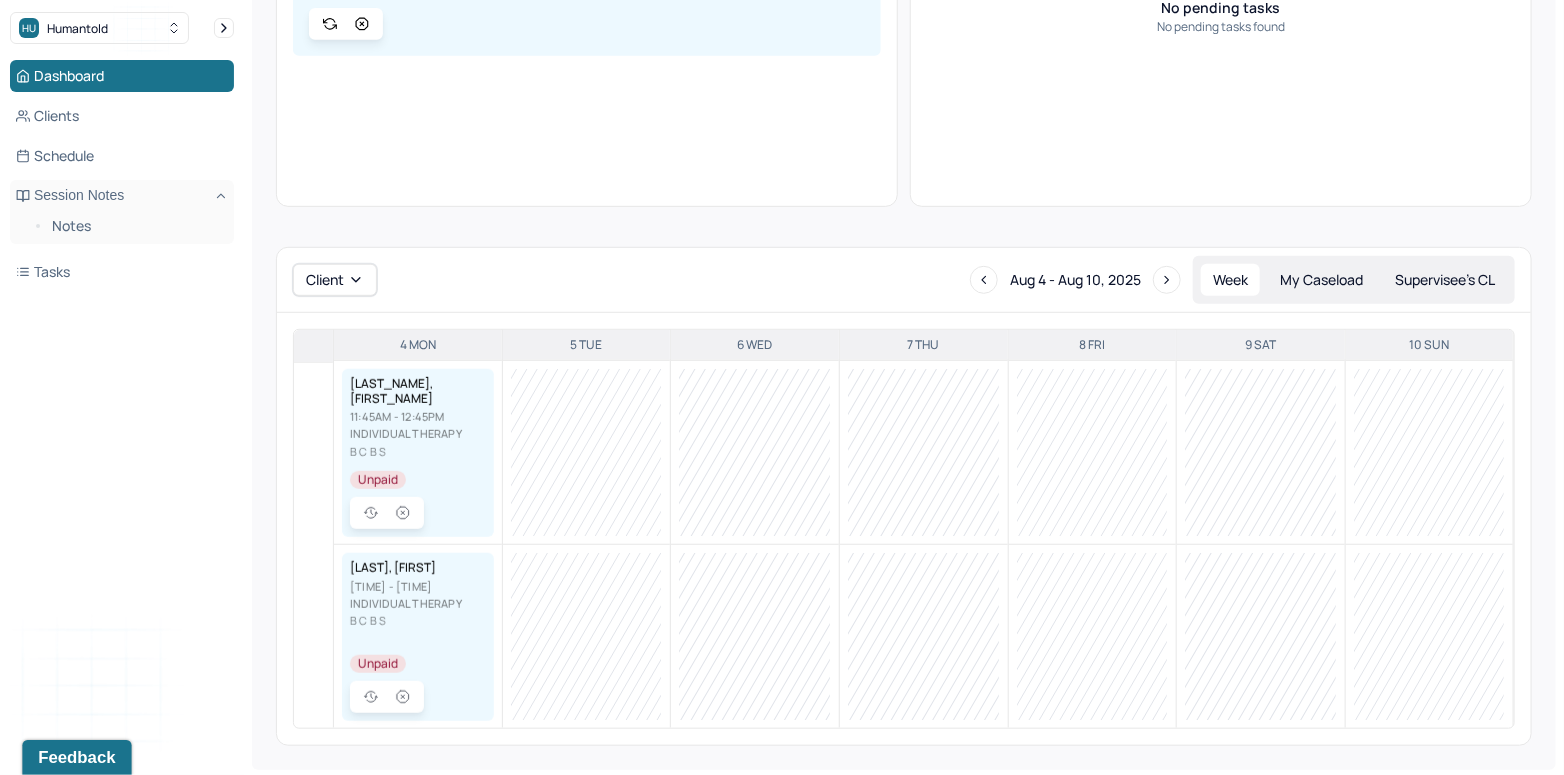 click on "Feedback" at bounding box center [76, 757] 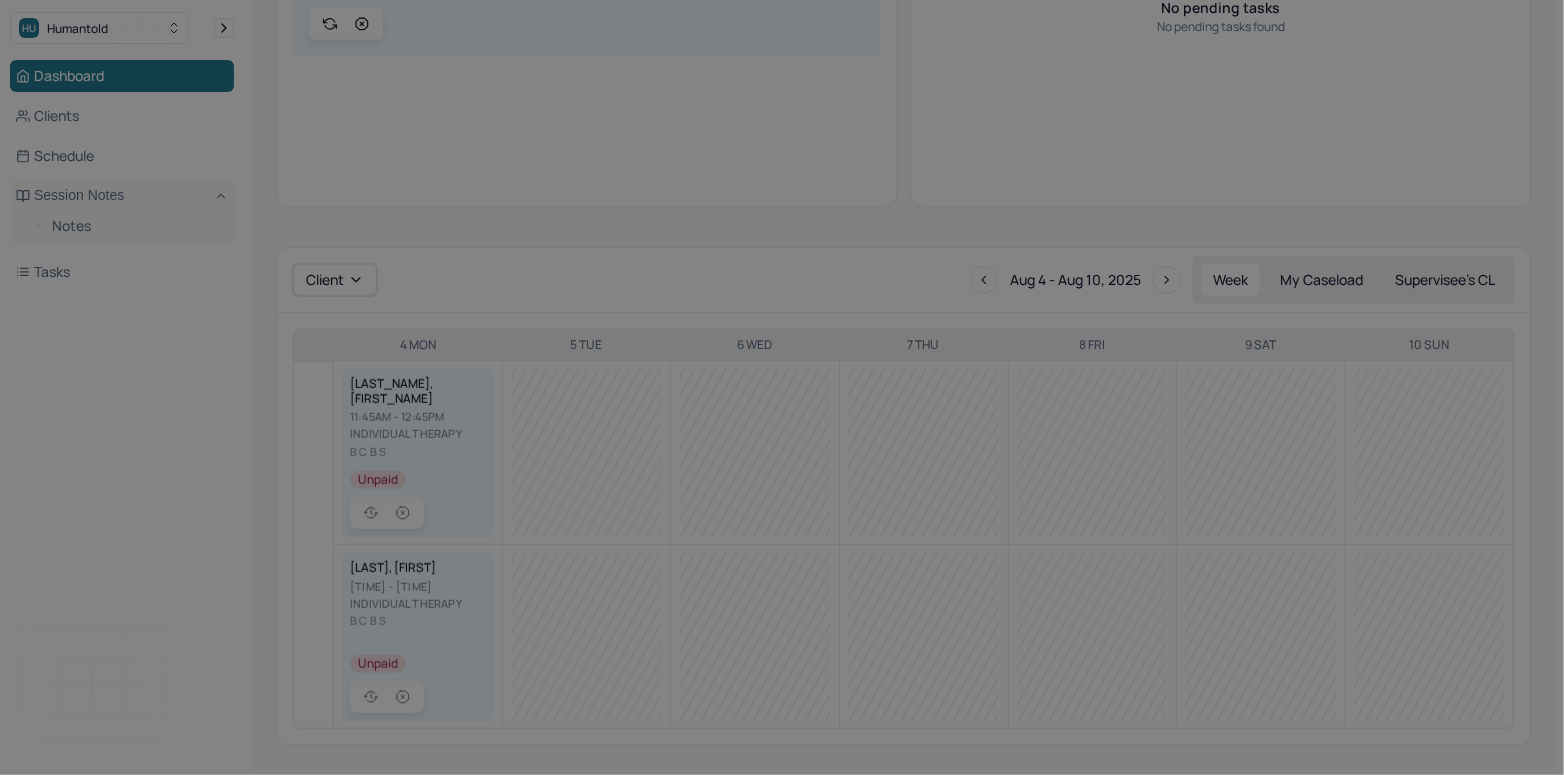 scroll, scrollTop: 0, scrollLeft: 0, axis: both 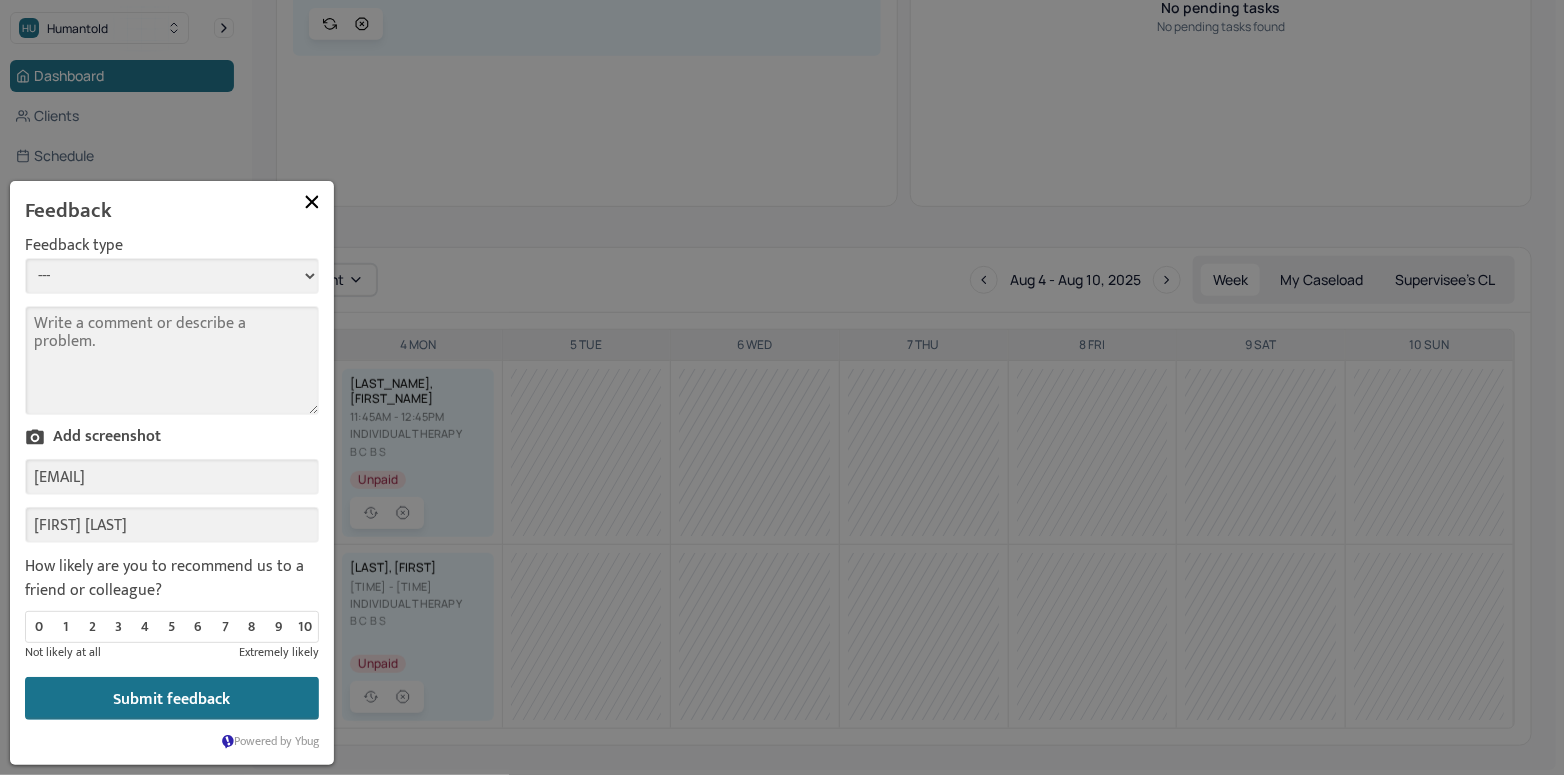 click on "--- Bug Improvement Question Feedback" at bounding box center (172, 276) 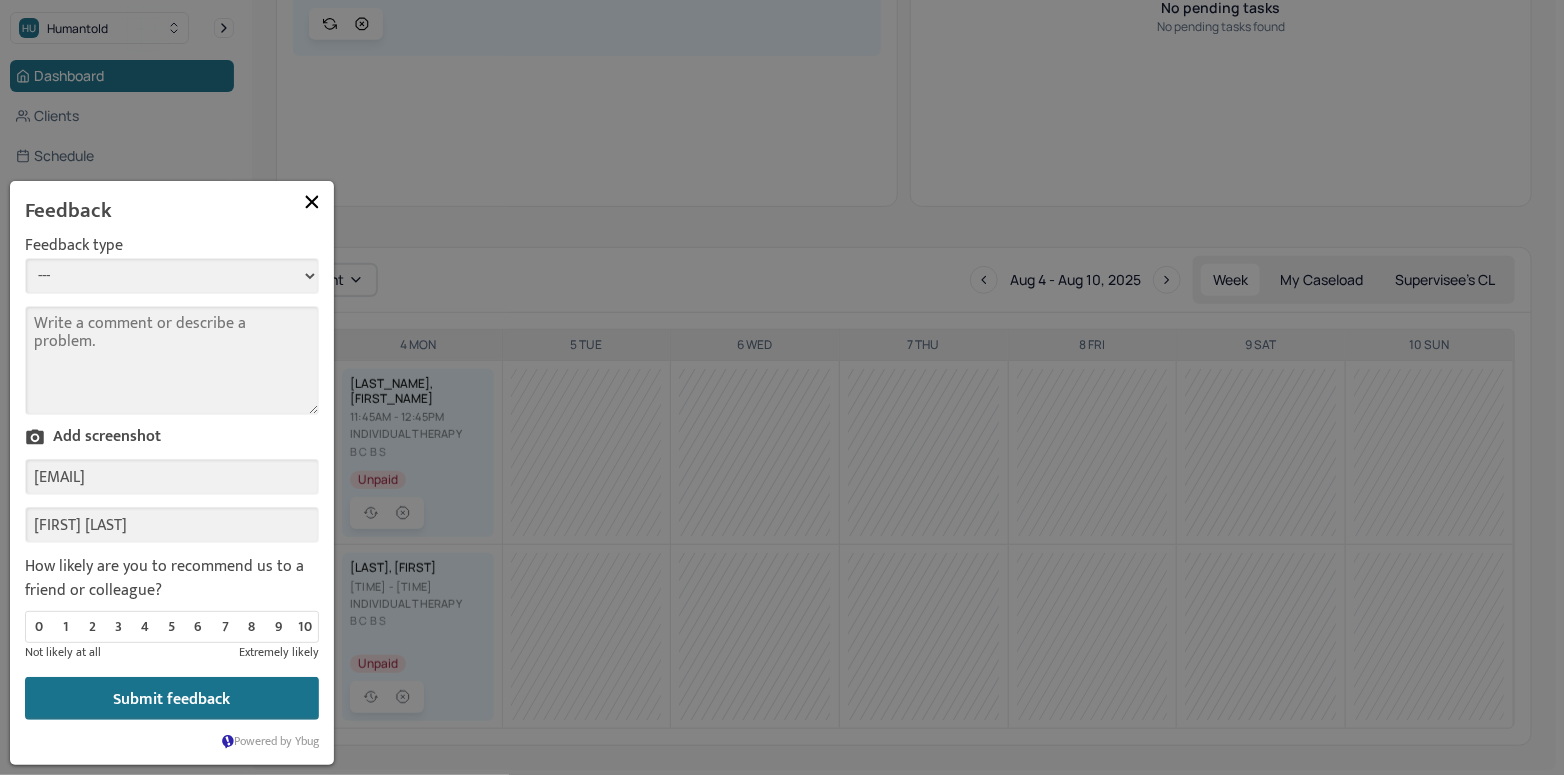 select on "1" 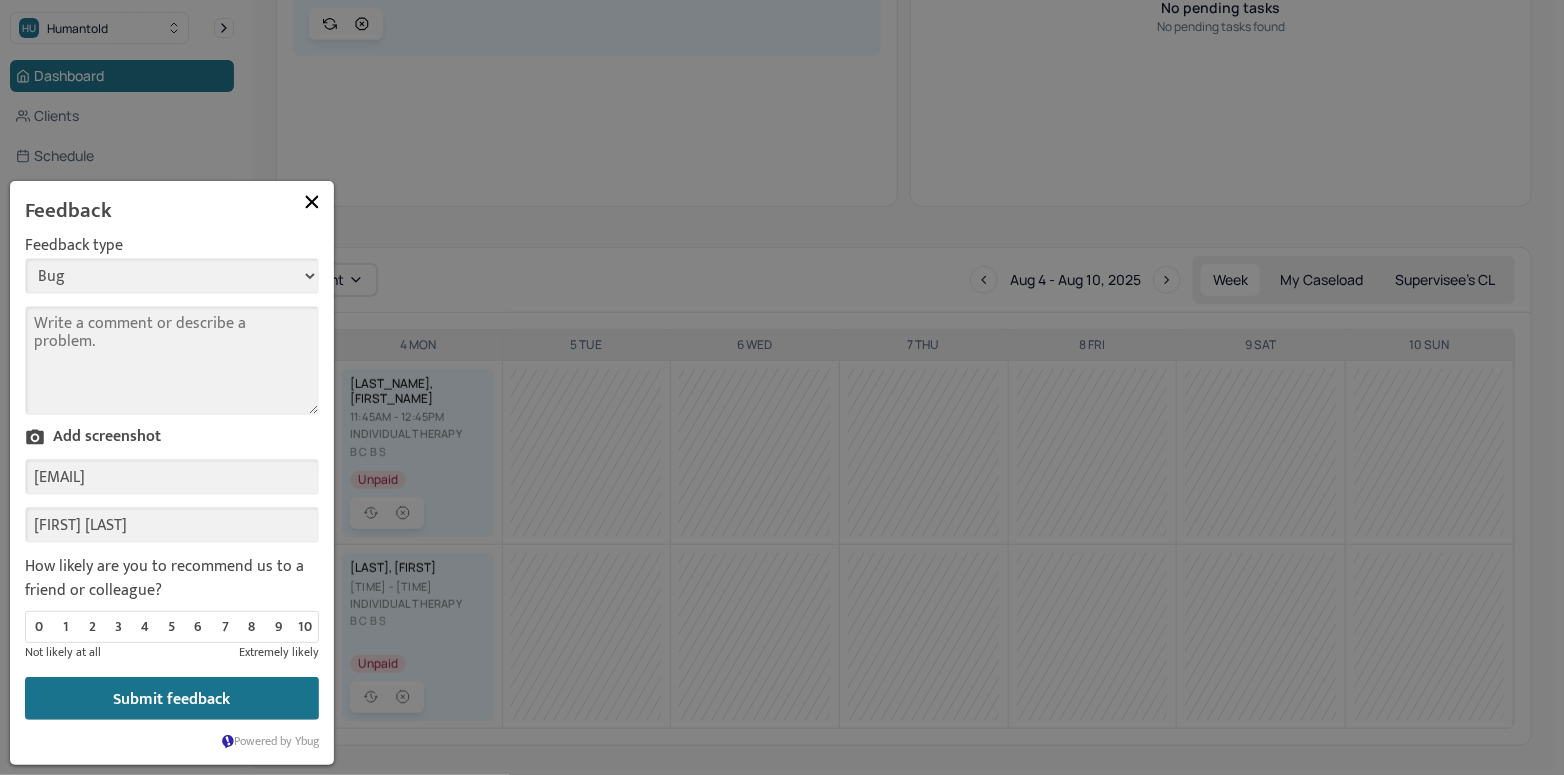 click on "Comment" at bounding box center (172, 360) 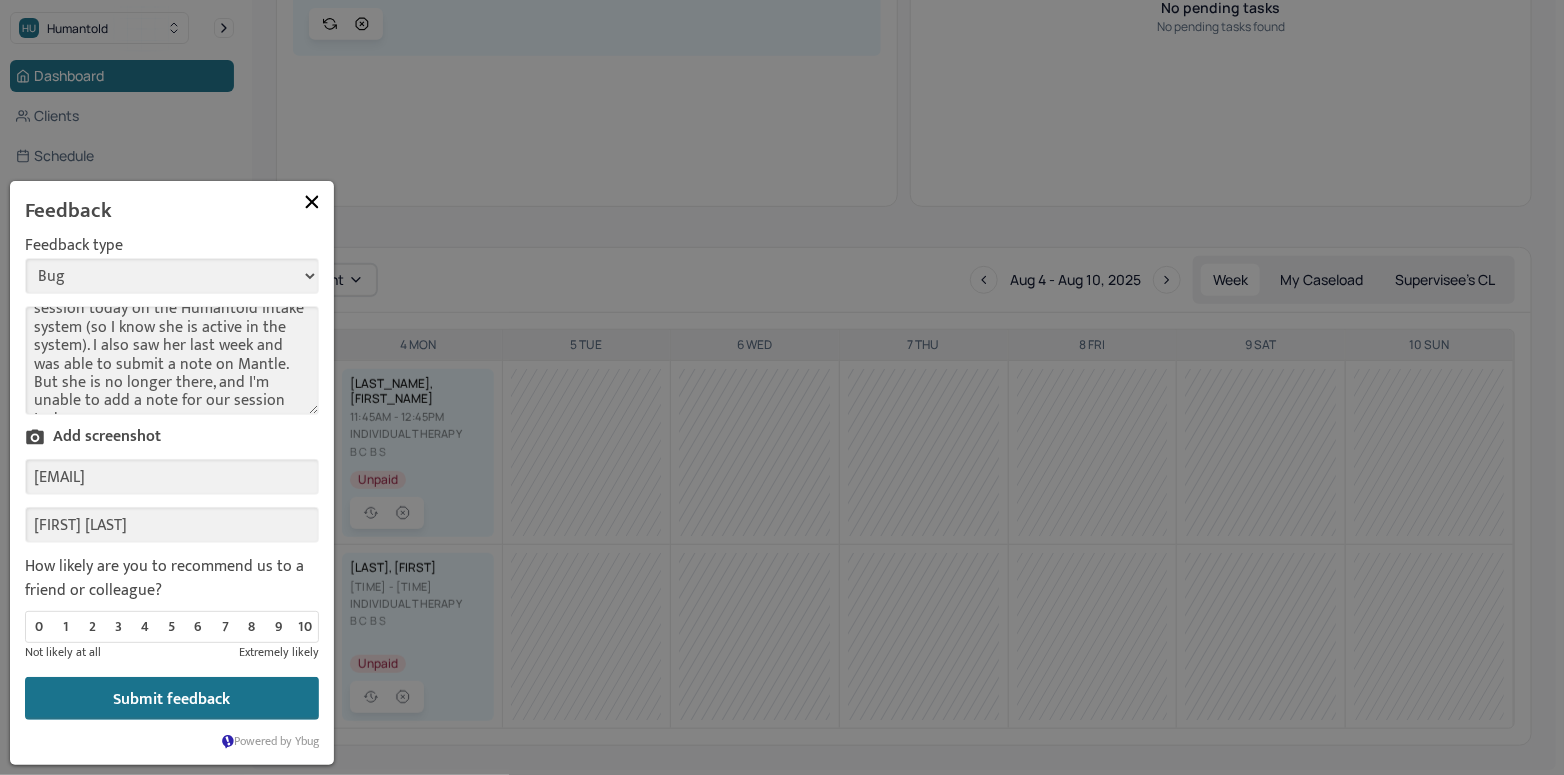 scroll, scrollTop: 125, scrollLeft: 0, axis: vertical 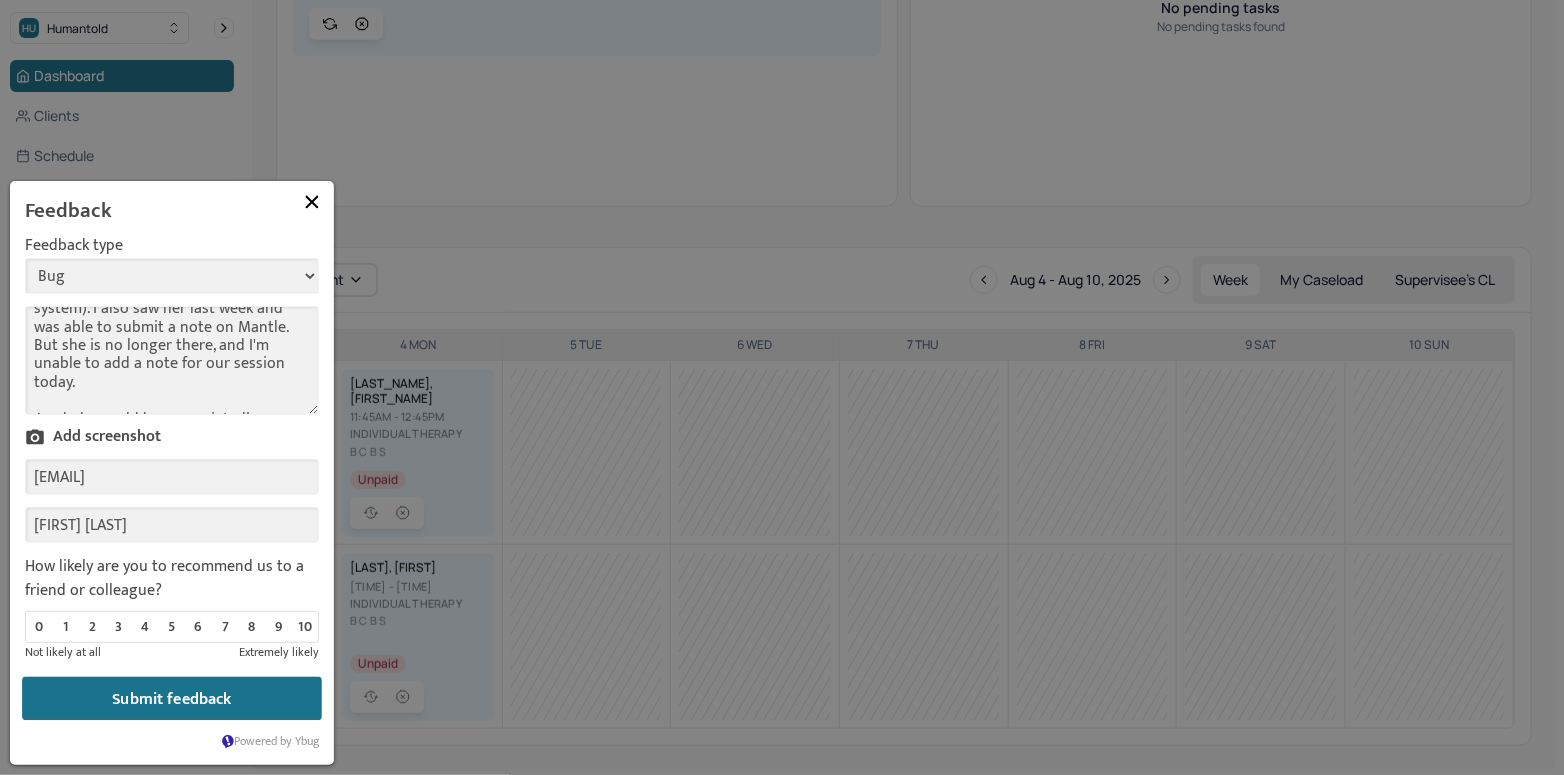 type on "Hello,
One of my clients ([NAME]) is not appearing on my Mantle. We held a session today on the Humantold intake system (so I know she is active in the system). I also saw her last week and was able to submit a note on Mantle. But she is no longer there, and I'm unable to add a note for our session today.
Any help would be appreciated!" 